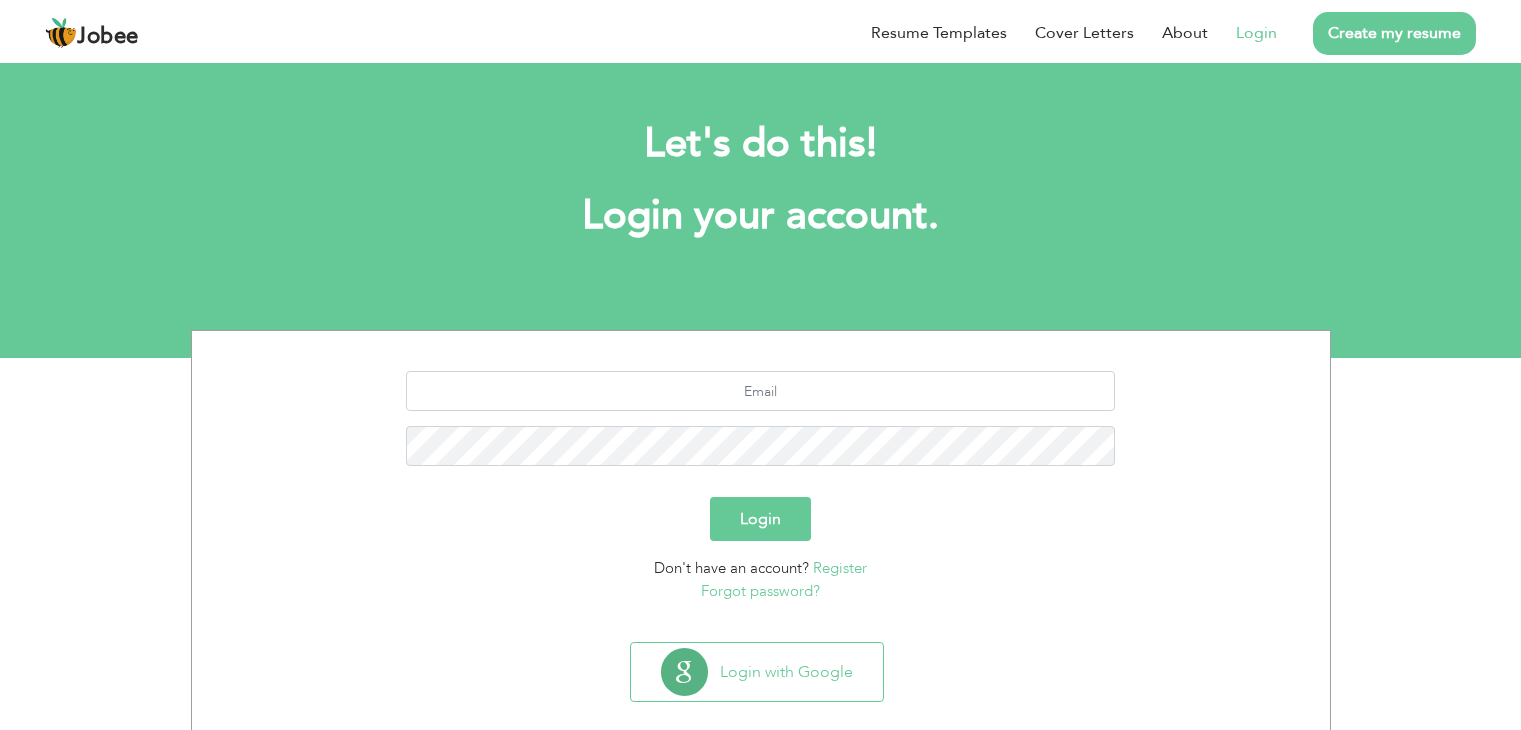 scroll, scrollTop: 0, scrollLeft: 0, axis: both 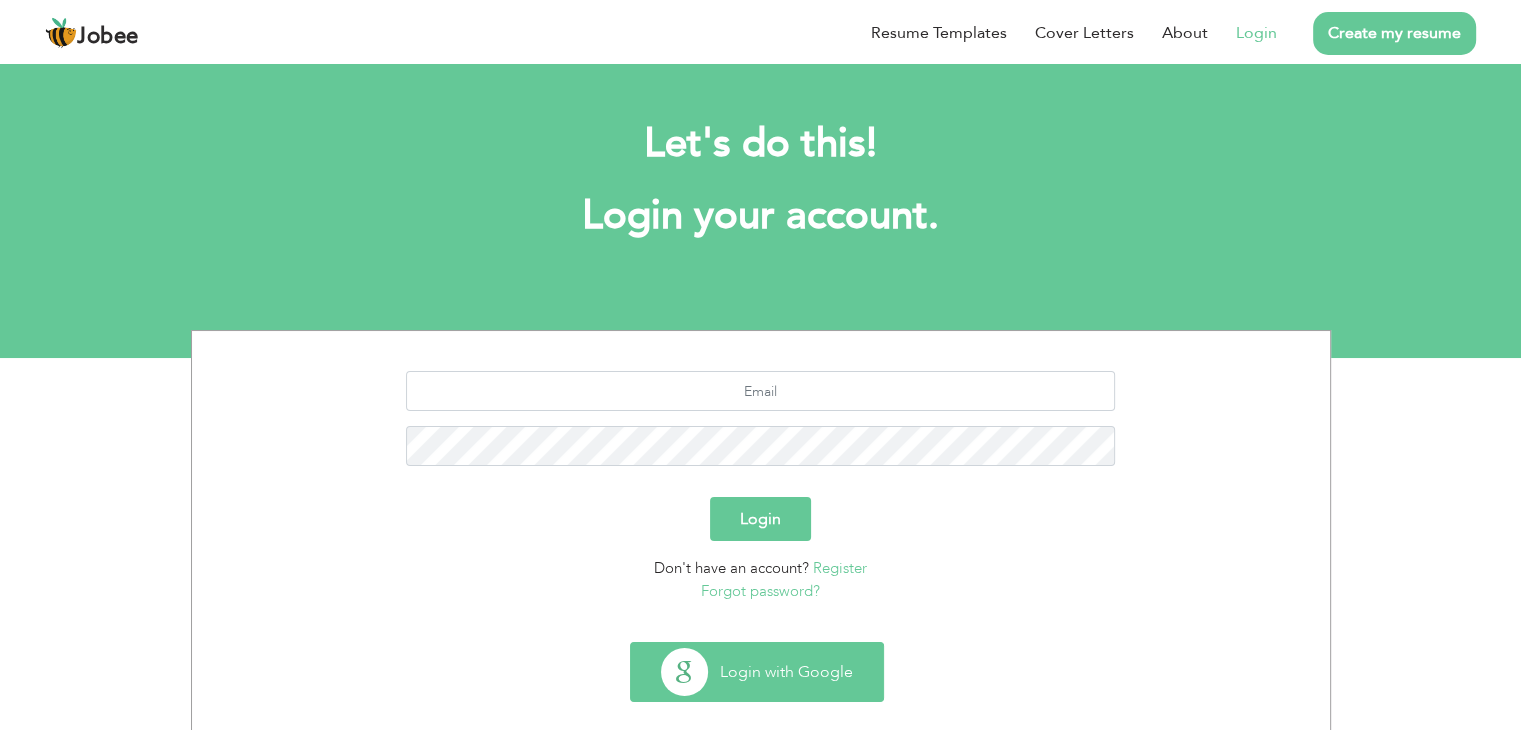click on "Login with Google" at bounding box center (757, 672) 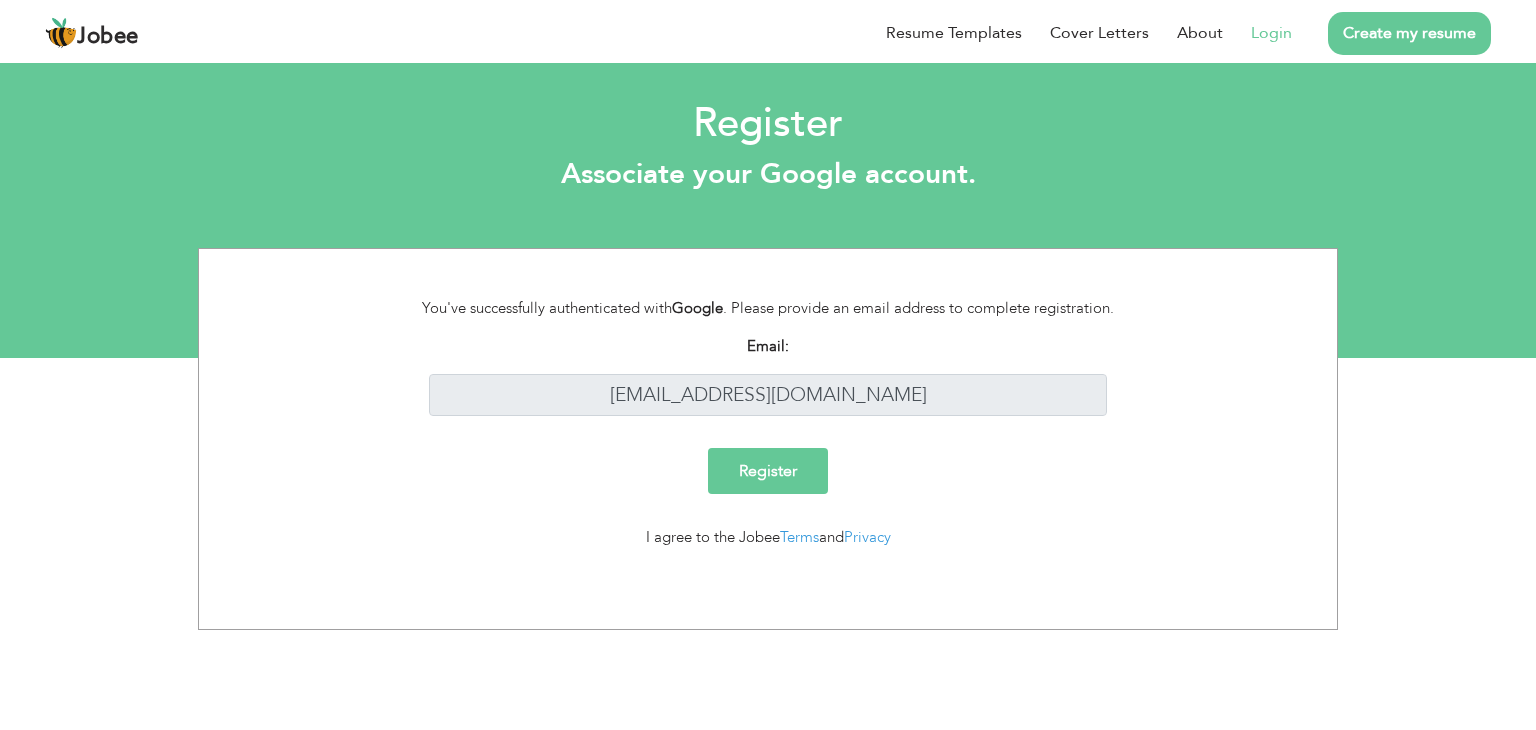 scroll, scrollTop: 0, scrollLeft: 0, axis: both 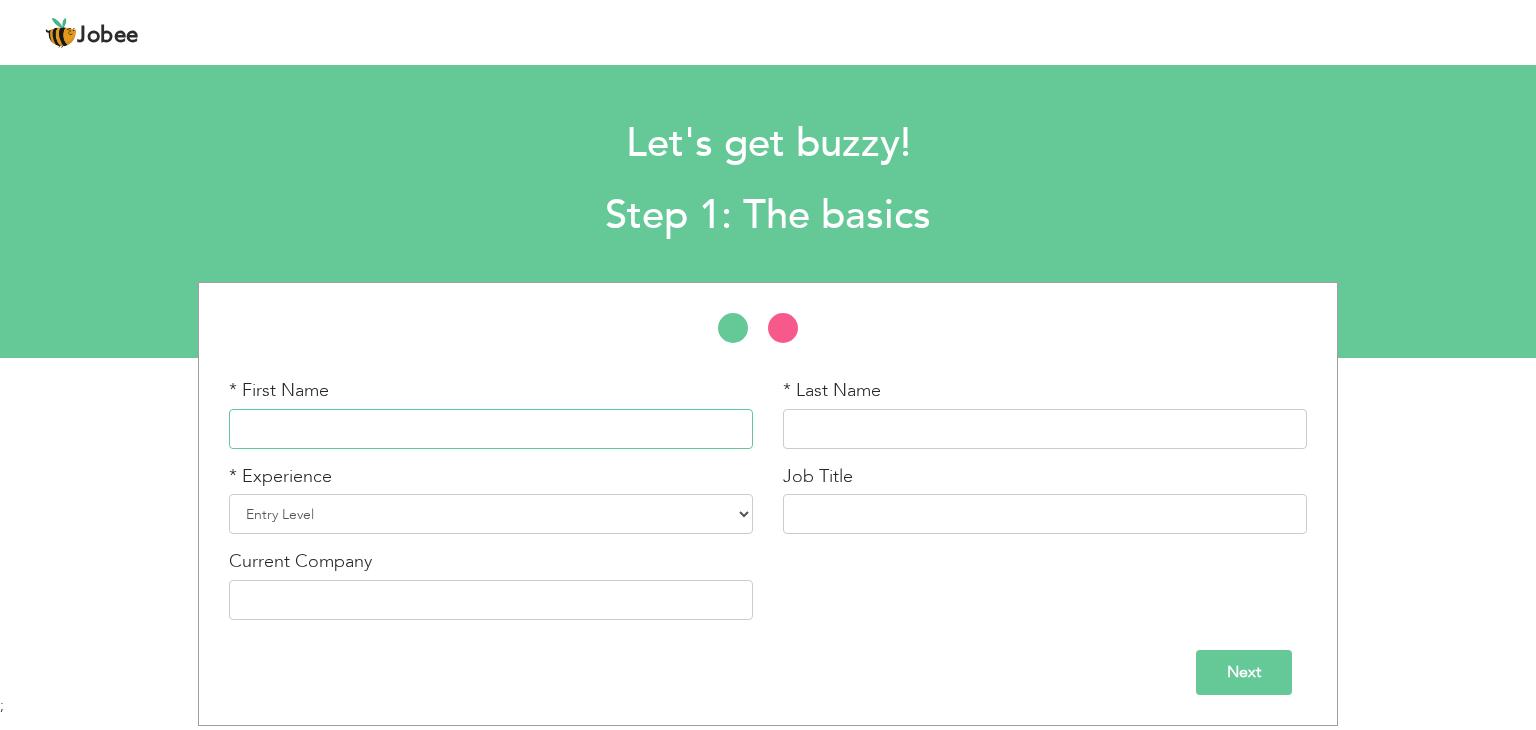 click at bounding box center (491, 429) 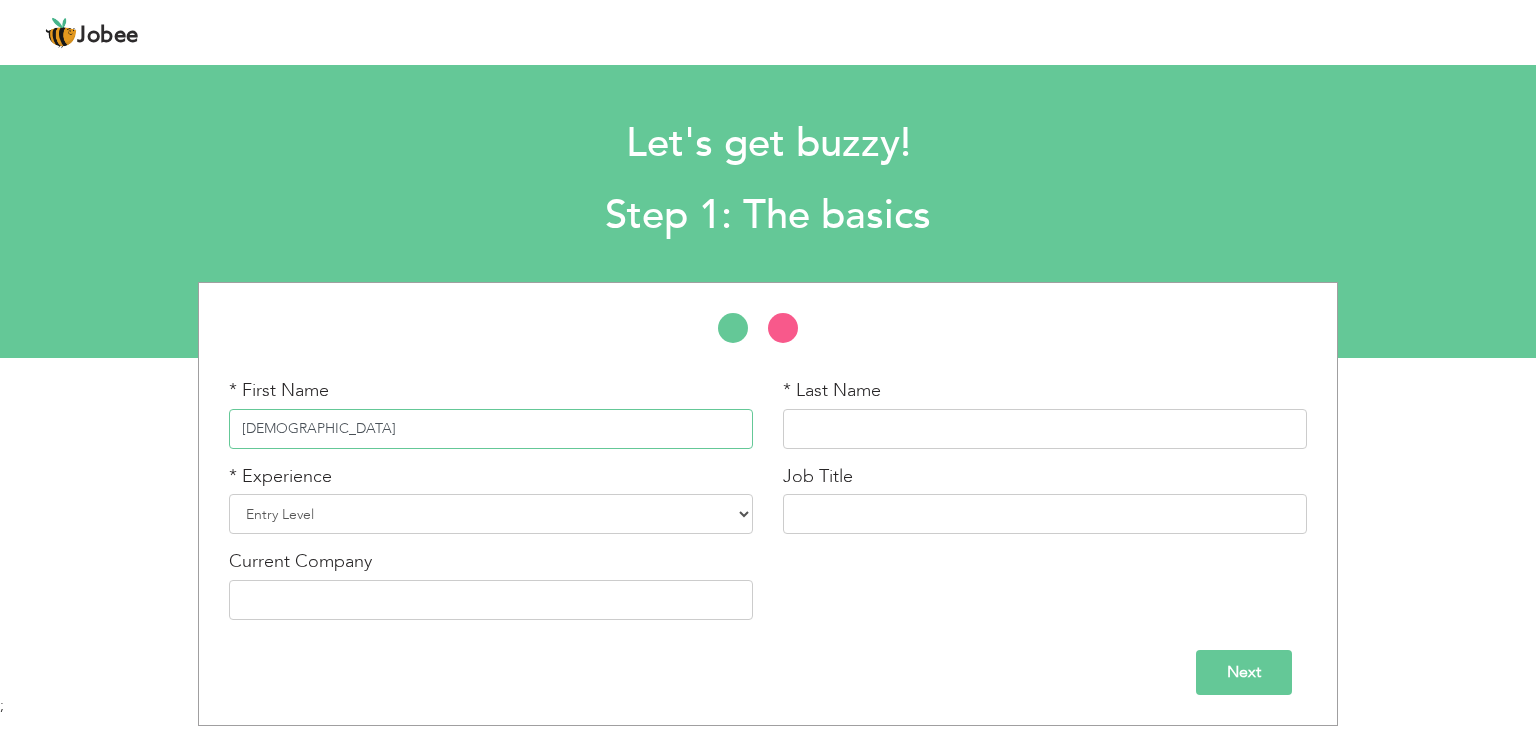 type on "[DEMOGRAPHIC_DATA]" 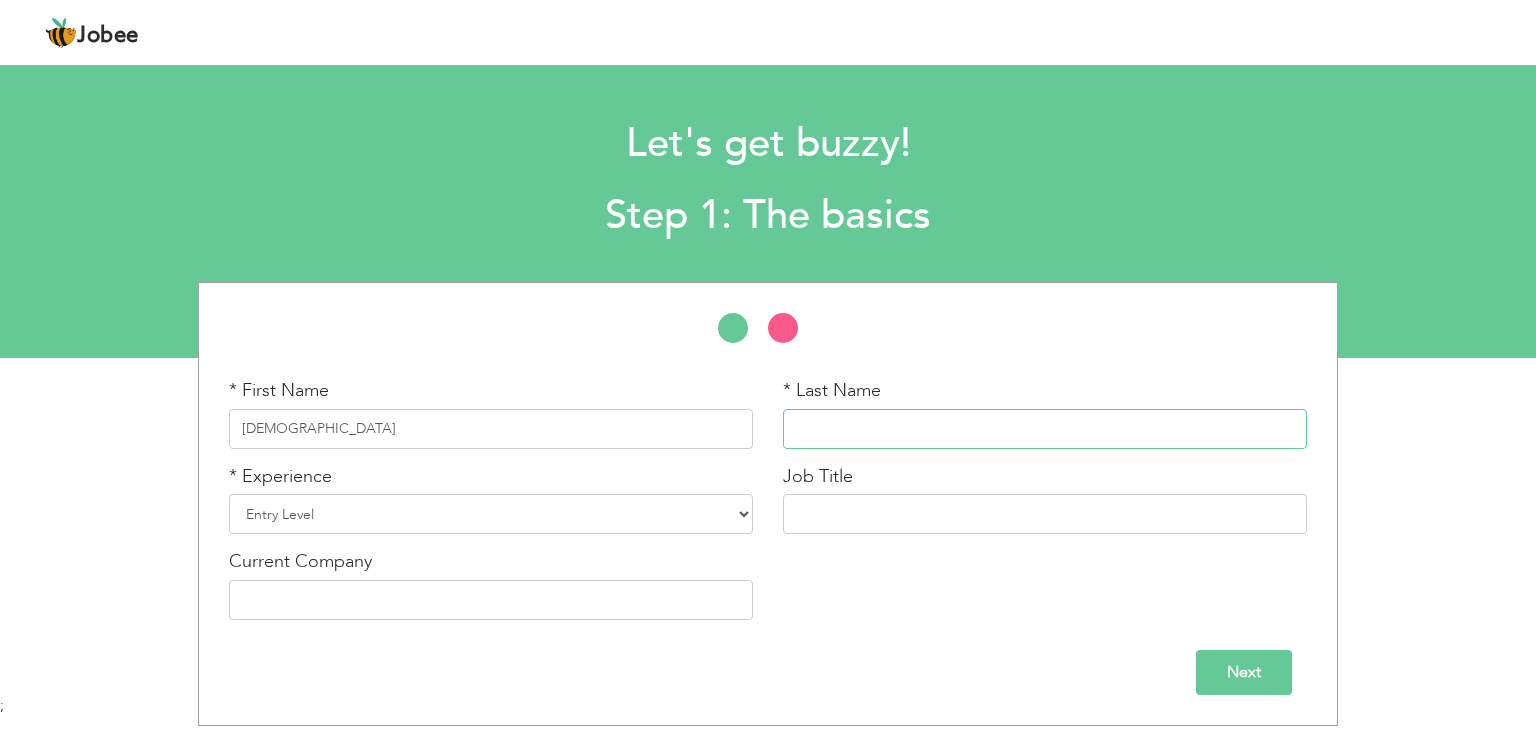 click at bounding box center (1045, 429) 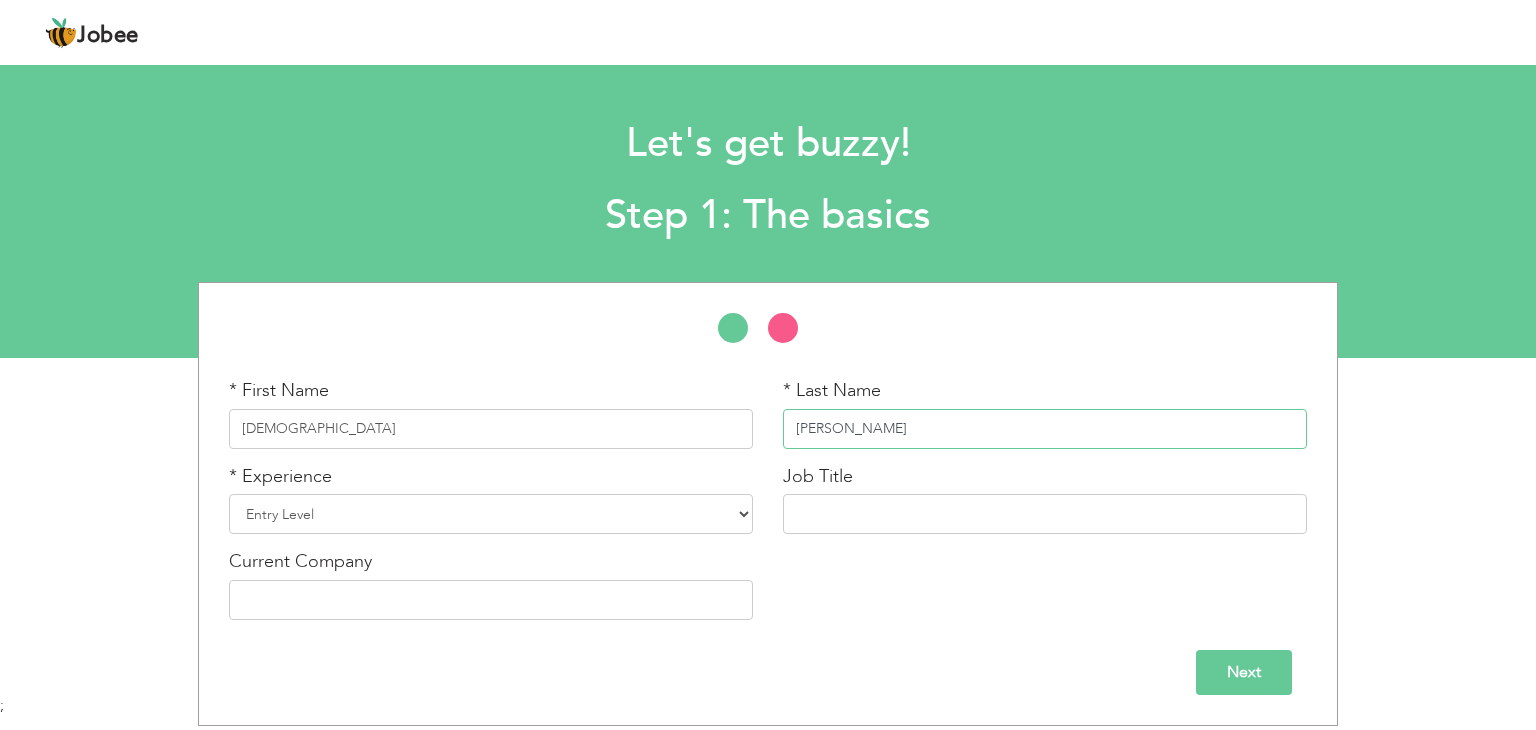type on "[PERSON_NAME]" 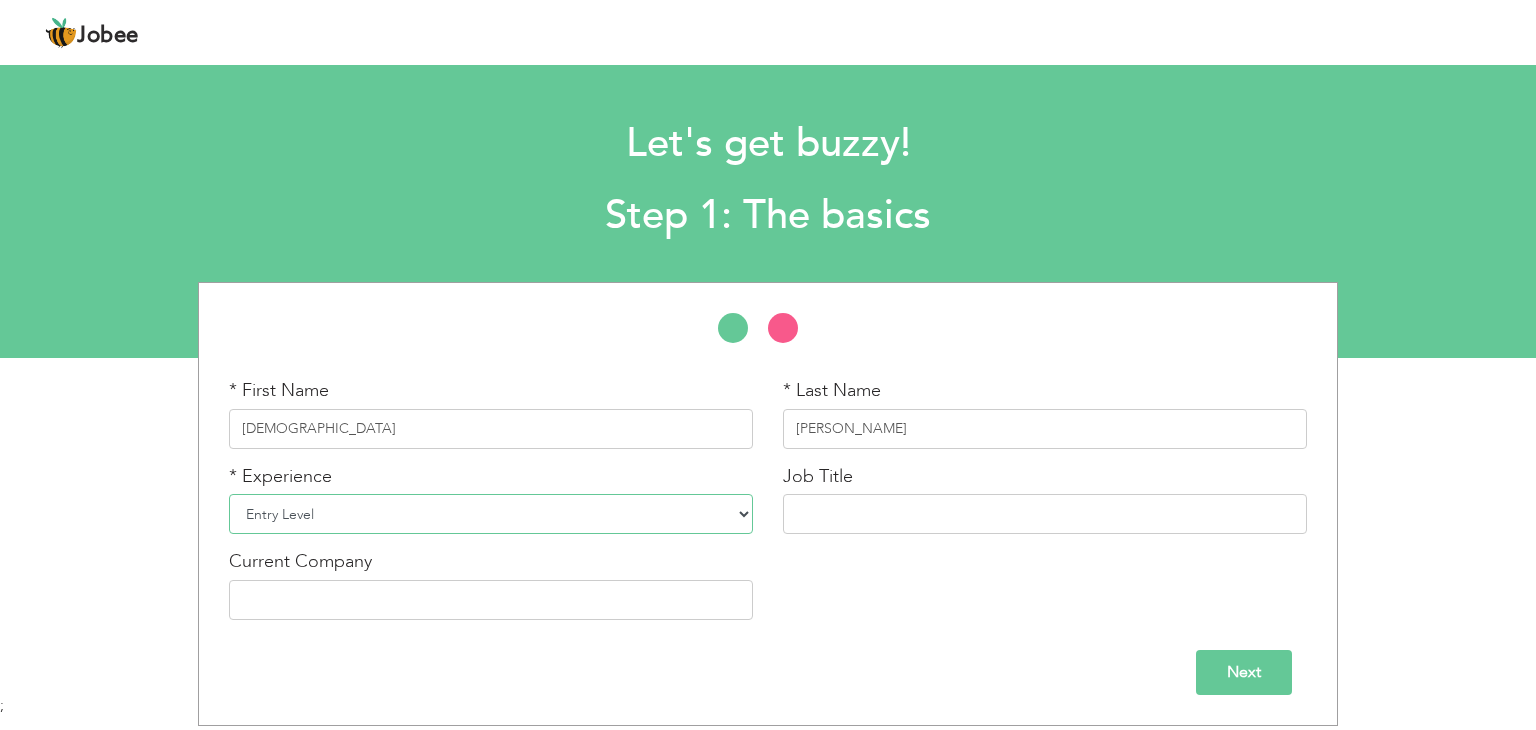 click on "Entry Level
Less than 1 Year
1 Year
2 Years
3 Years
4 Years
5 Years
6 Years
7 Years
8 Years
9 Years
10 Years
11 Years
12 Years
13 Years
14 Years
15 Years
16 Years
17 Years
18 Years
19 Years
20 Years
21 Years
22 Years
23 Years
24 Years
25 Years
26 Years
27 Years
28 Years
29 Years
30 Years
31 Years
32 Years
33 Years
34 Years
35 Years
More than 35 Years" at bounding box center [491, 514] 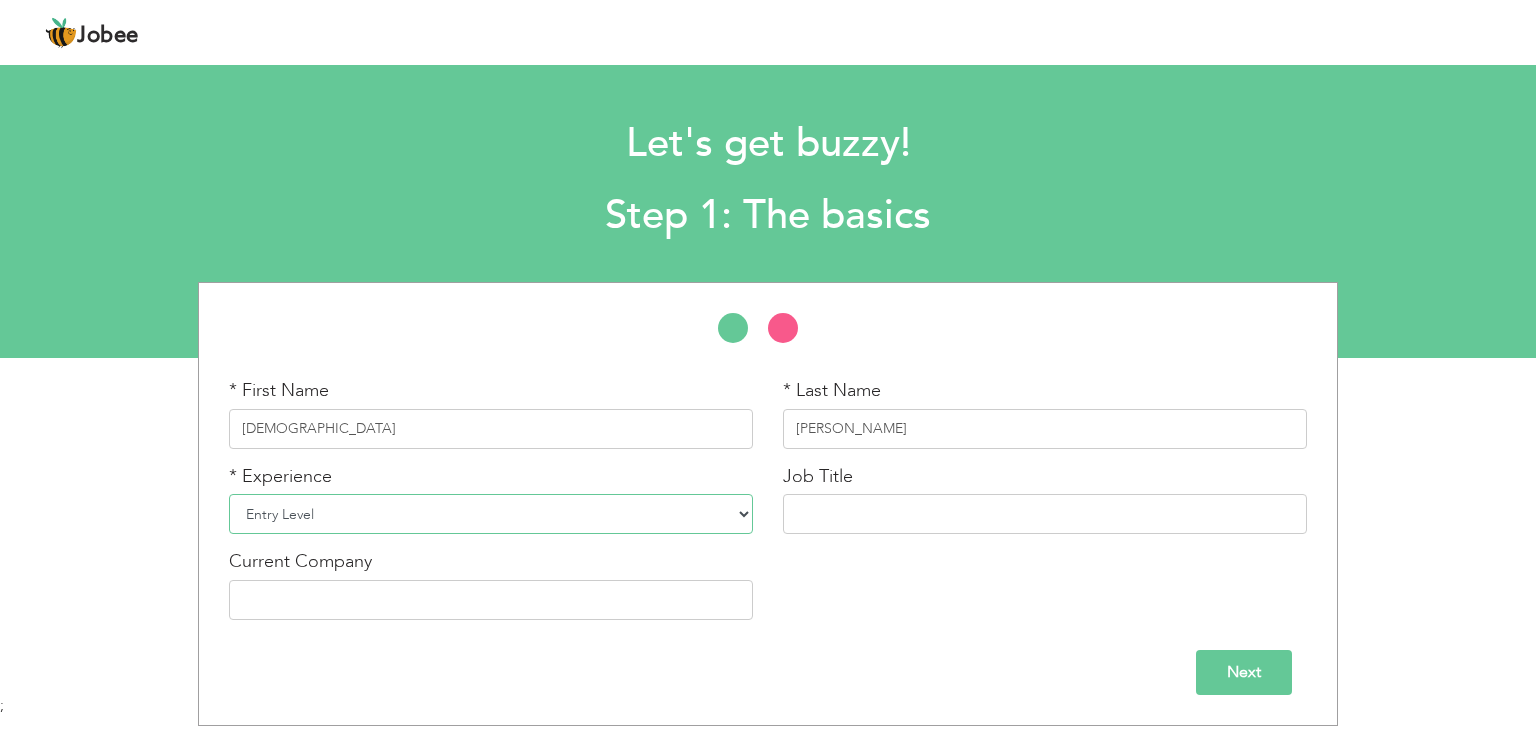 select on "2" 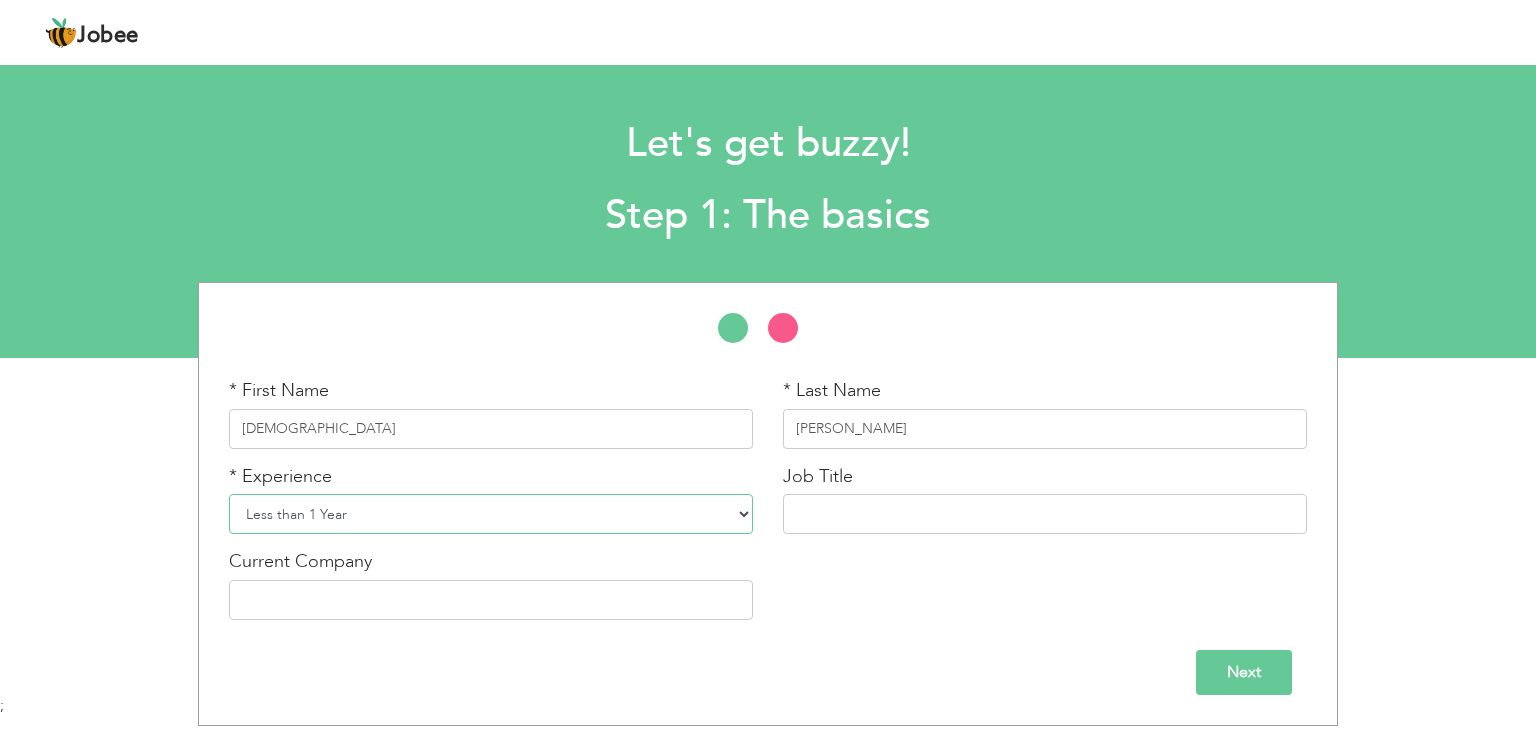 click on "Entry Level
Less than 1 Year
1 Year
2 Years
3 Years
4 Years
5 Years
6 Years
7 Years
8 Years
9 Years
10 Years
11 Years
12 Years
13 Years
14 Years
15 Years
16 Years
17 Years
18 Years
19 Years
20 Years
21 Years
22 Years
23 Years
24 Years
25 Years
26 Years
27 Years
28 Years
29 Years
30 Years
31 Years
32 Years
33 Years
34 Years
35 Years
More than 35 Years" at bounding box center [491, 514] 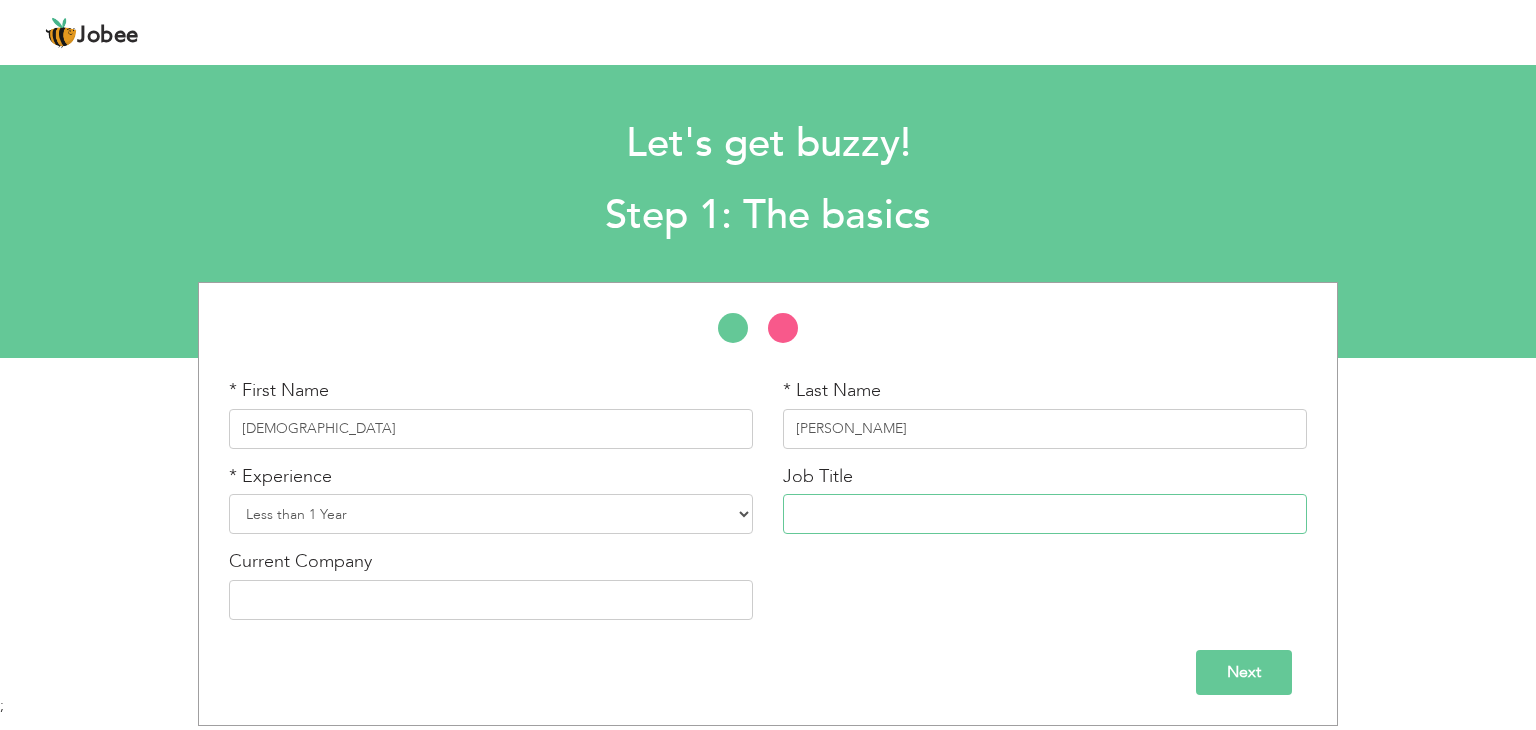 click at bounding box center [1045, 514] 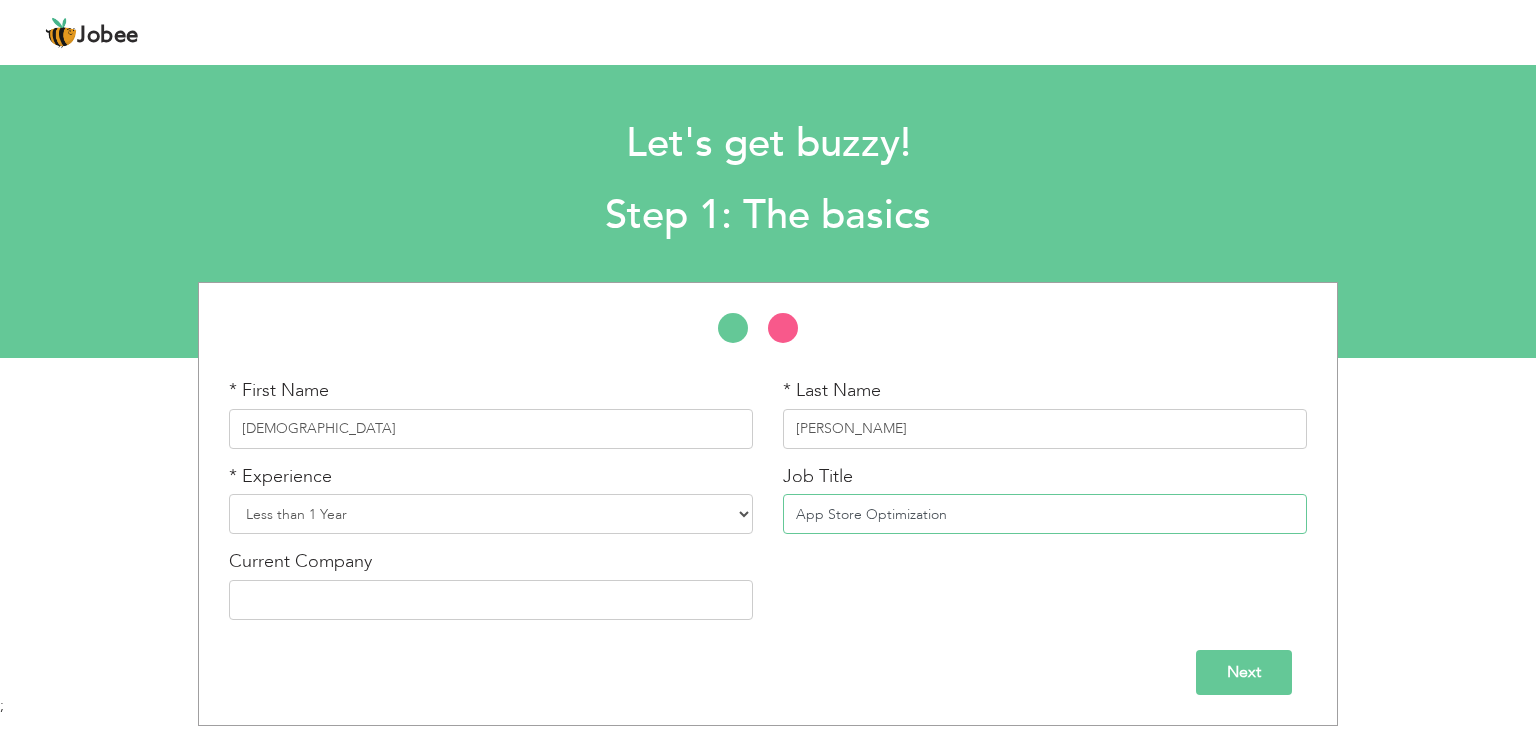 type on "App Store Optimization" 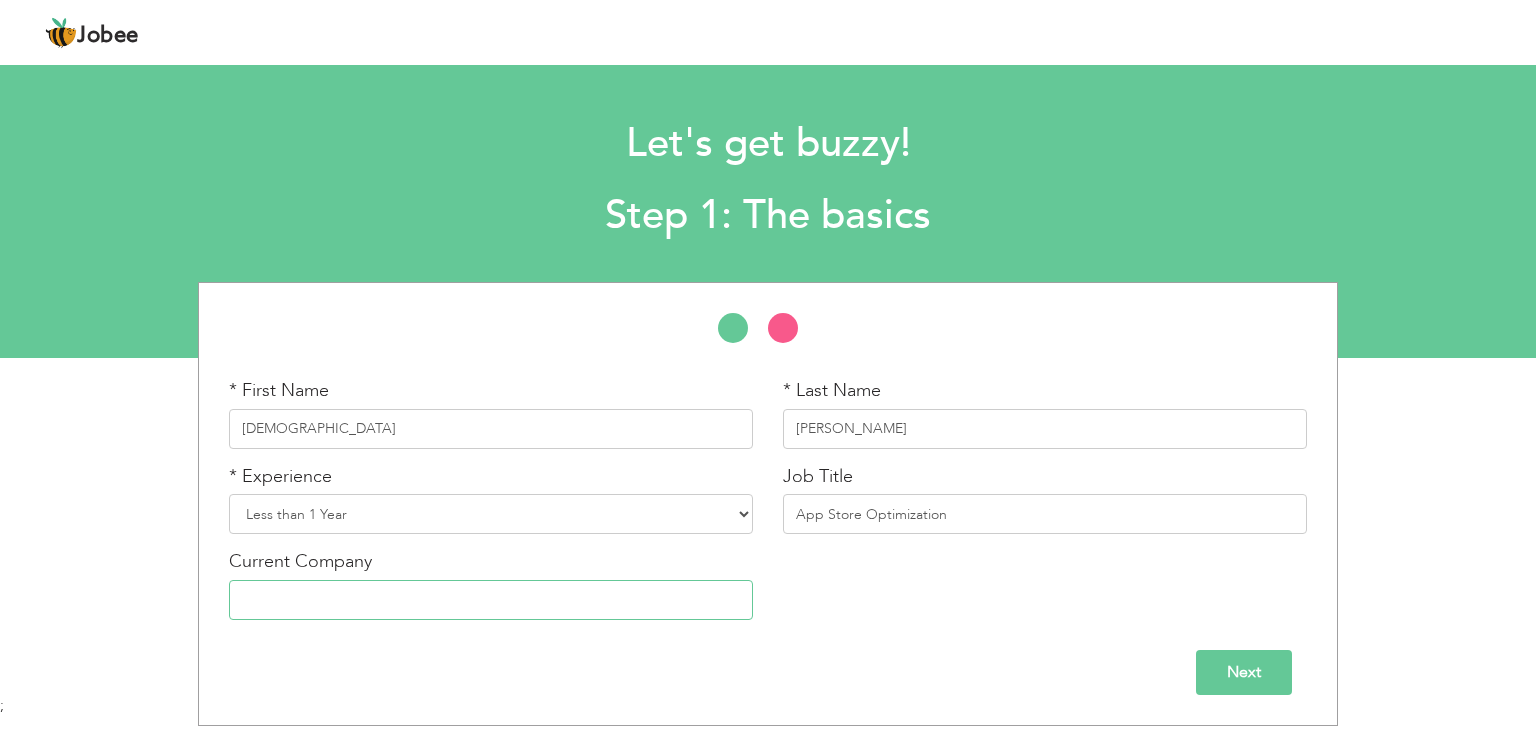 click at bounding box center [491, 600] 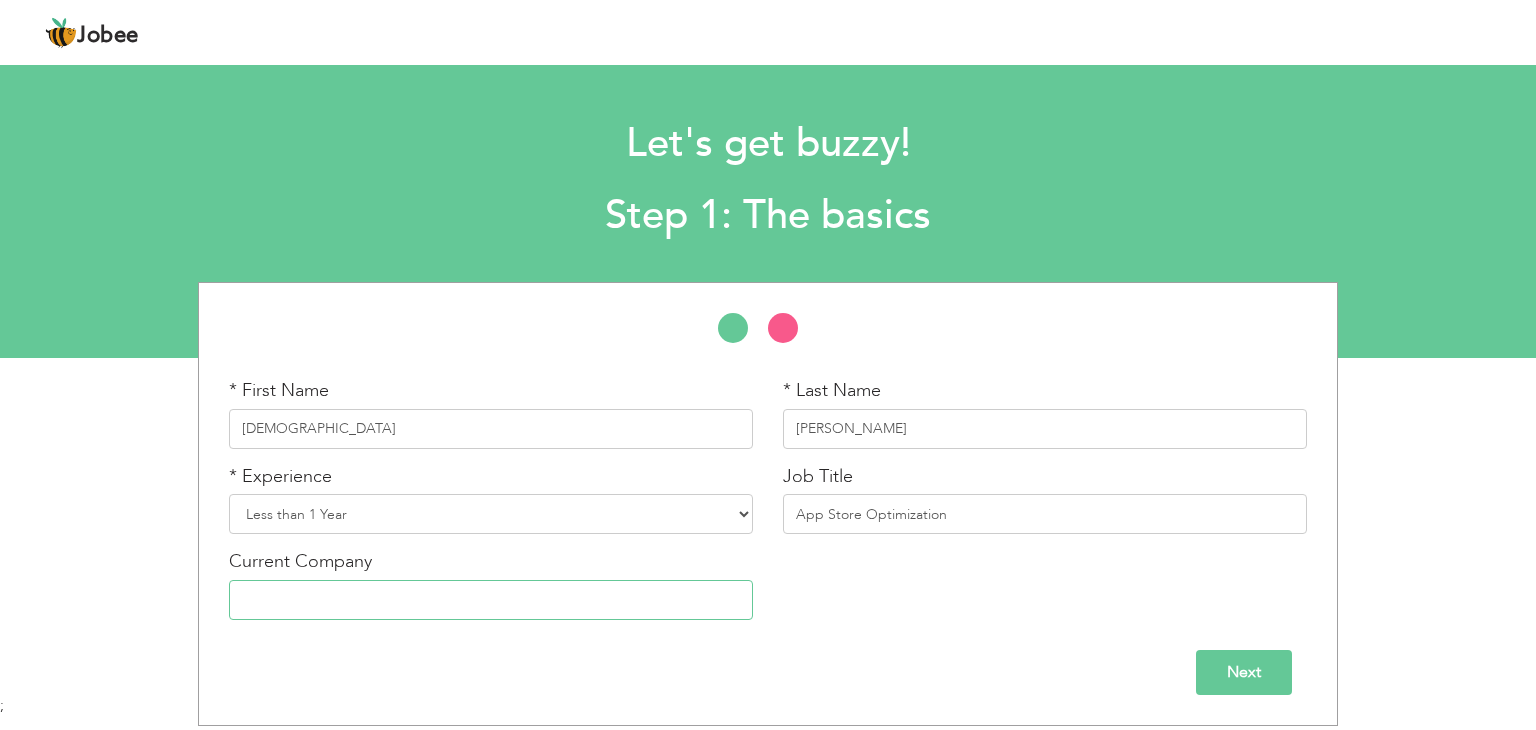 type on "Q" 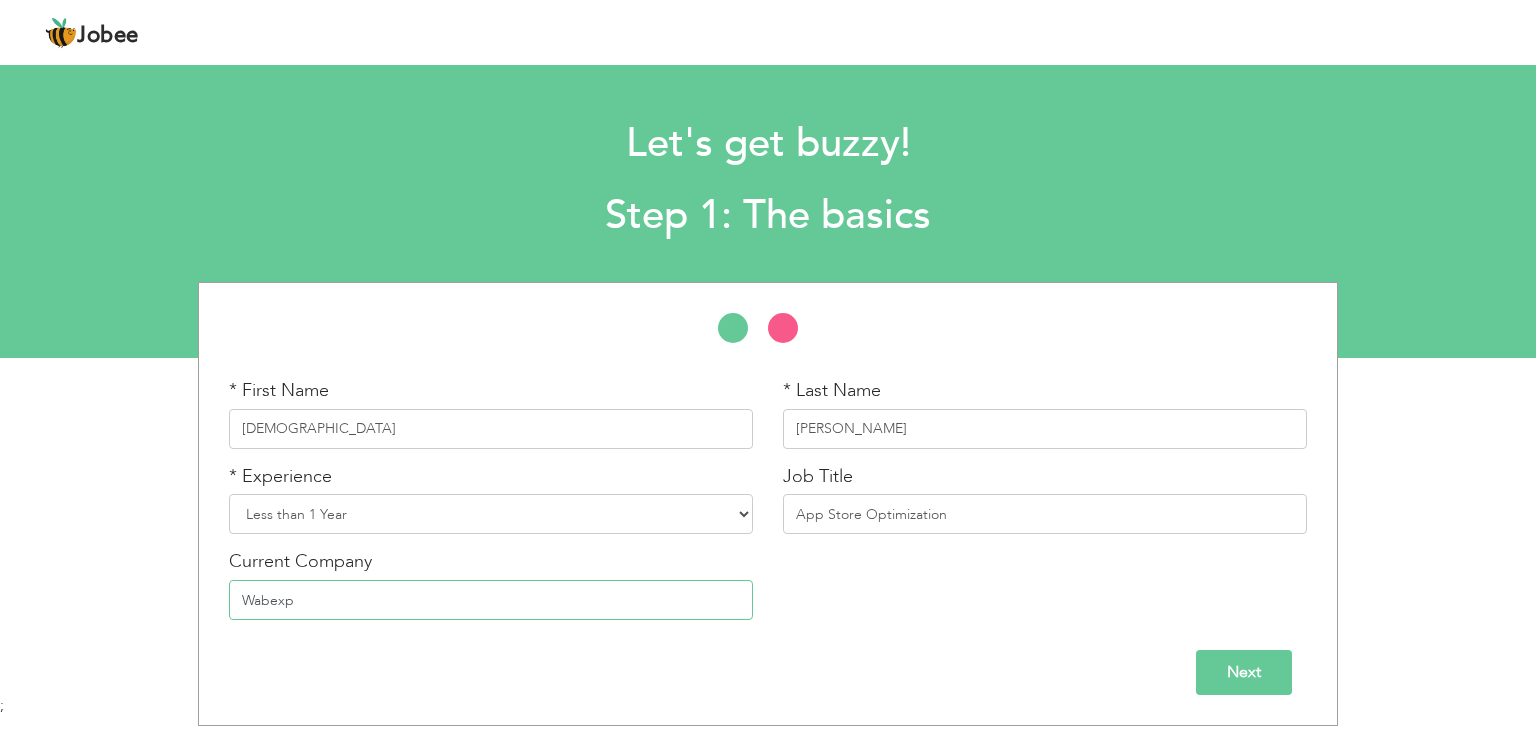 click on "Wabexp" at bounding box center [491, 600] 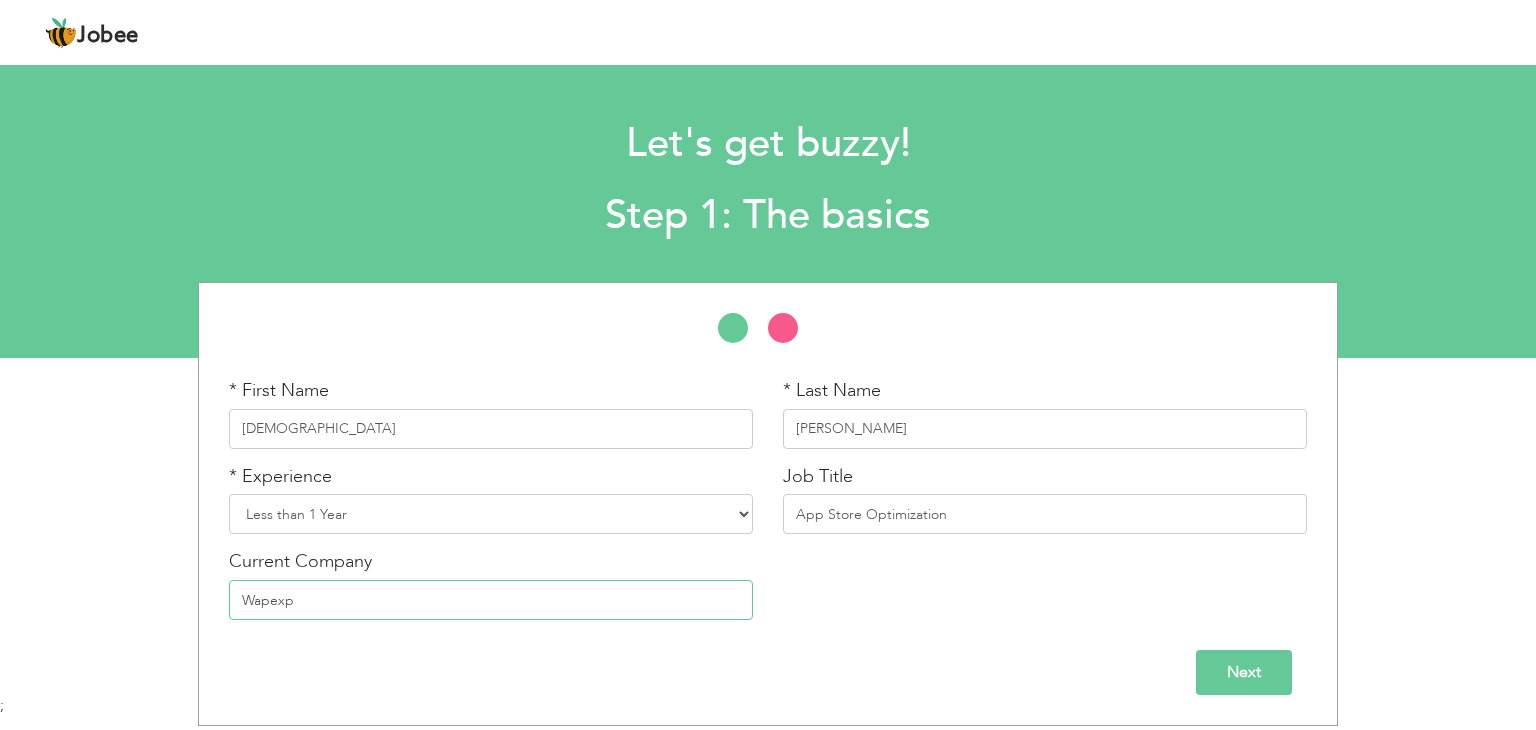 click on "Wapexp" at bounding box center (491, 600) 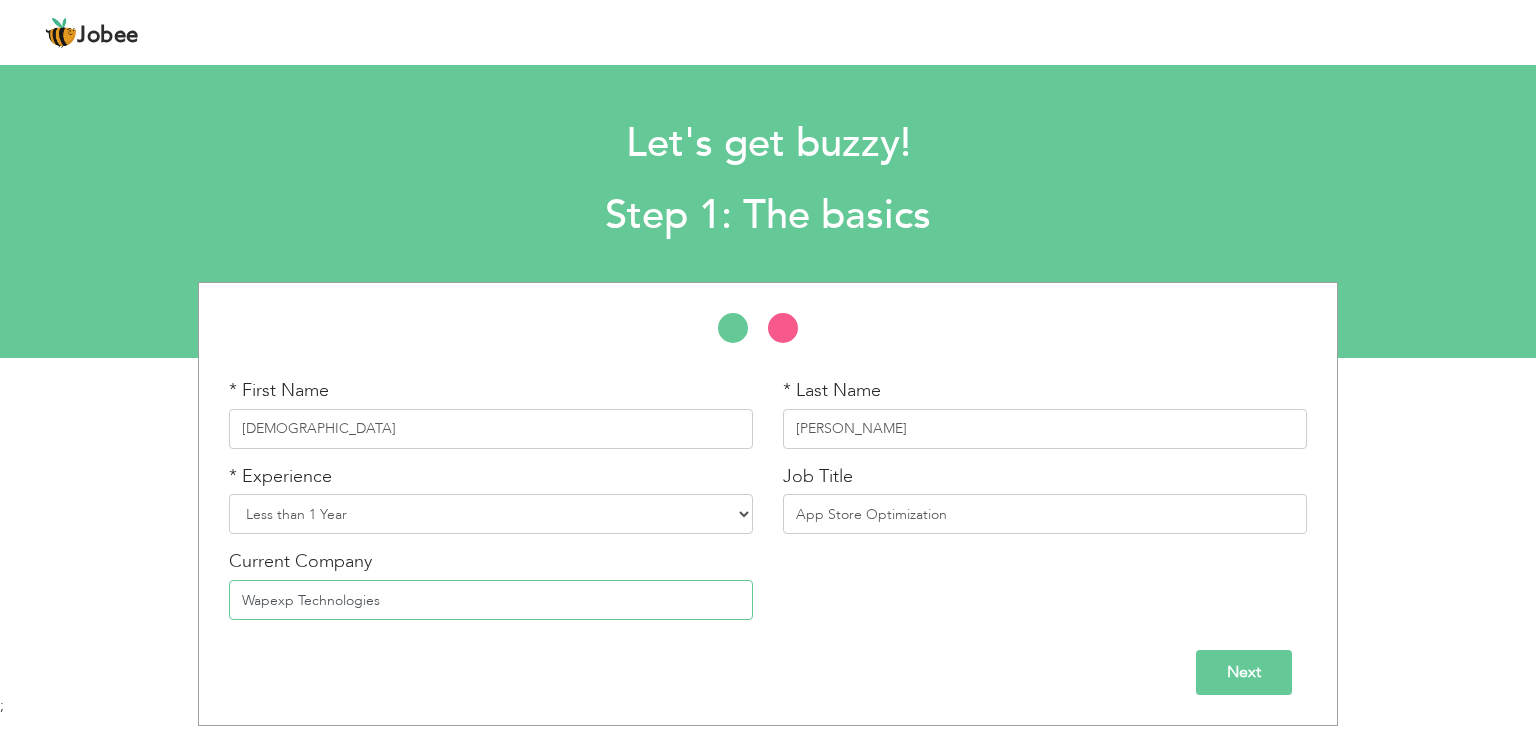type on "Wapexp Technologies" 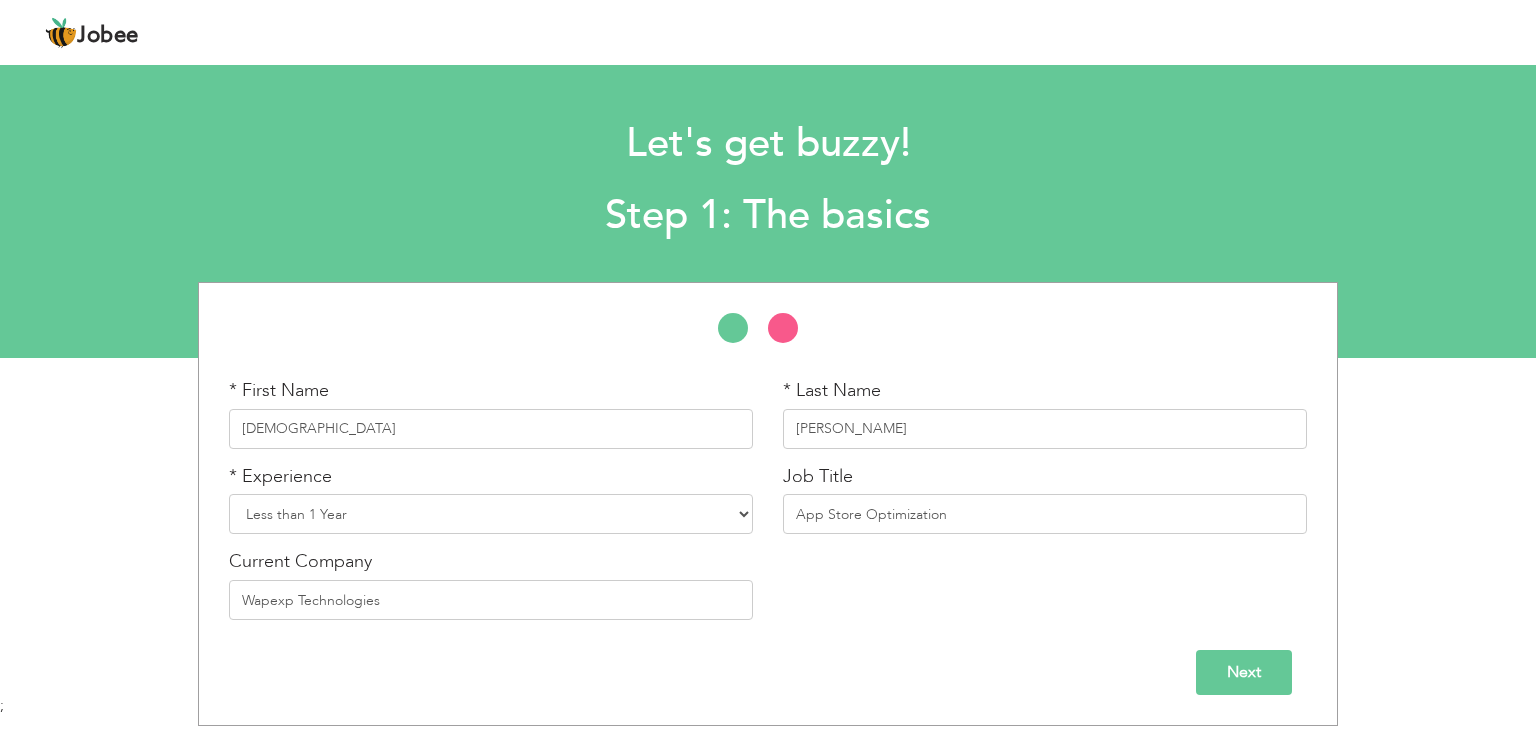 click on "Next" at bounding box center [768, 672] 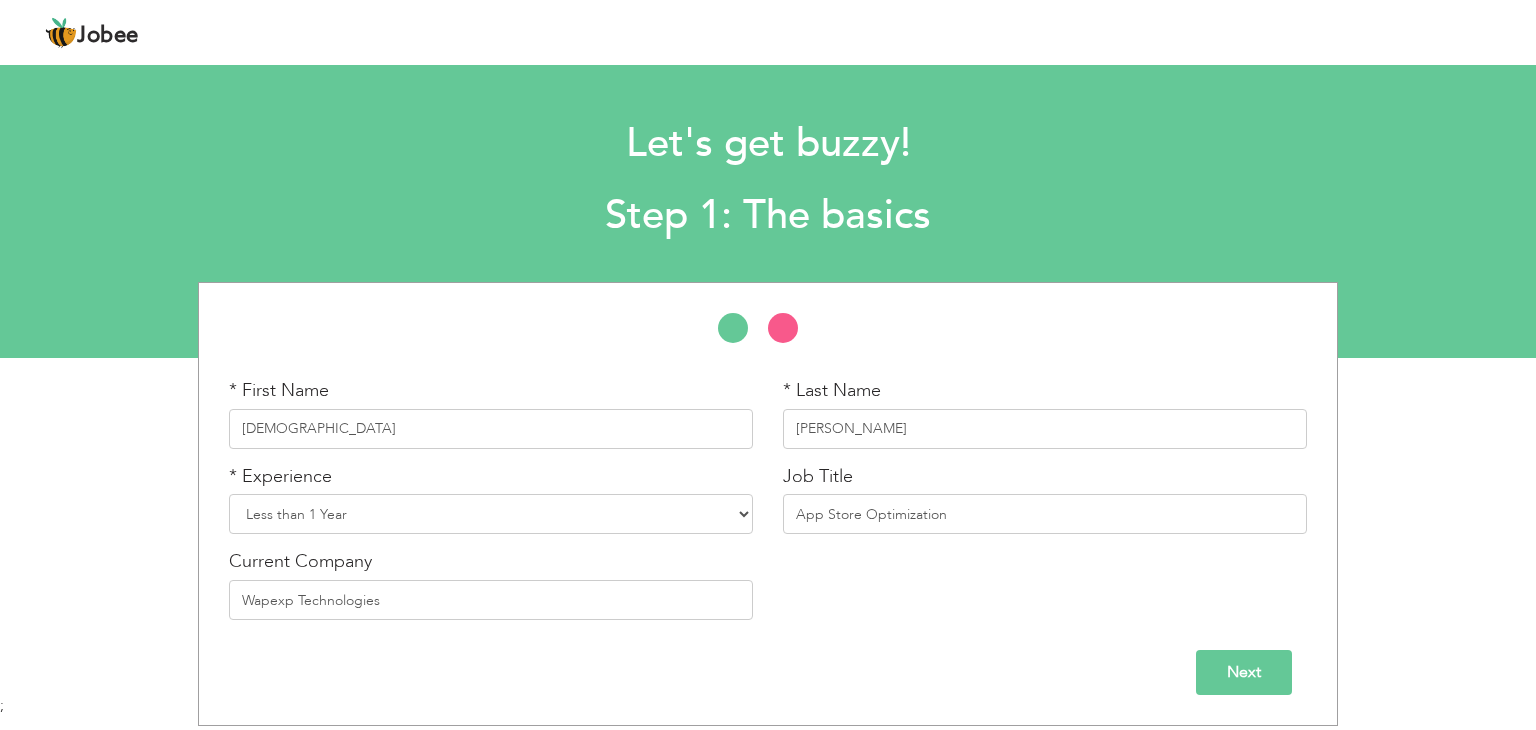click on "Next" at bounding box center [1244, 672] 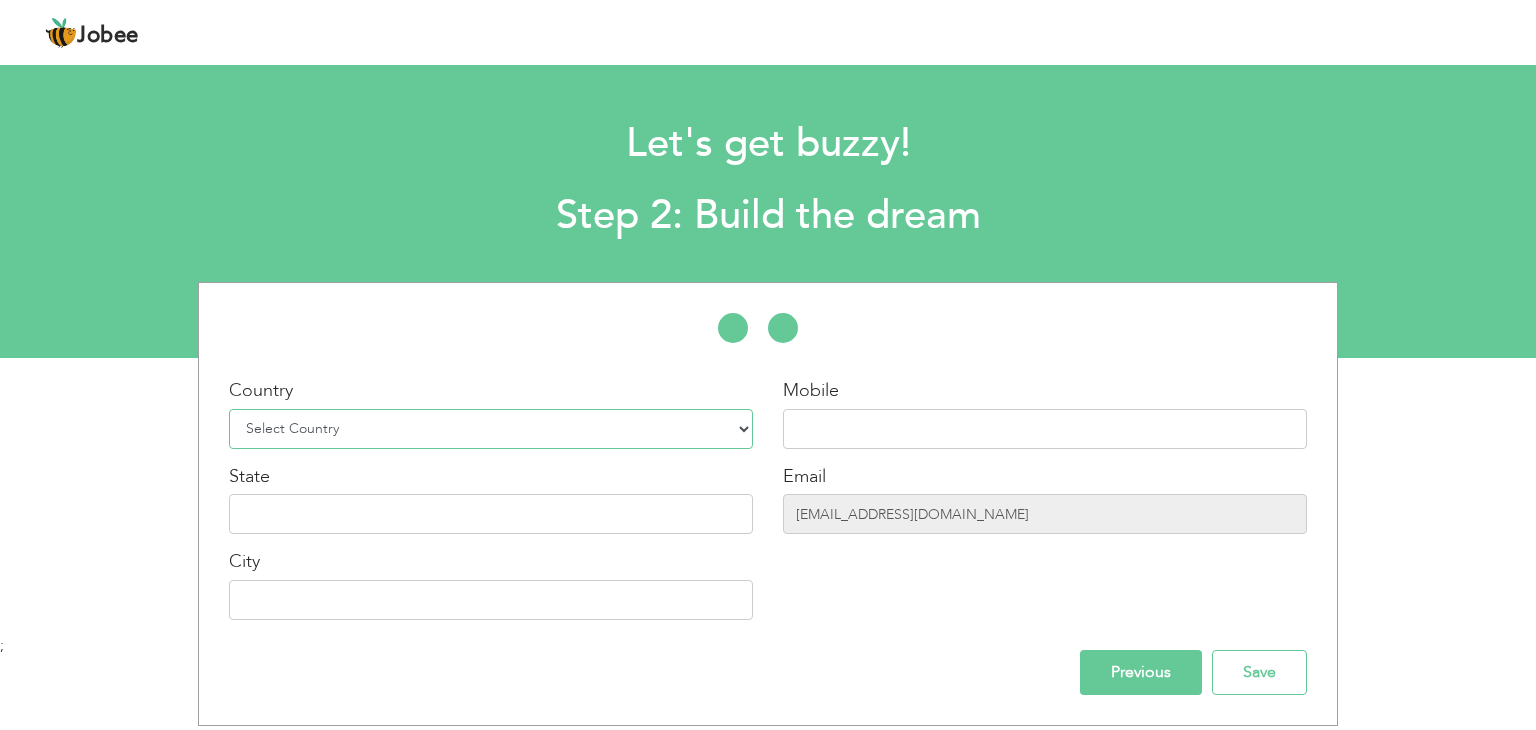 click on "Select Country
Afghanistan
Albania
Algeria
American Samoa
Andorra
Angola
Anguilla
Antarctica
Antigua and Barbuda
Argentina
Armenia
Aruba
Australia
Austria
Azerbaijan
Bahamas
Bahrain
Bangladesh
Barbados
Belarus
Belgium
Belize
Benin
Bermuda
Bhutan
Bolivia
Bosnia-Herzegovina
Botswana
Bouvet Island
Brazil
British Indian Ocean Territory
Brunei Darussalam
Bulgaria
Burkina Faso
Burundi
Cambodia
Cameroon
Canada
Cape Verde
Cayman Islands
Central African Republic
Chad
Chile
China
Christmas Island
Cocos (Keeling) Islands
Colombia
Comoros
Congo
Congo, Dem. Republic
Cook Islands
Costa Rica
Croatia
Cuba
Cyprus
Czech Rep
Denmark
Djibouti
Dominica
Dominican Republic
Ecuador
Egypt
El Salvador
Equatorial Guinea
Eritrea
Estonia
Ethiopia
European Union
Falkland Islands (Malvinas)
Faroe Islands
Fiji
Finland
France
French Guiana
French Southern Territories
Gabon
Gambia
Georgia" at bounding box center [491, 429] 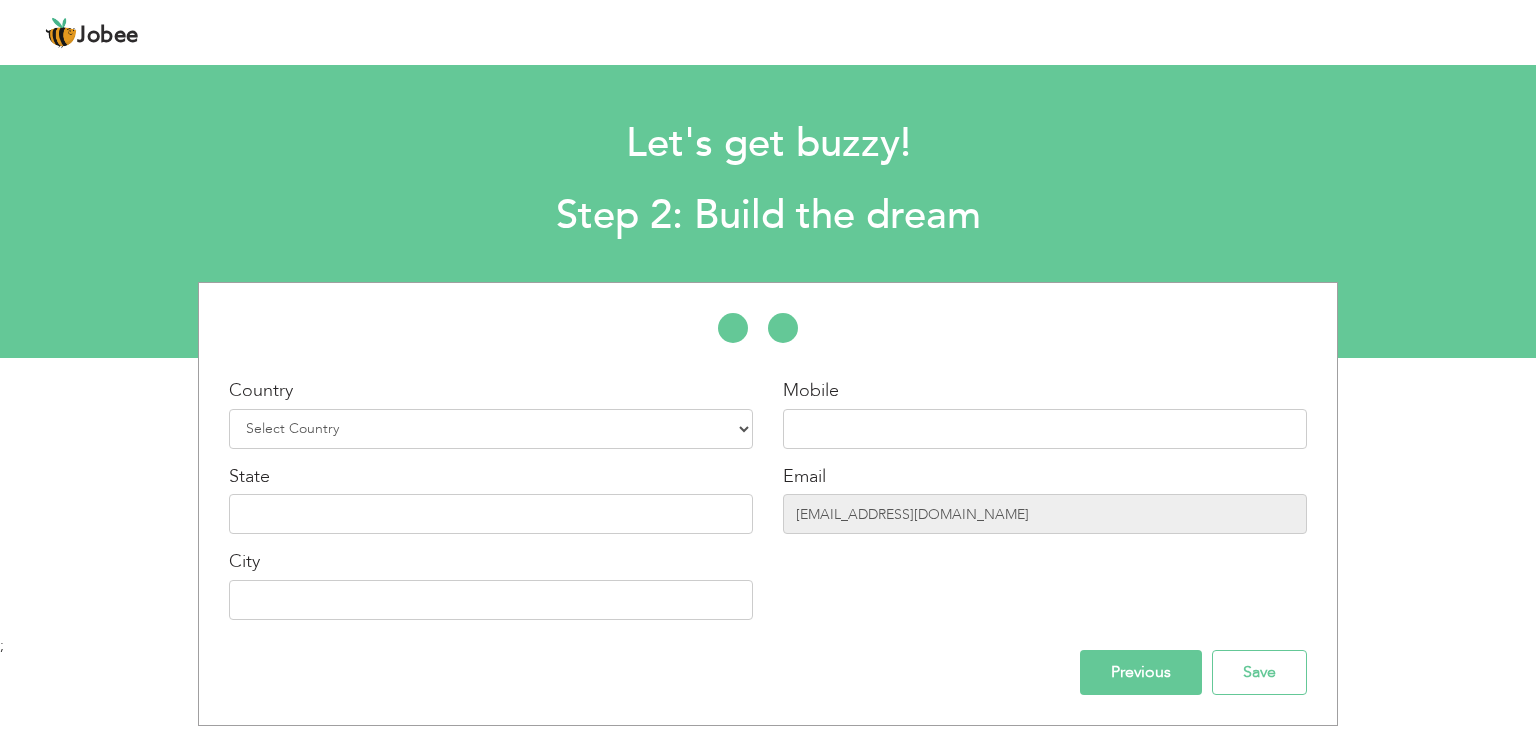 click on "* First Name
Muhammad
* Last Name
Abdullah
* Experience Entry Level" at bounding box center (768, 504) 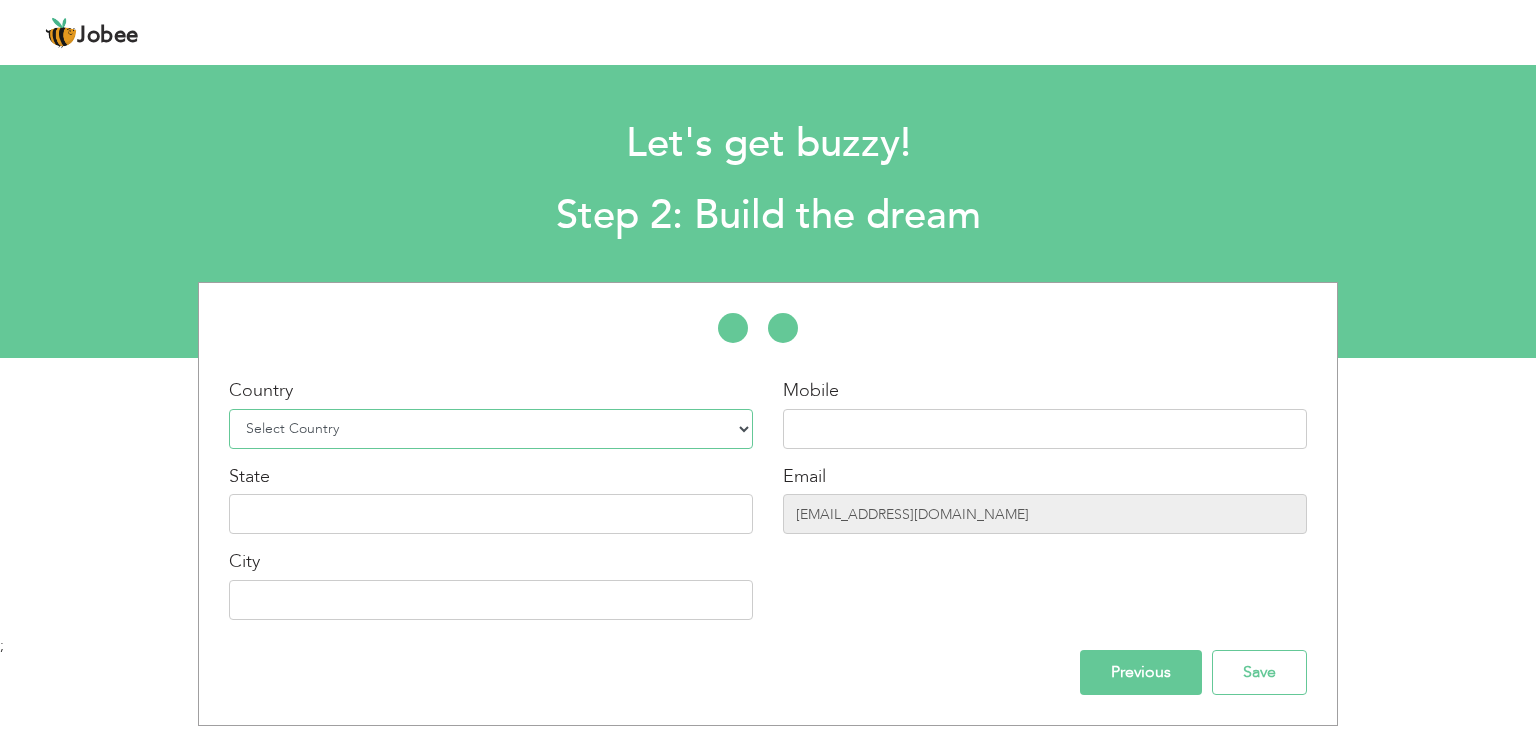 click on "Select Country
Afghanistan
Albania
Algeria
American Samoa
Andorra
Angola
Anguilla
Antarctica
Antigua and Barbuda
Argentina
Armenia
Aruba
Australia
Austria
Azerbaijan
Bahamas
Bahrain
Bangladesh
Barbados
Belarus
Belgium
Belize
Benin
Bermuda
Bhutan
Bolivia
Bosnia-Herzegovina
Botswana
Bouvet Island
Brazil
British Indian Ocean Territory
Brunei Darussalam
Bulgaria
Burkina Faso
Burundi
Cambodia
Cameroon
Canada
Cape Verde
Cayman Islands
Central African Republic
Chad
Chile
China
Christmas Island
Cocos (Keeling) Islands
Colombia
Comoros
Congo
Congo, Dem. Republic
Cook Islands
Costa Rica
Croatia
Cuba
Cyprus
Czech Rep
Denmark
Djibouti
Dominica
Dominican Republic
Ecuador
Egypt
El Salvador
Equatorial Guinea
Eritrea
Estonia
Ethiopia
European Union
Falkland Islands (Malvinas)
Faroe Islands
Fiji
Finland
France
French Guiana
French Southern Territories
Gabon
Gambia
Georgia" at bounding box center [491, 429] 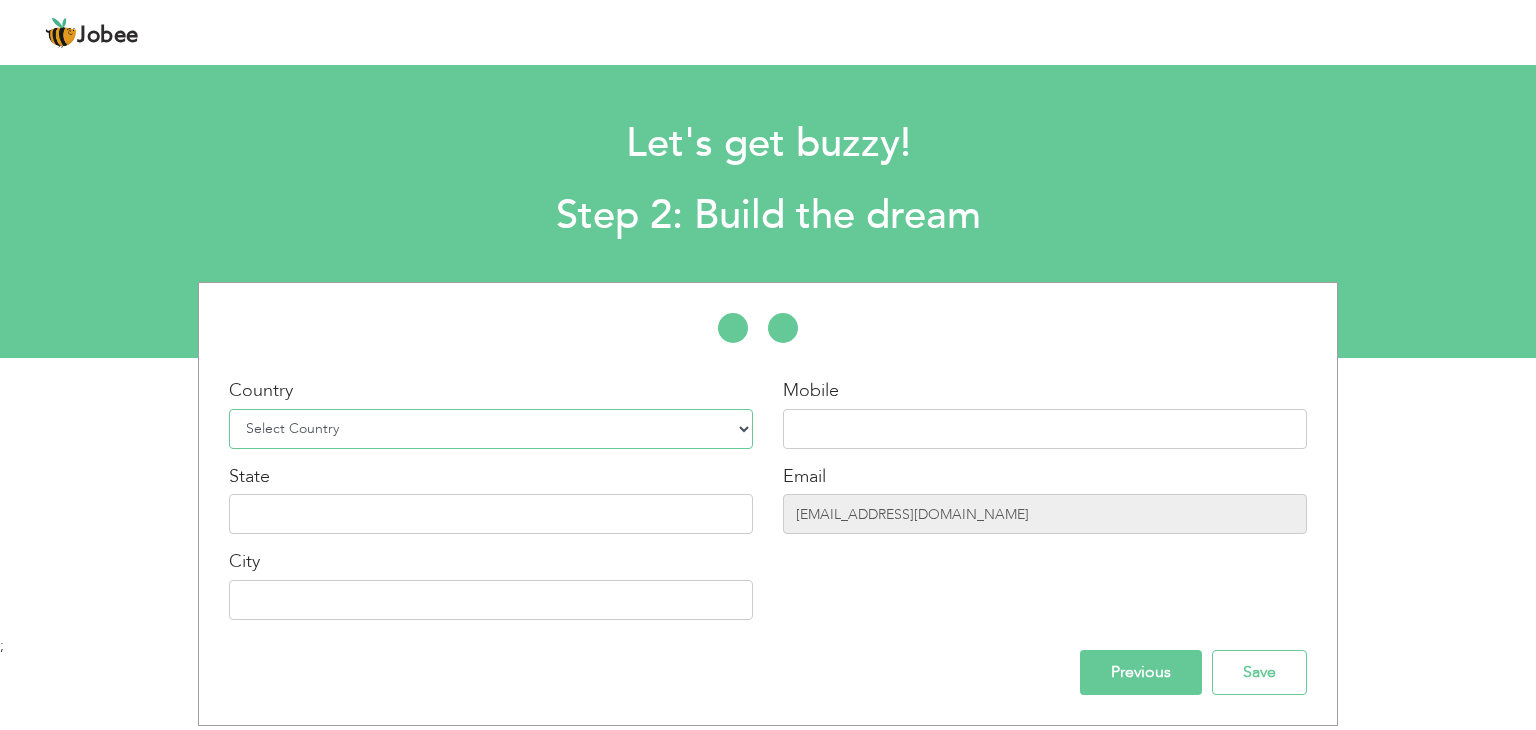 select on "166" 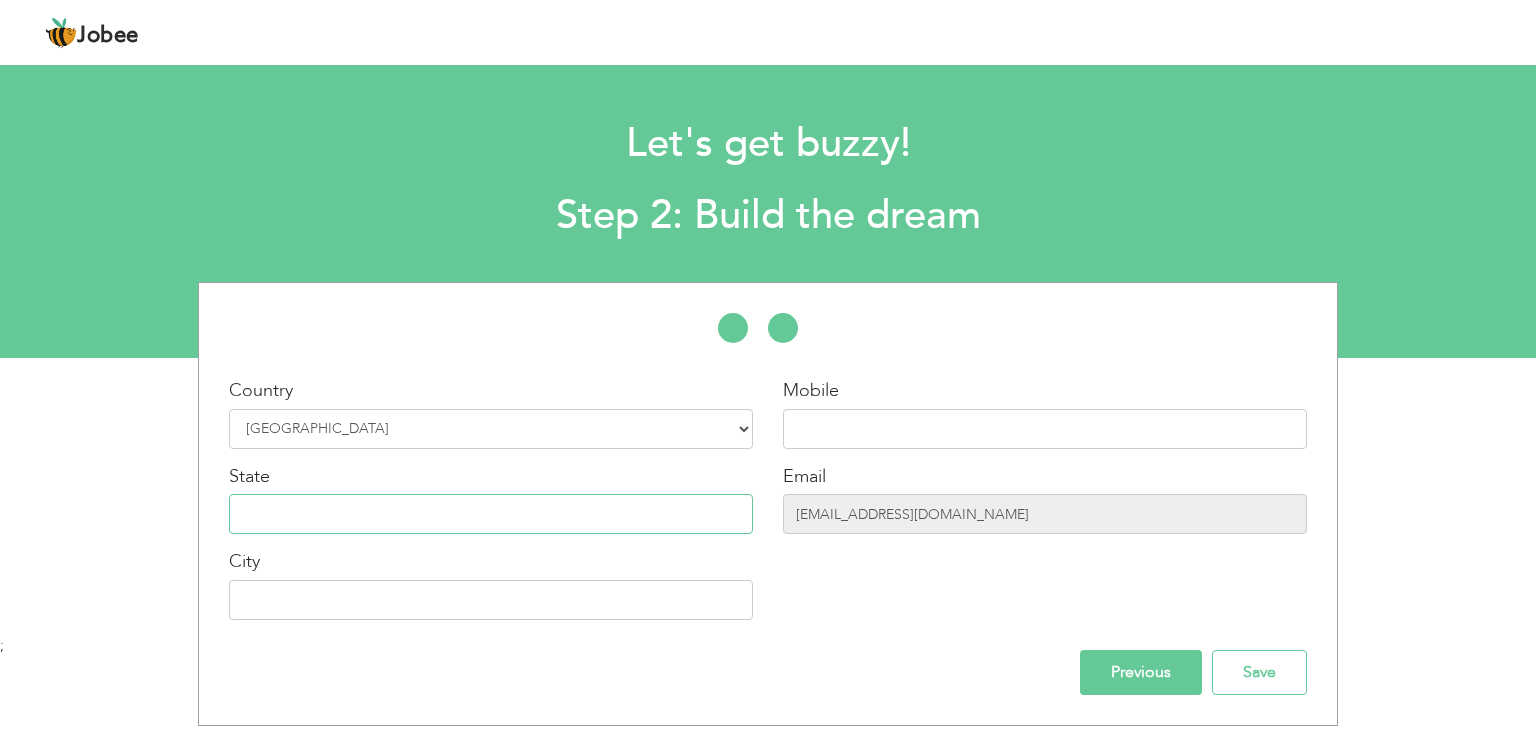 click at bounding box center [491, 514] 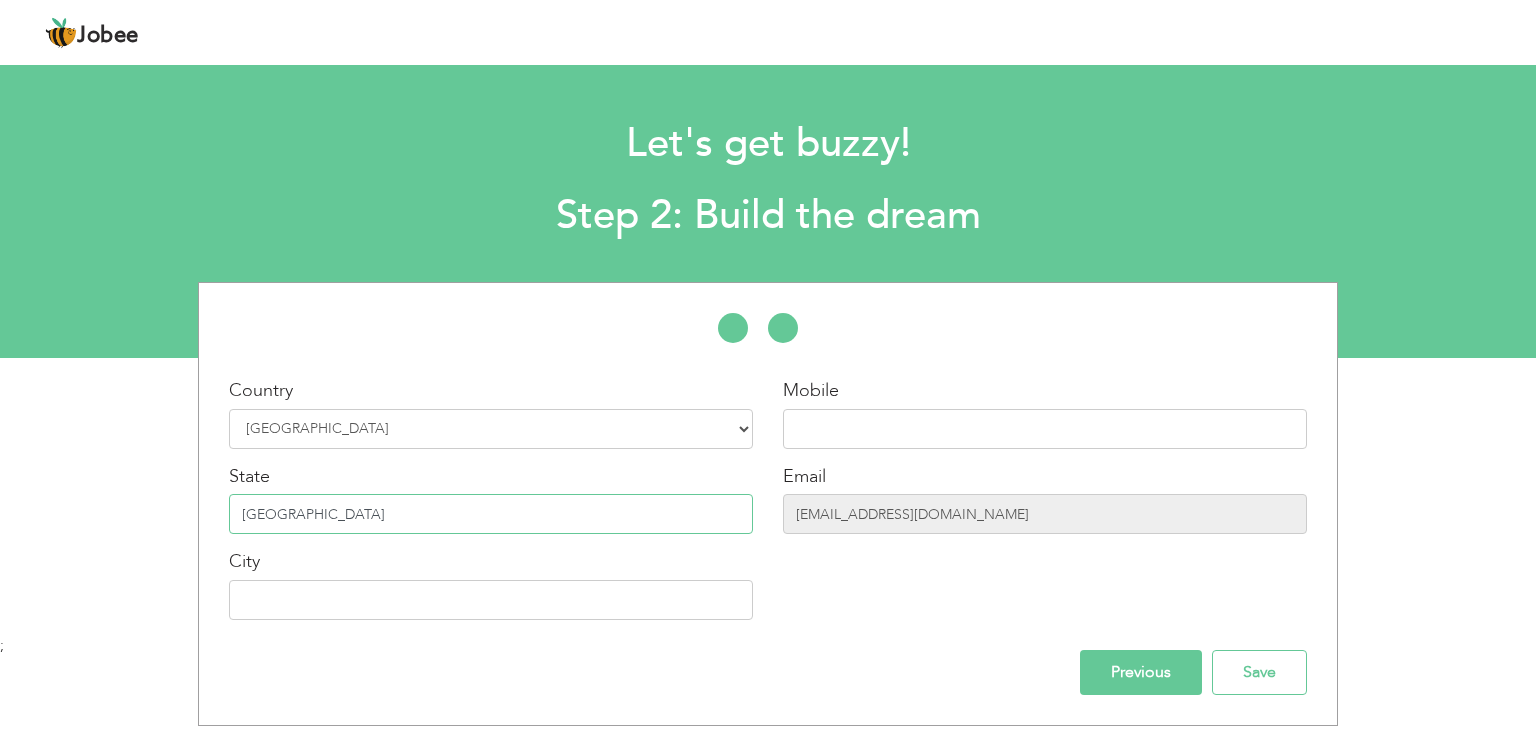 type on "[GEOGRAPHIC_DATA]" 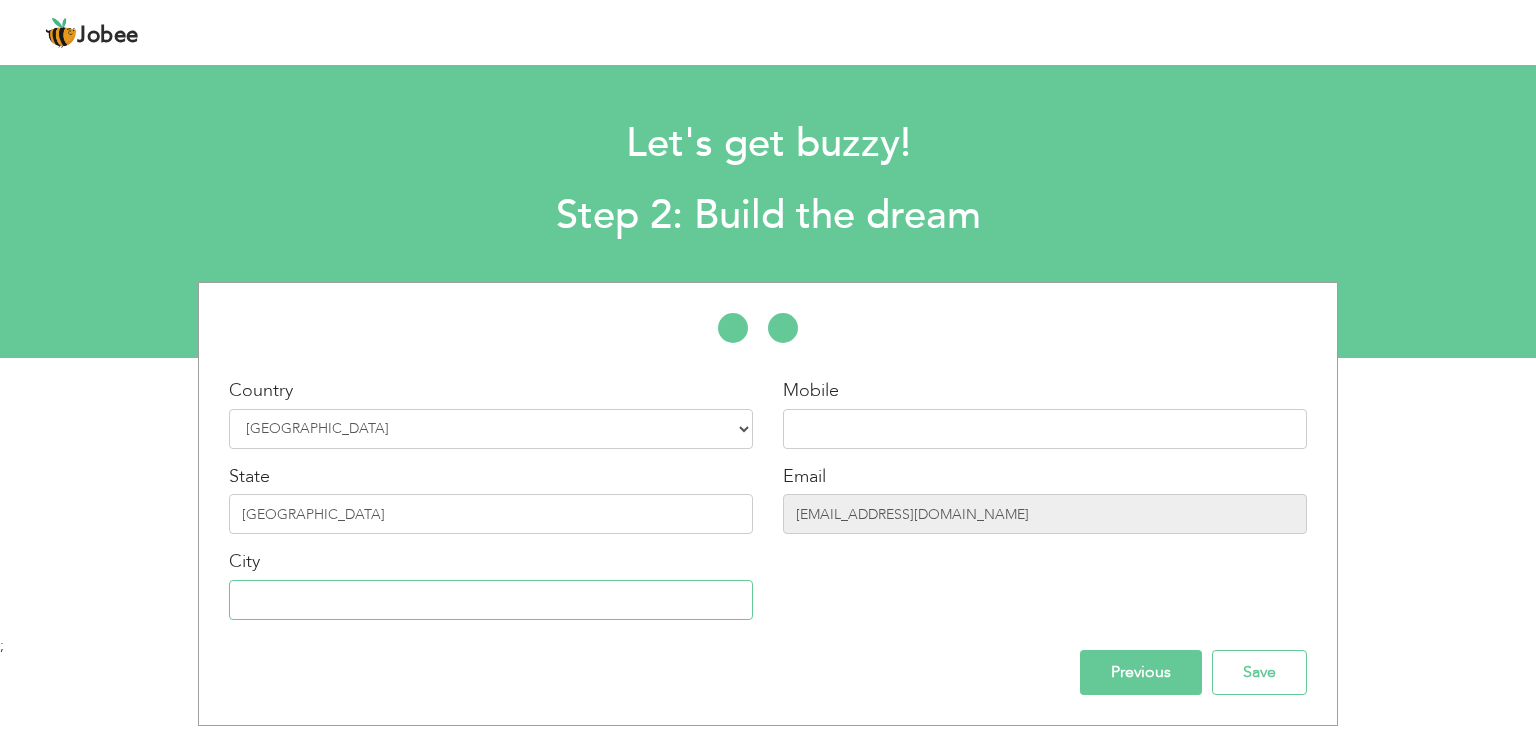 click at bounding box center [491, 600] 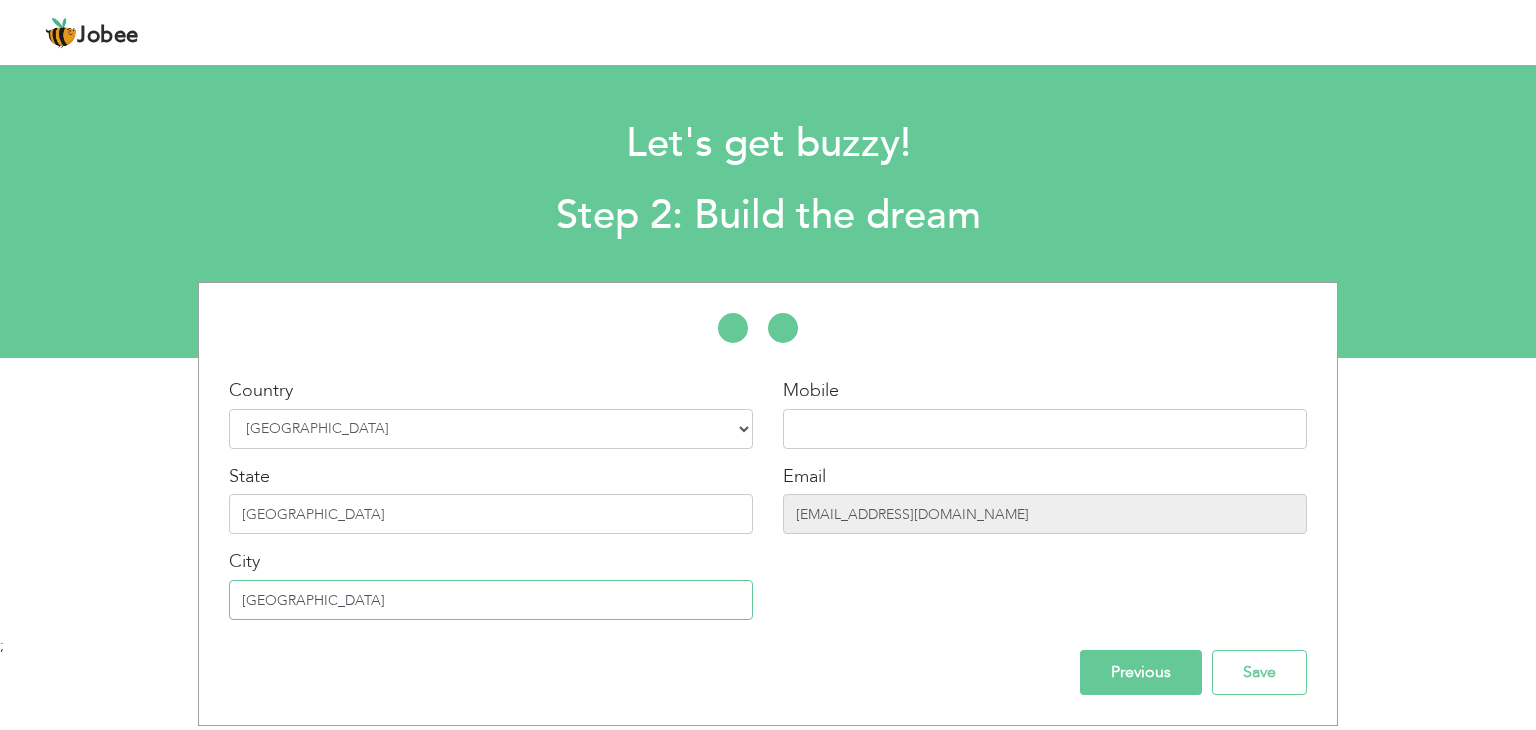 type on "[GEOGRAPHIC_DATA]" 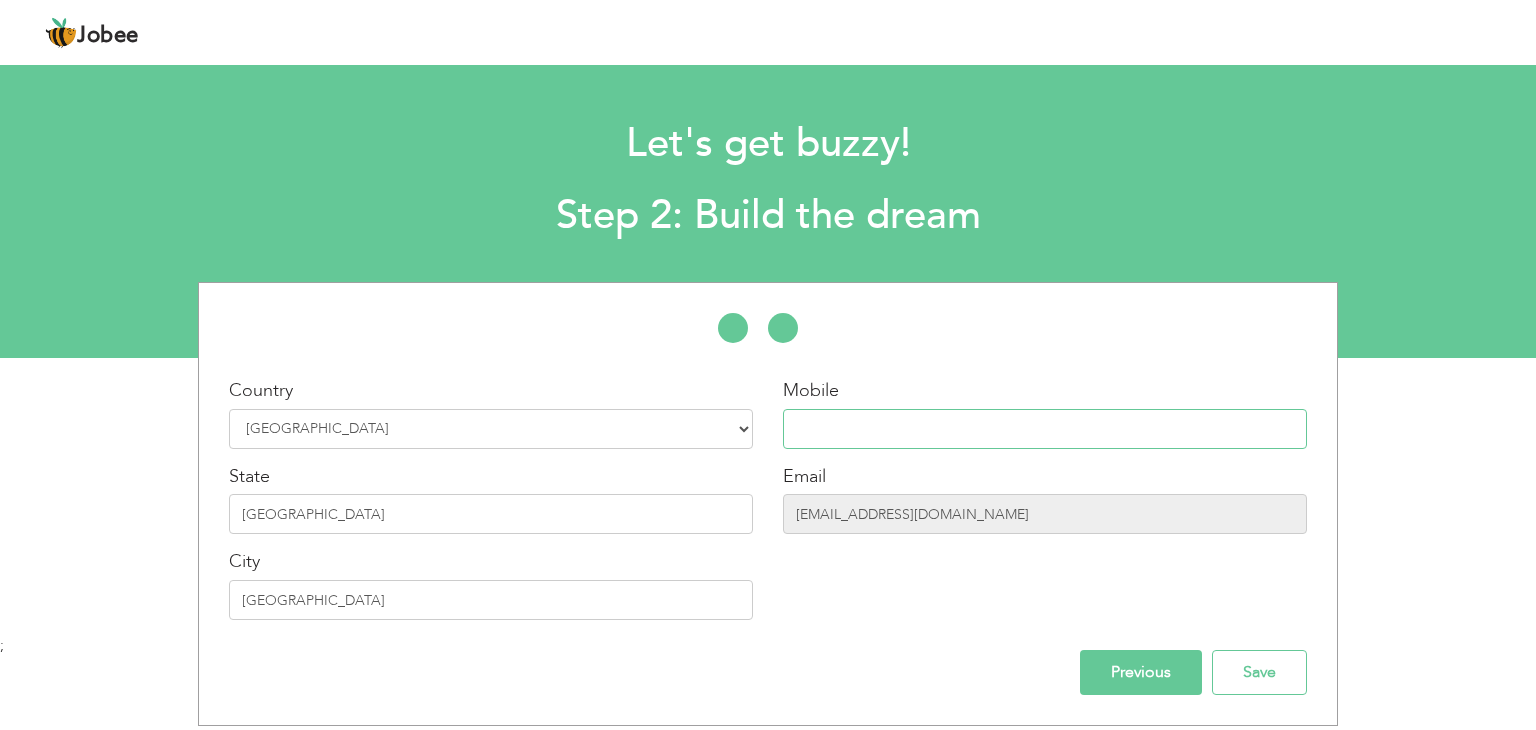 click at bounding box center [1045, 429] 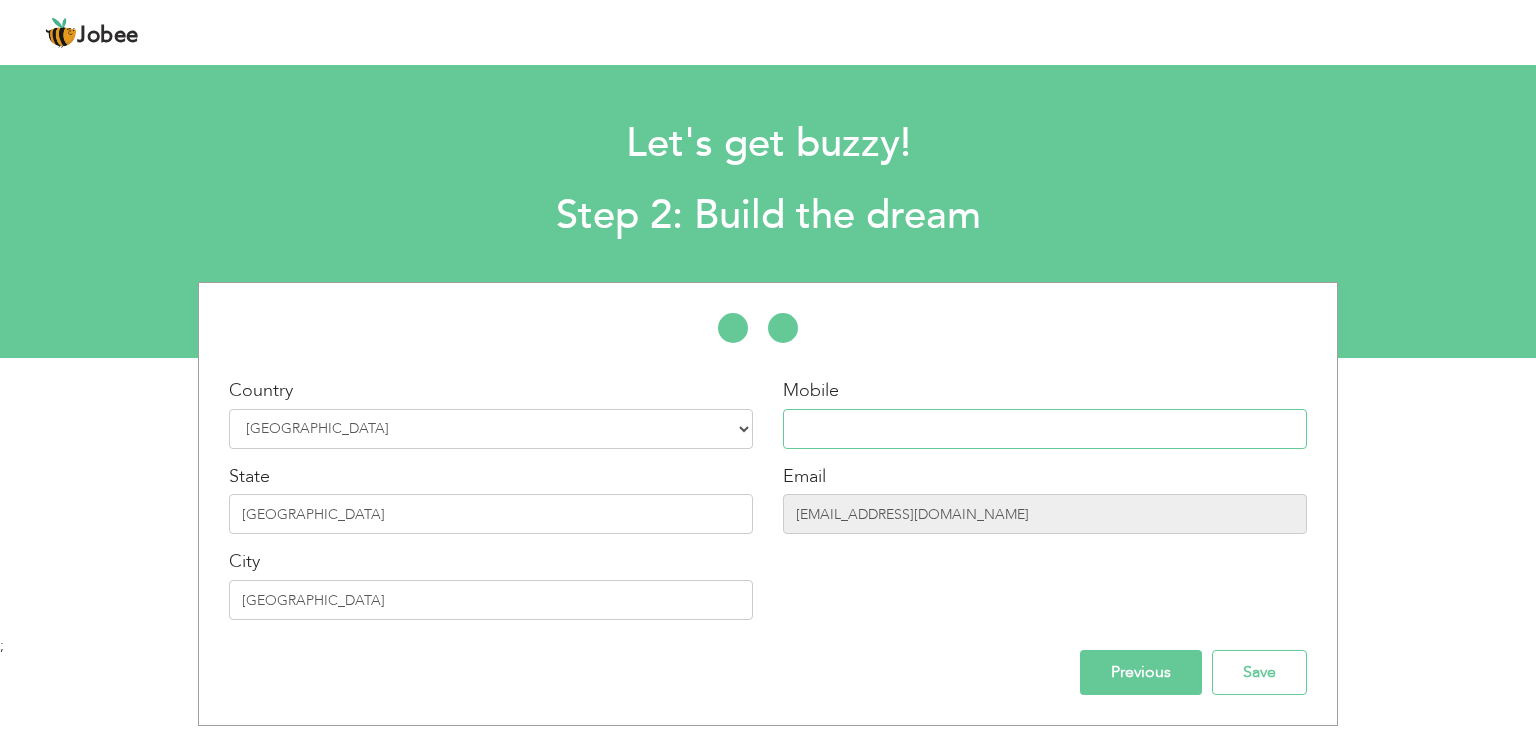 paste on "304 5309393" 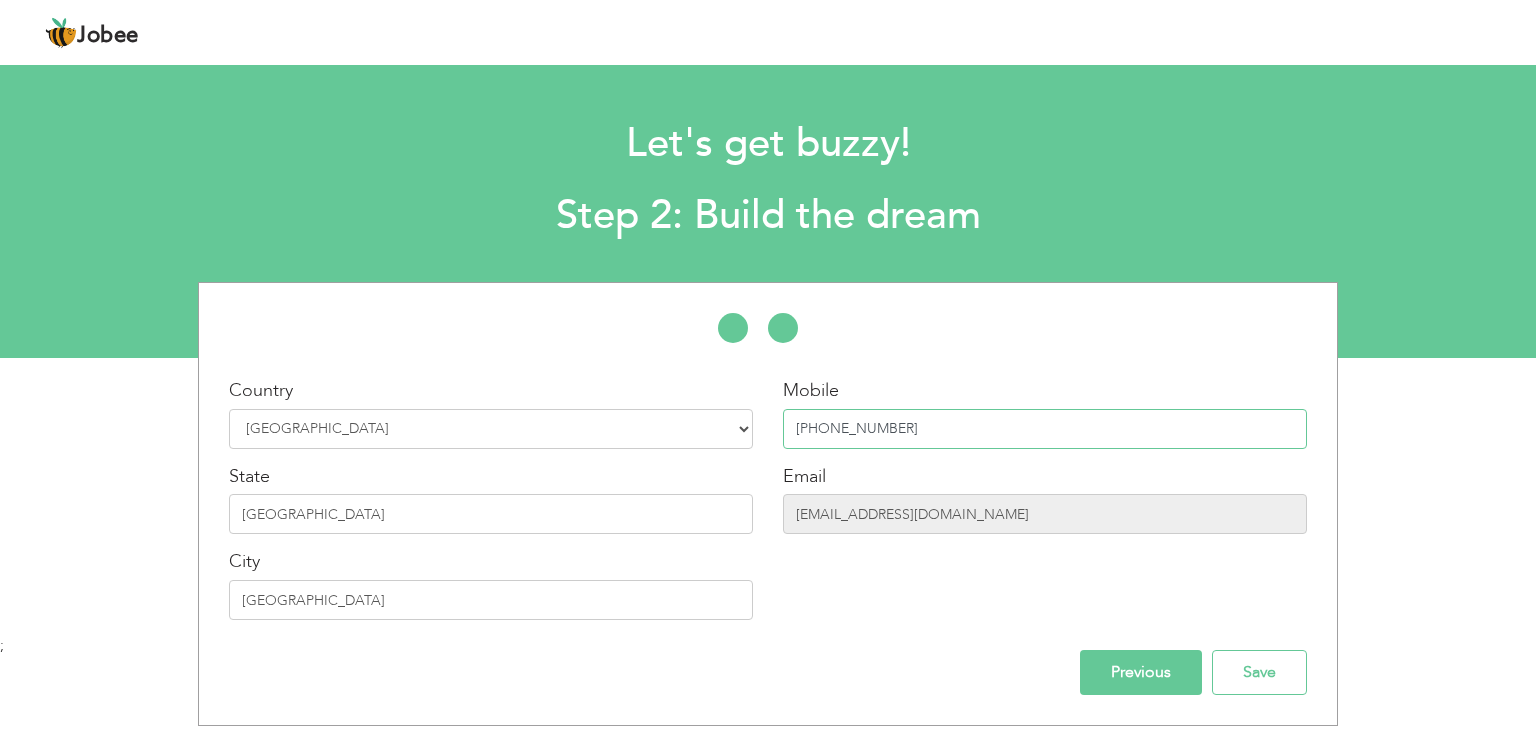 click on "304 5309393" at bounding box center (1045, 429) 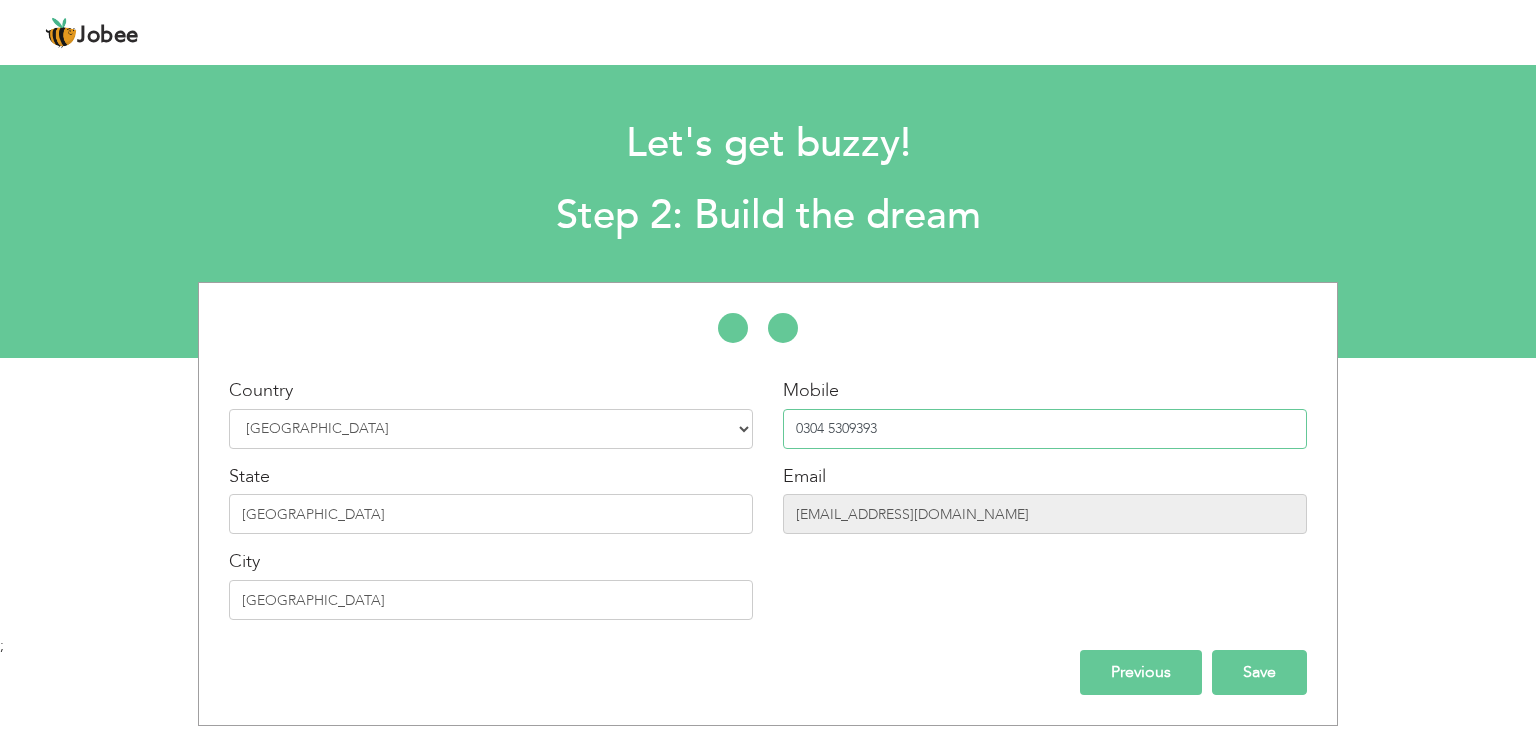 type on "0304 5309393" 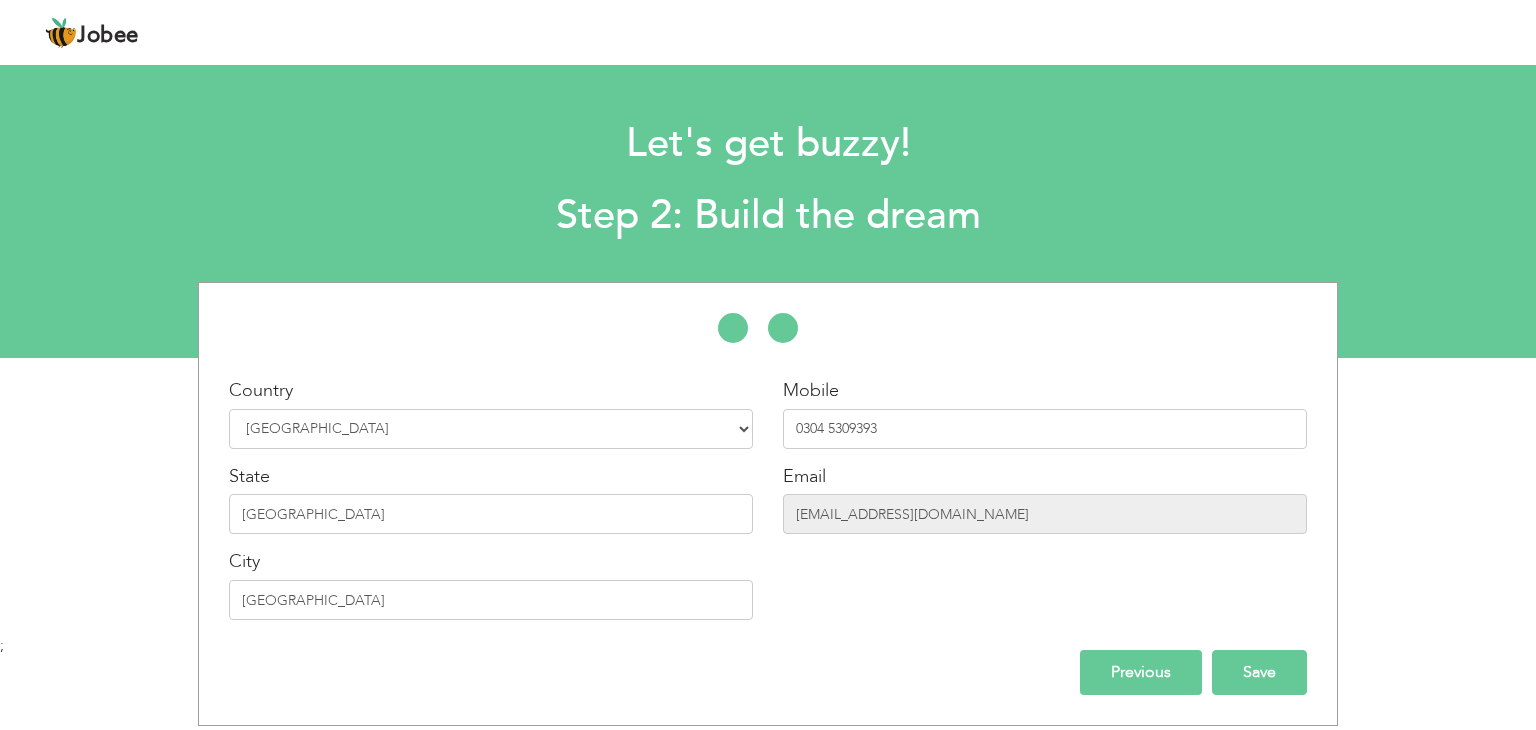 click on "Save" at bounding box center (1259, 672) 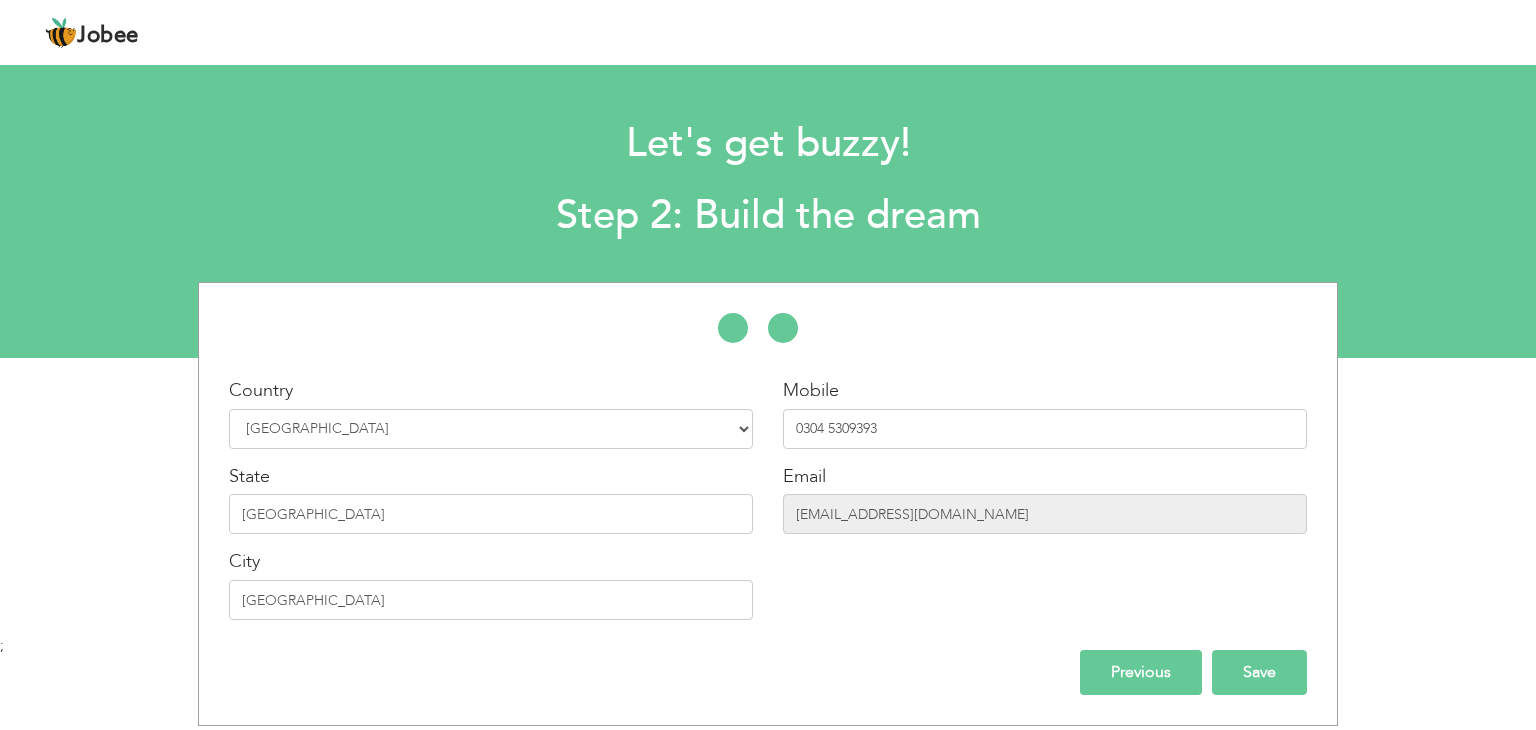 click on "Save" at bounding box center (1259, 672) 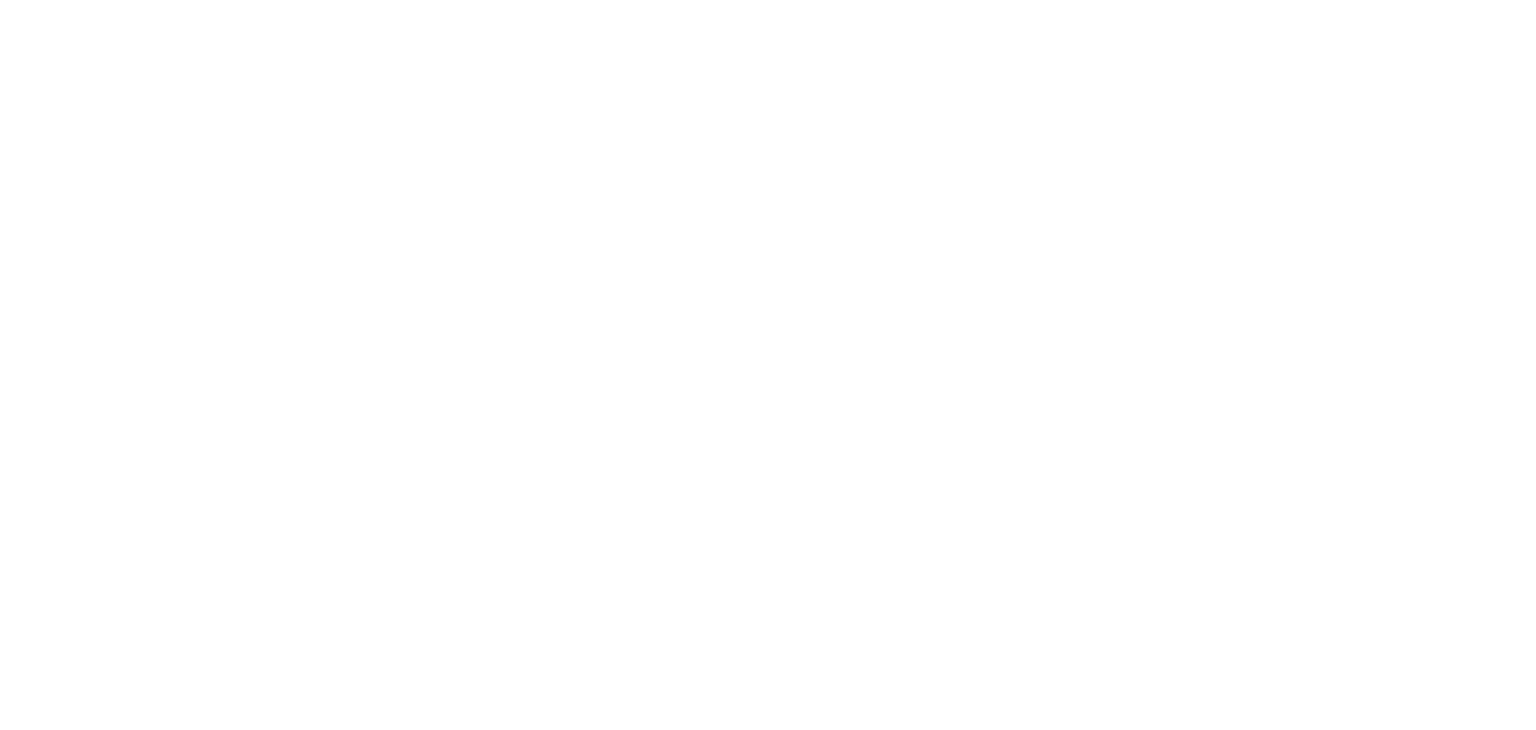 scroll, scrollTop: 0, scrollLeft: 0, axis: both 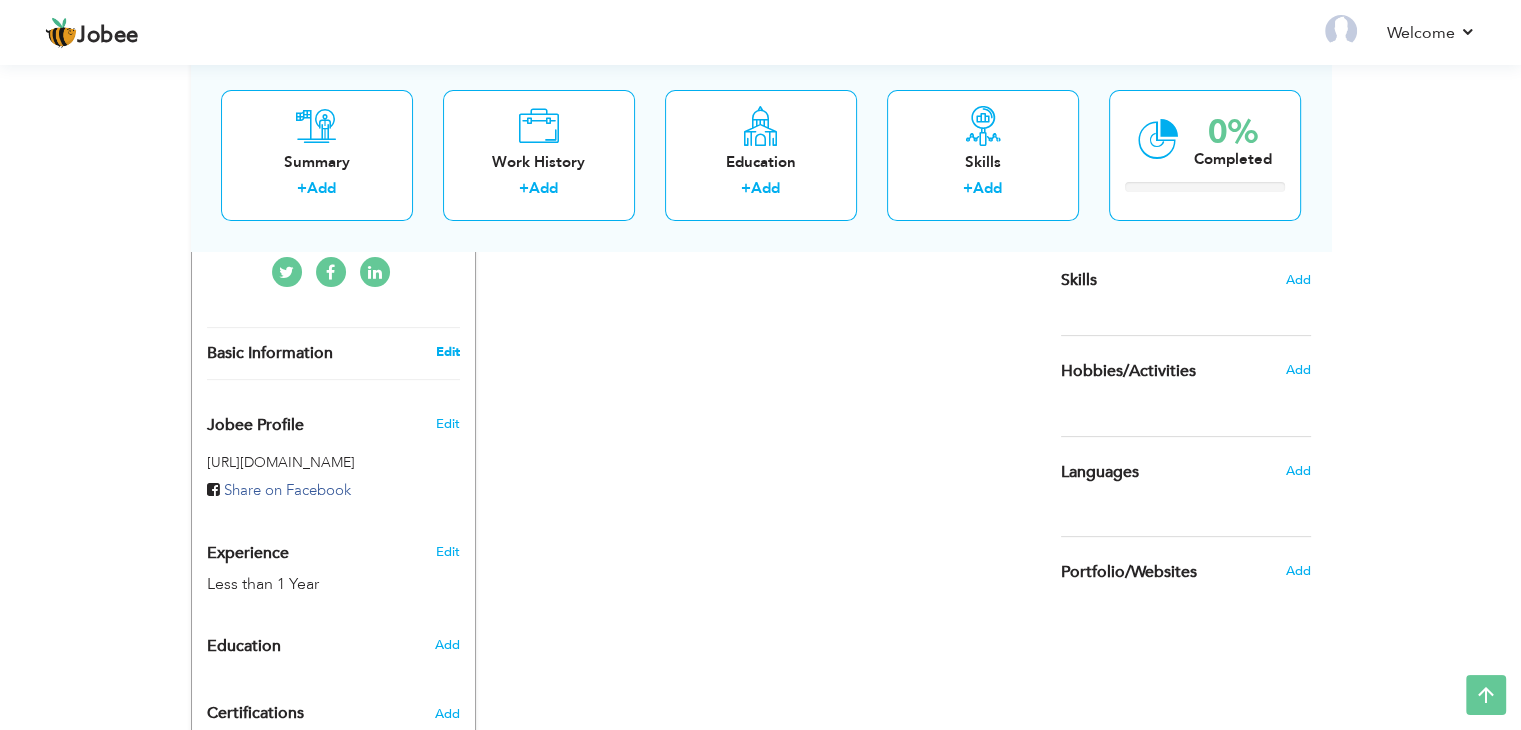 click on "Edit" at bounding box center (447, 352) 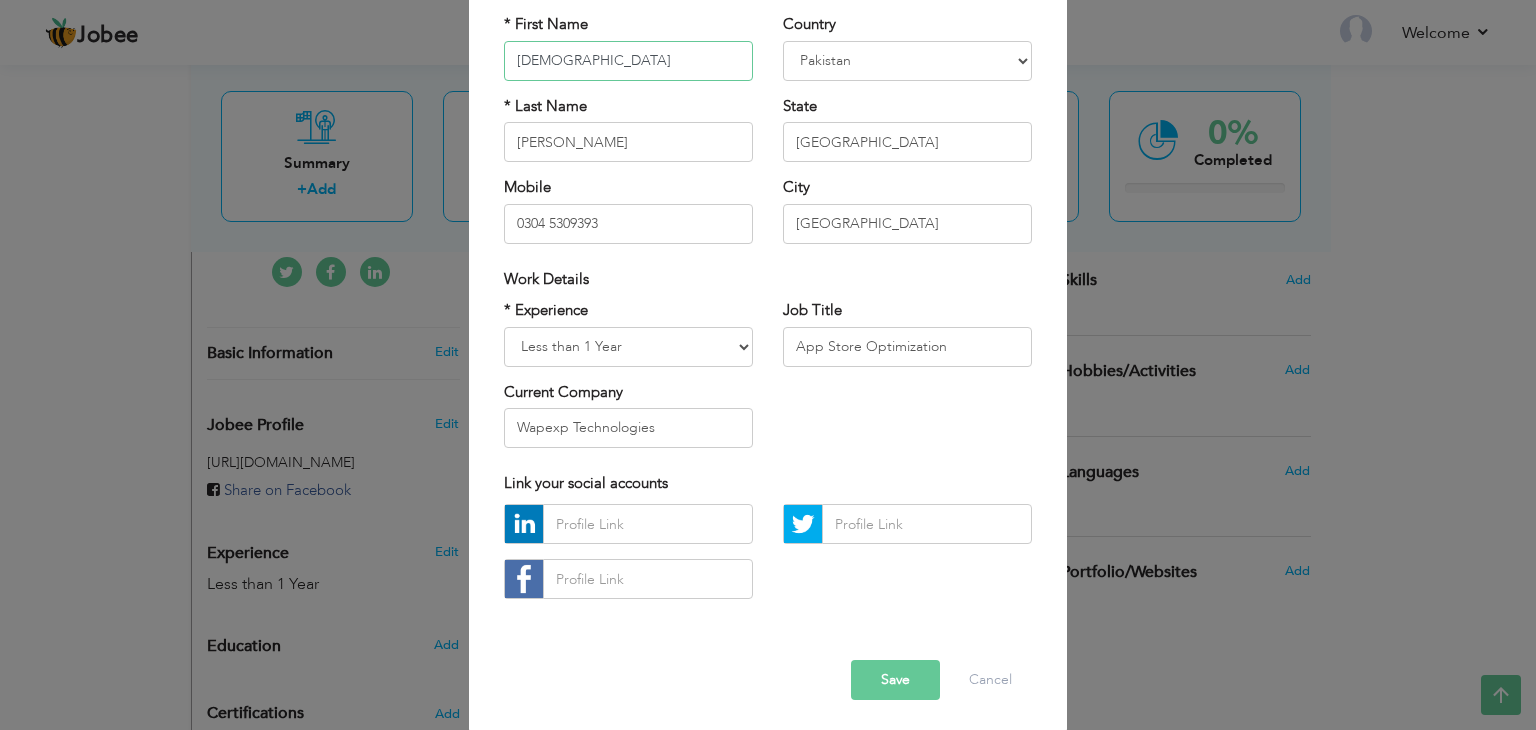 scroll, scrollTop: 181, scrollLeft: 0, axis: vertical 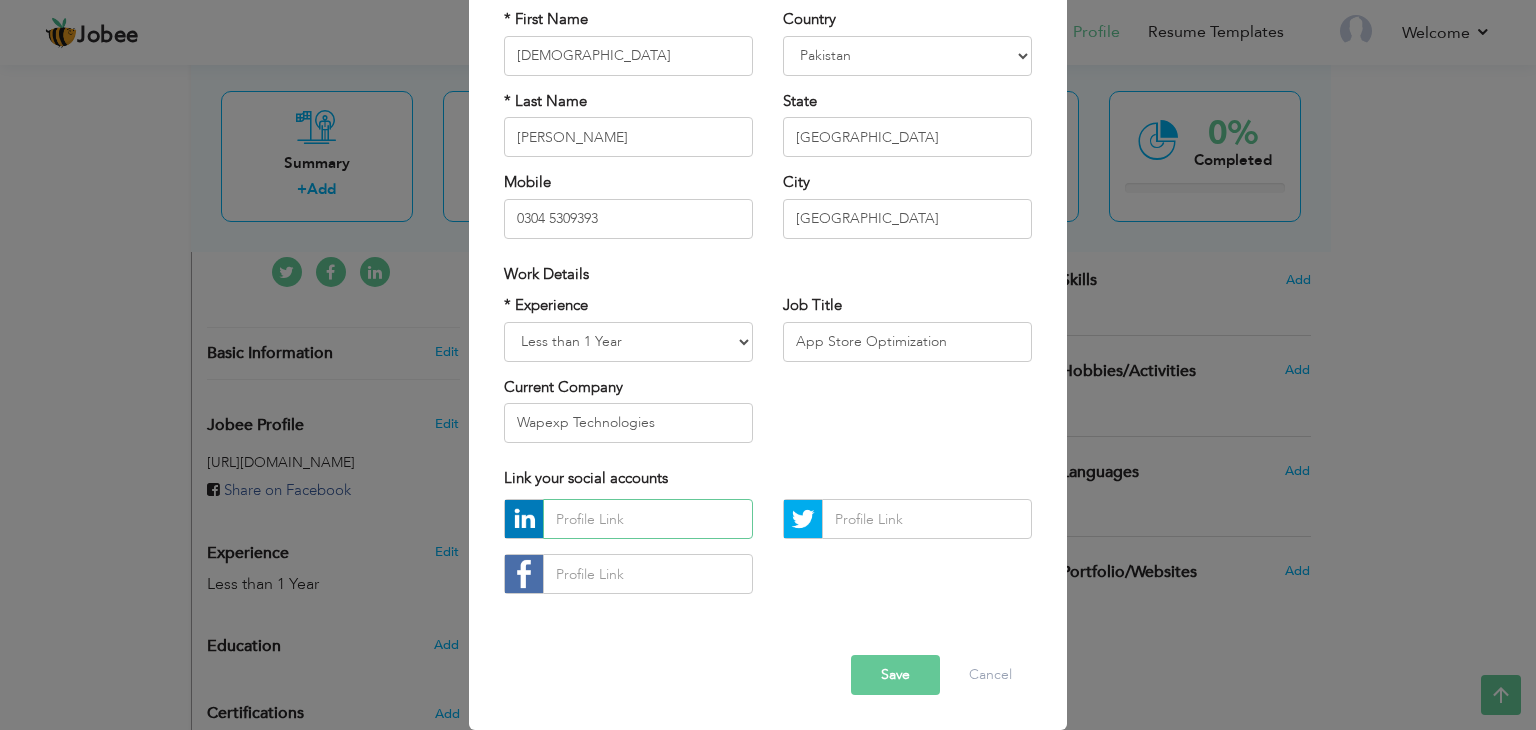 click at bounding box center [648, 519] 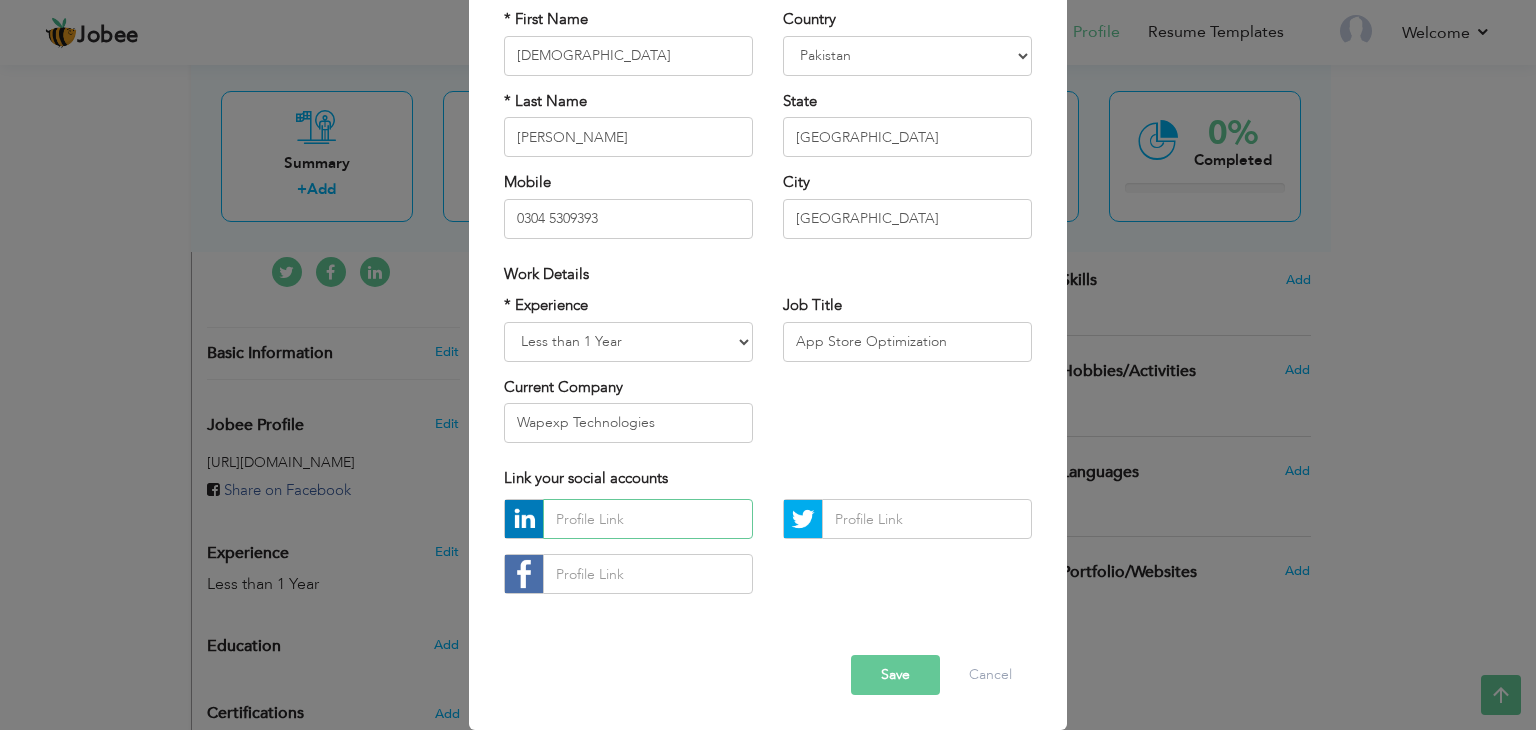 paste on "[URL][DOMAIN_NAME]" 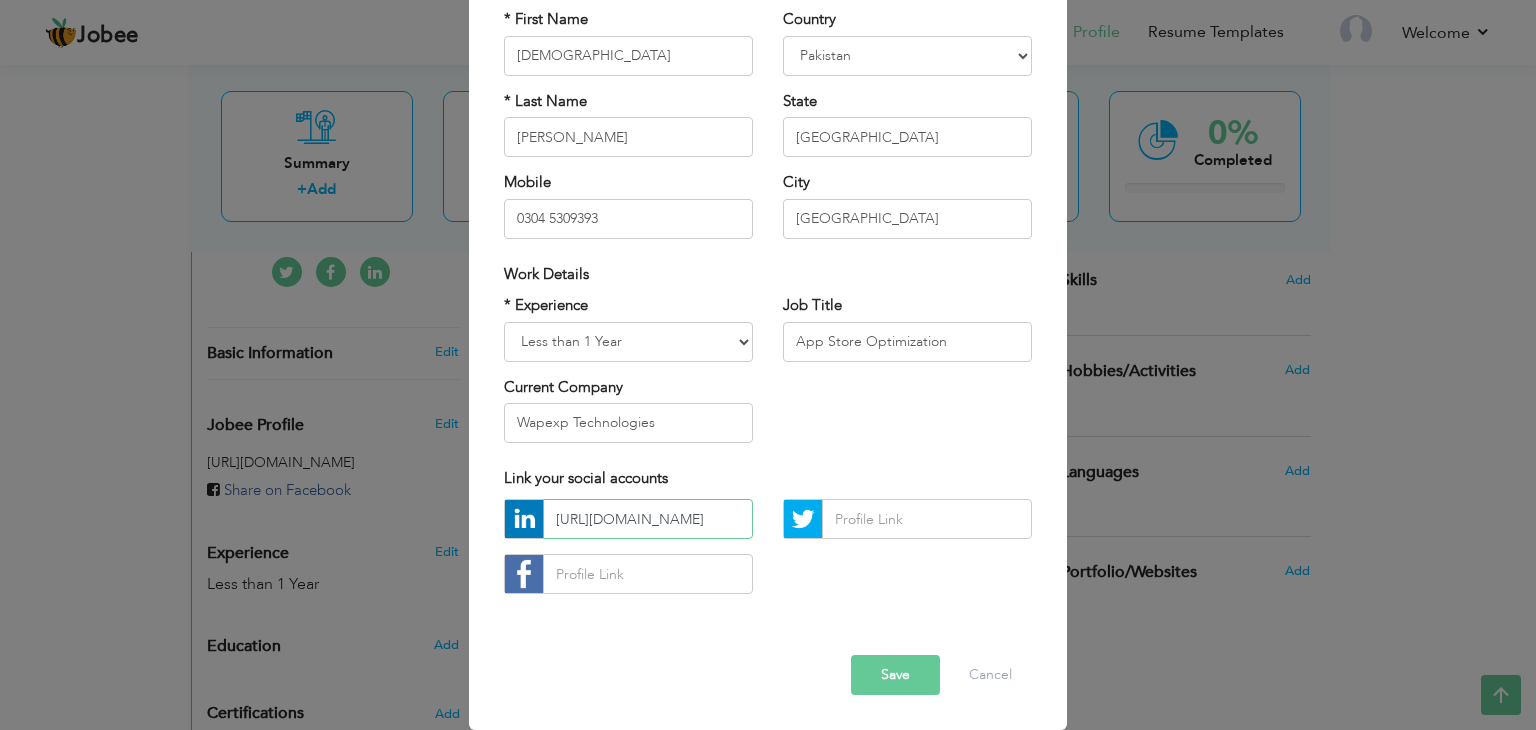 scroll, scrollTop: 0, scrollLeft: 159, axis: horizontal 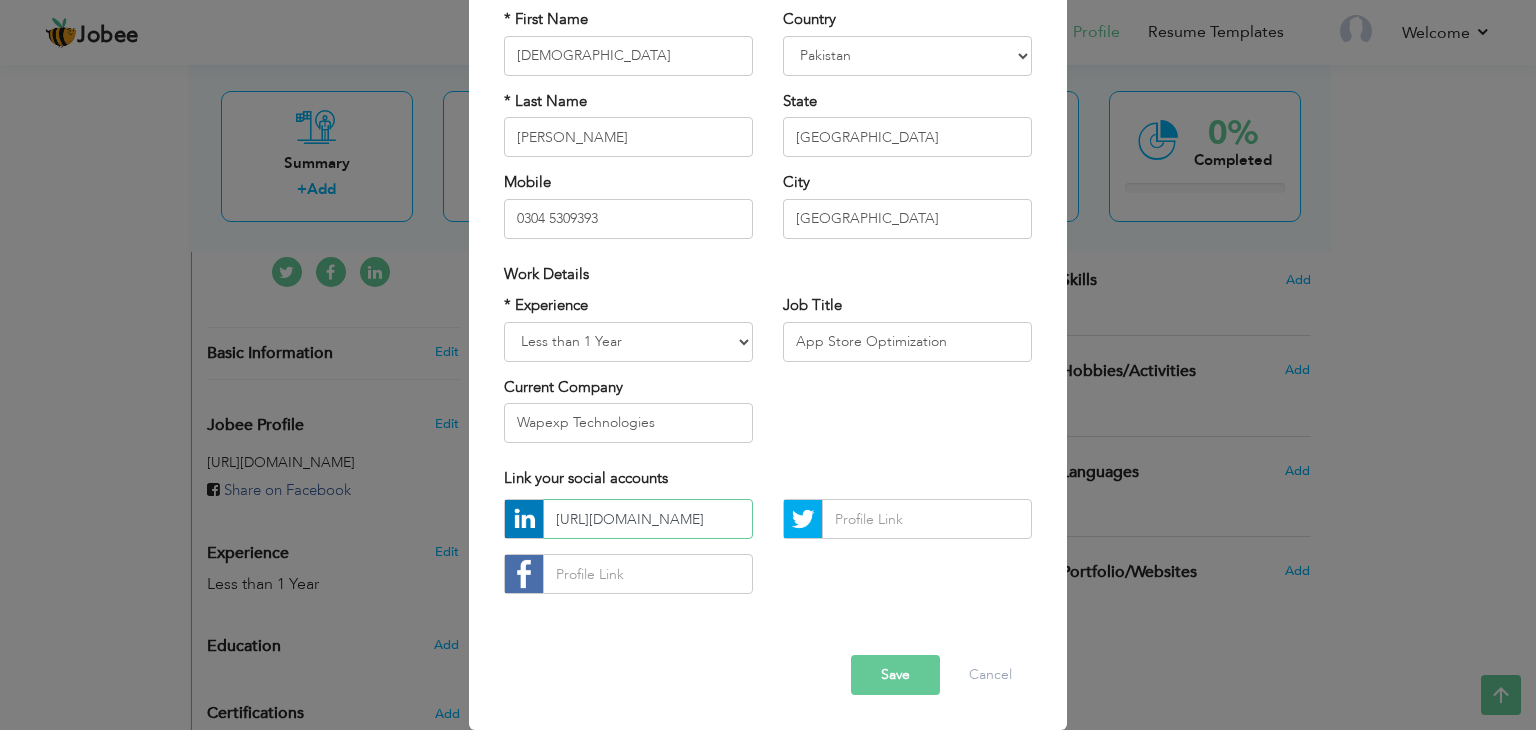 type on "[URL][DOMAIN_NAME]" 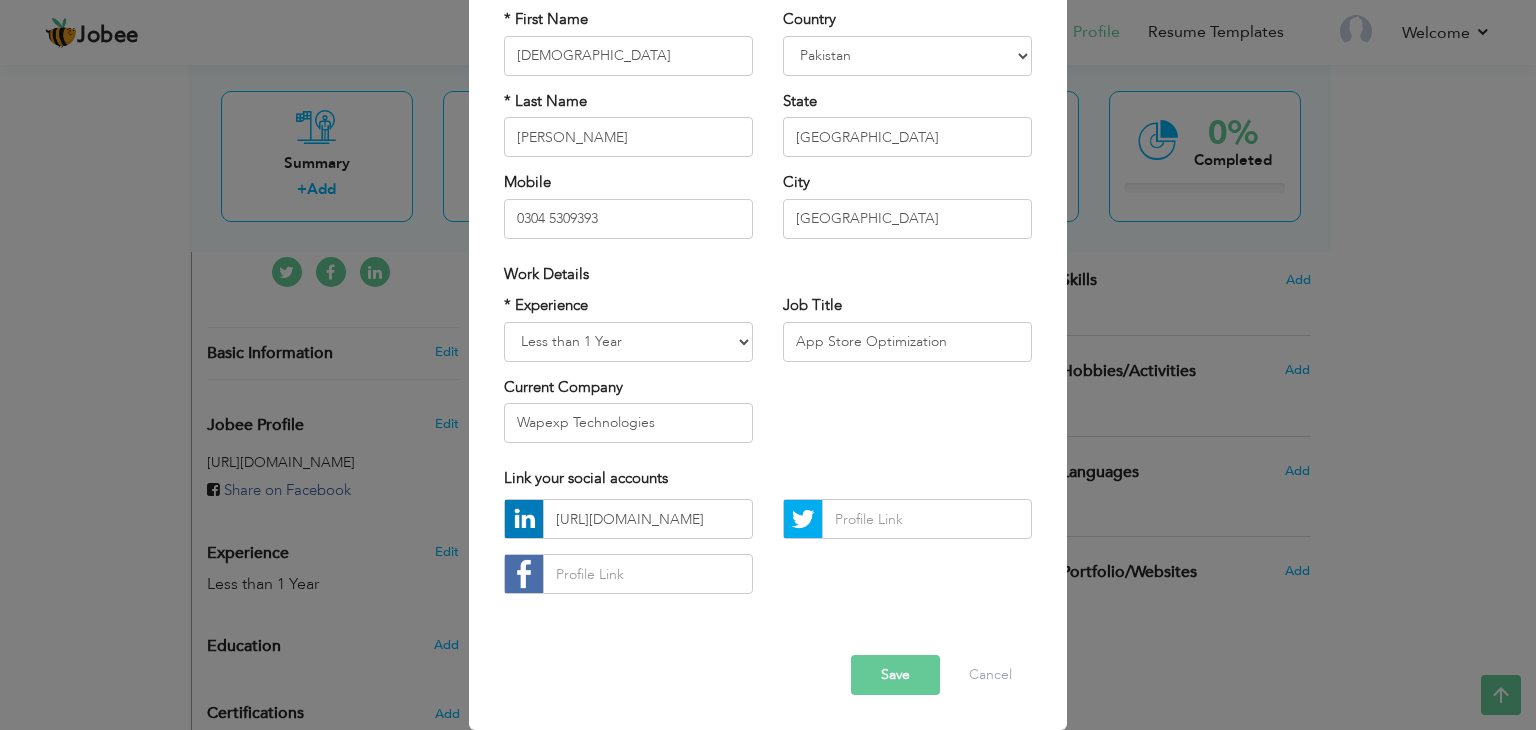 click on "Save" at bounding box center [895, 675] 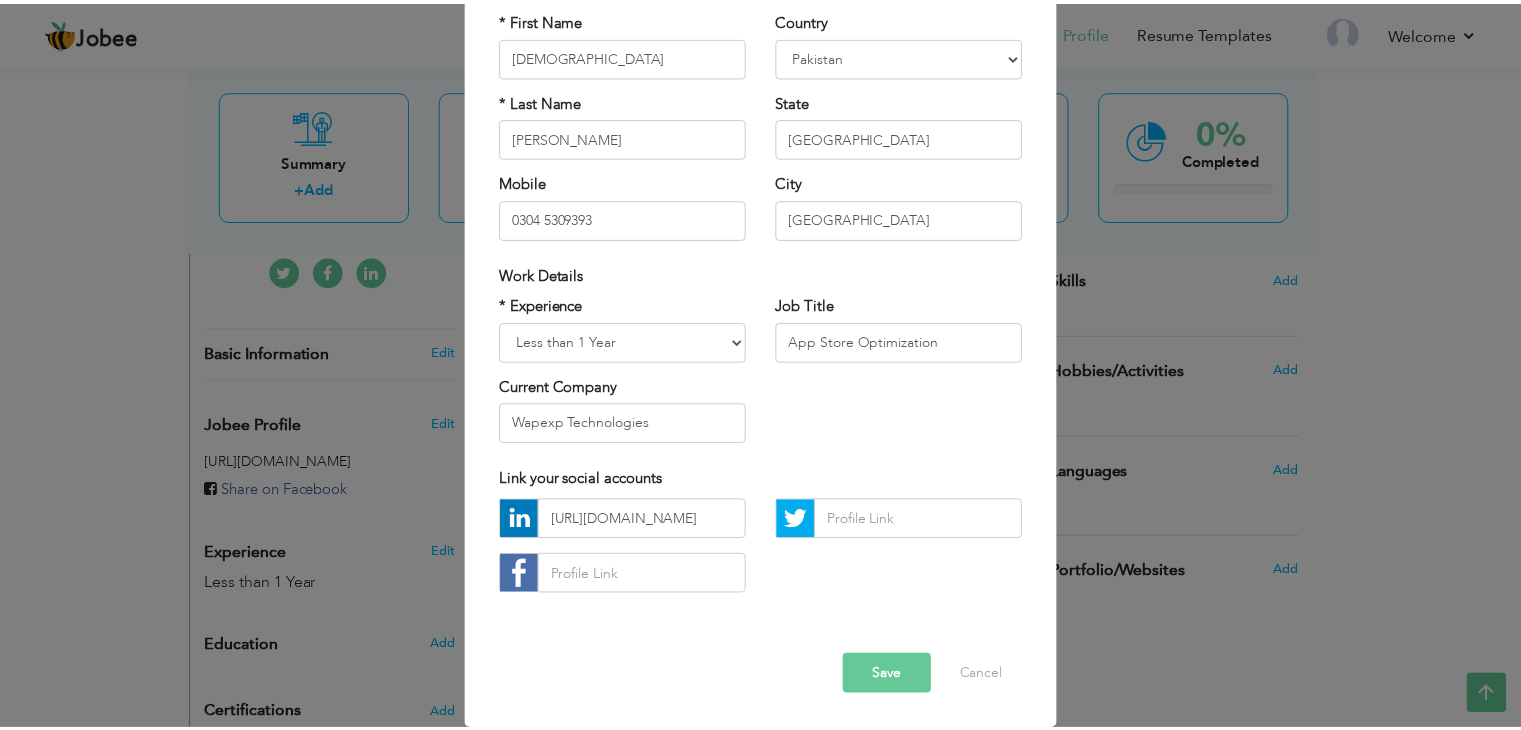 scroll, scrollTop: 0, scrollLeft: 0, axis: both 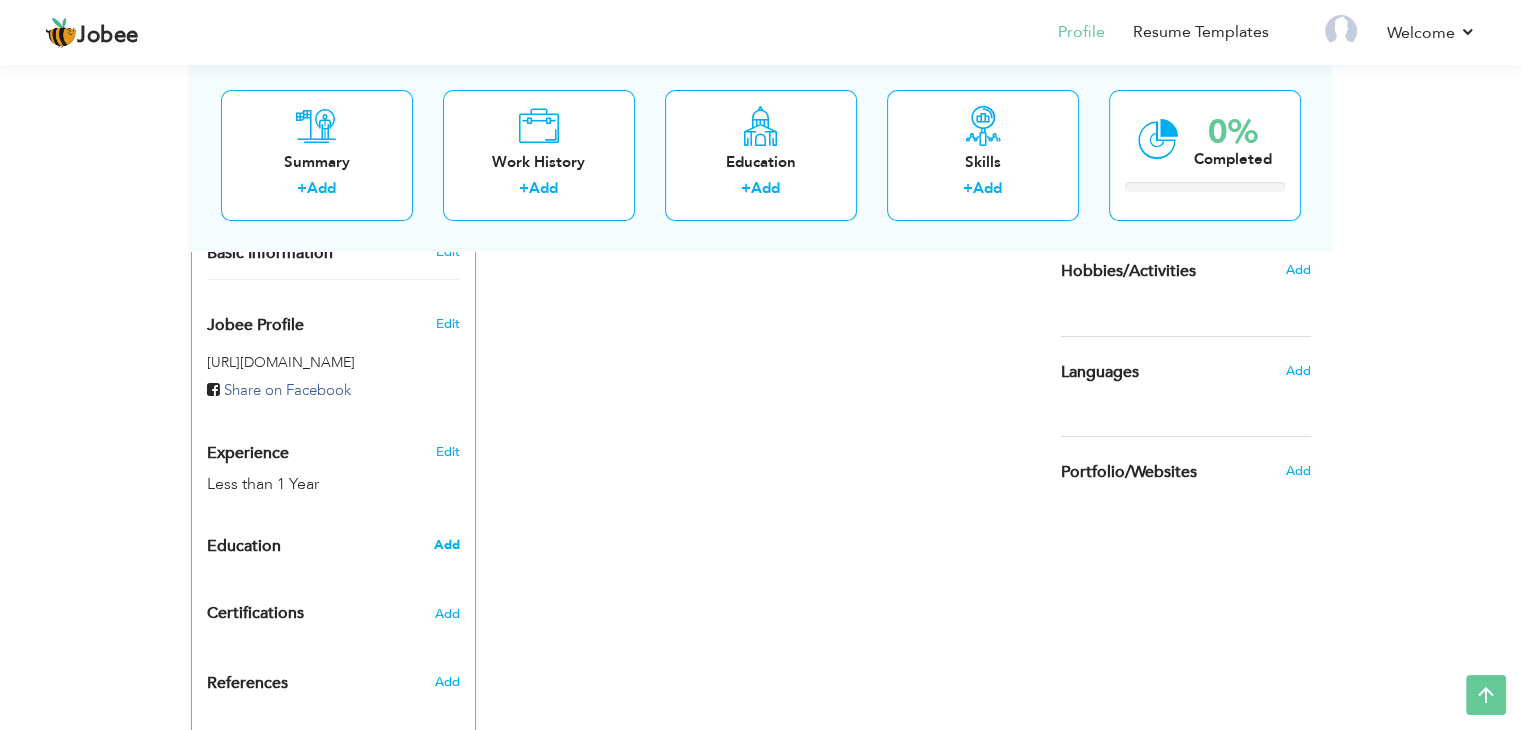 click on "Add" at bounding box center [446, 545] 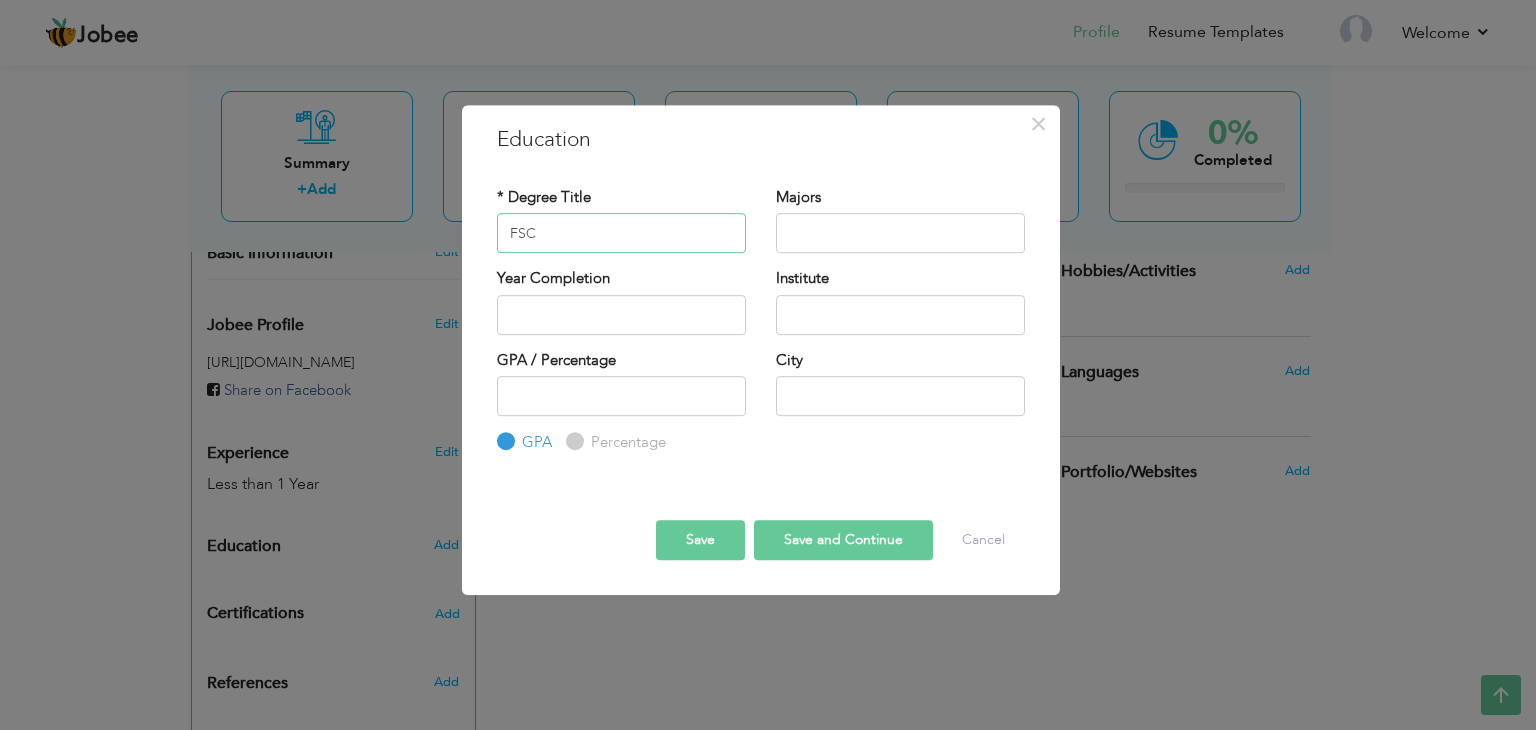 type on "FSC" 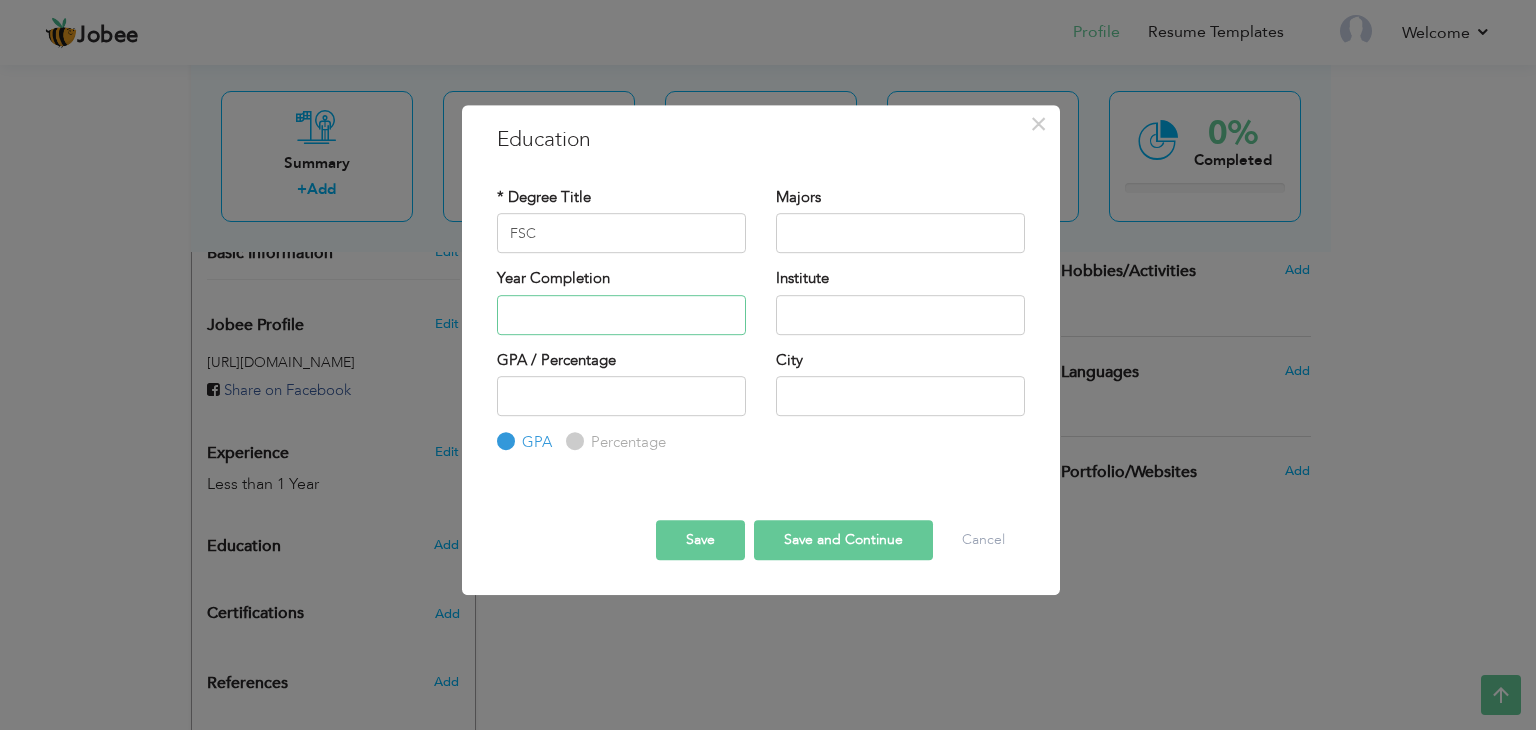 click at bounding box center (621, 315) 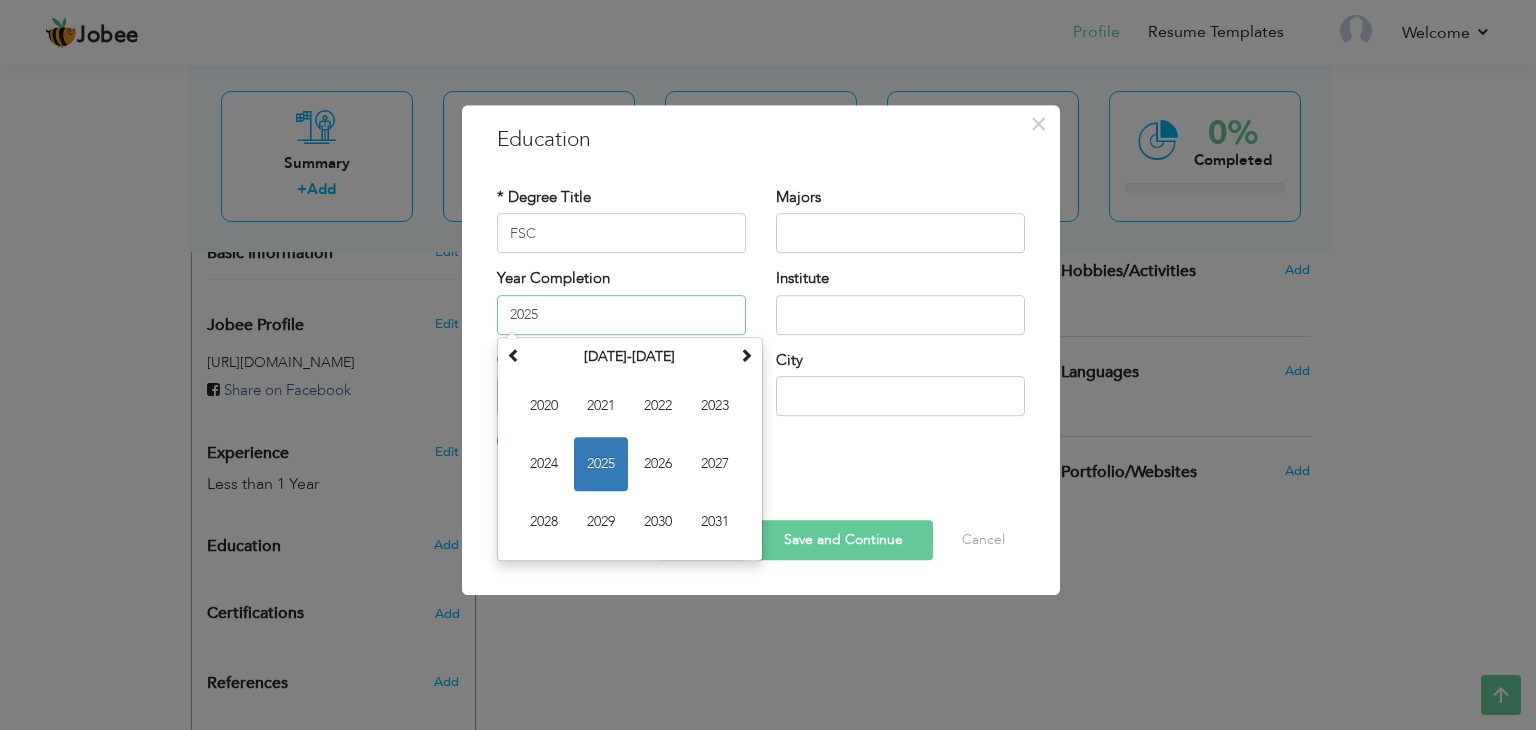 click on "2025" at bounding box center (621, 315) 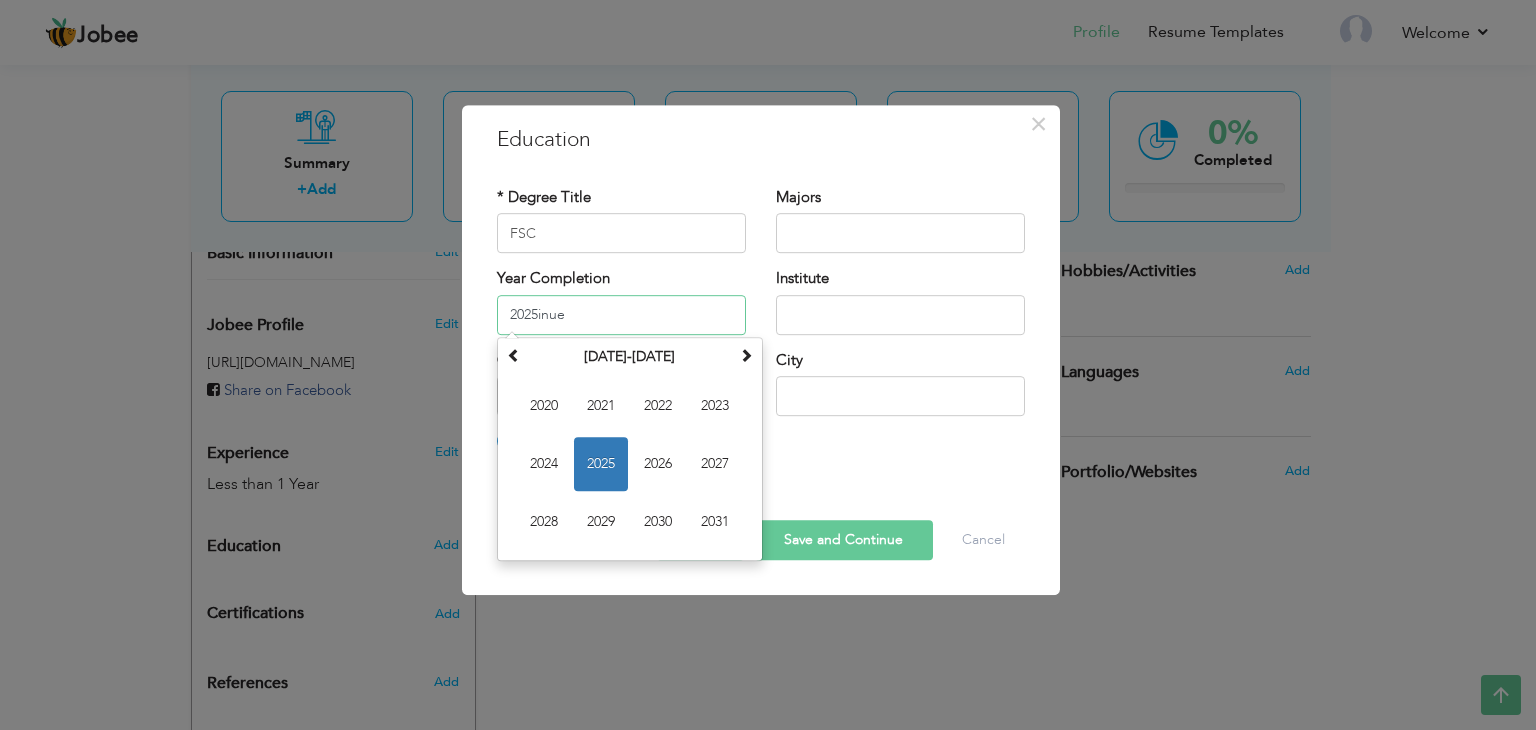 drag, startPoint x: 539, startPoint y: 318, endPoint x: 474, endPoint y: 325, distance: 65.37584 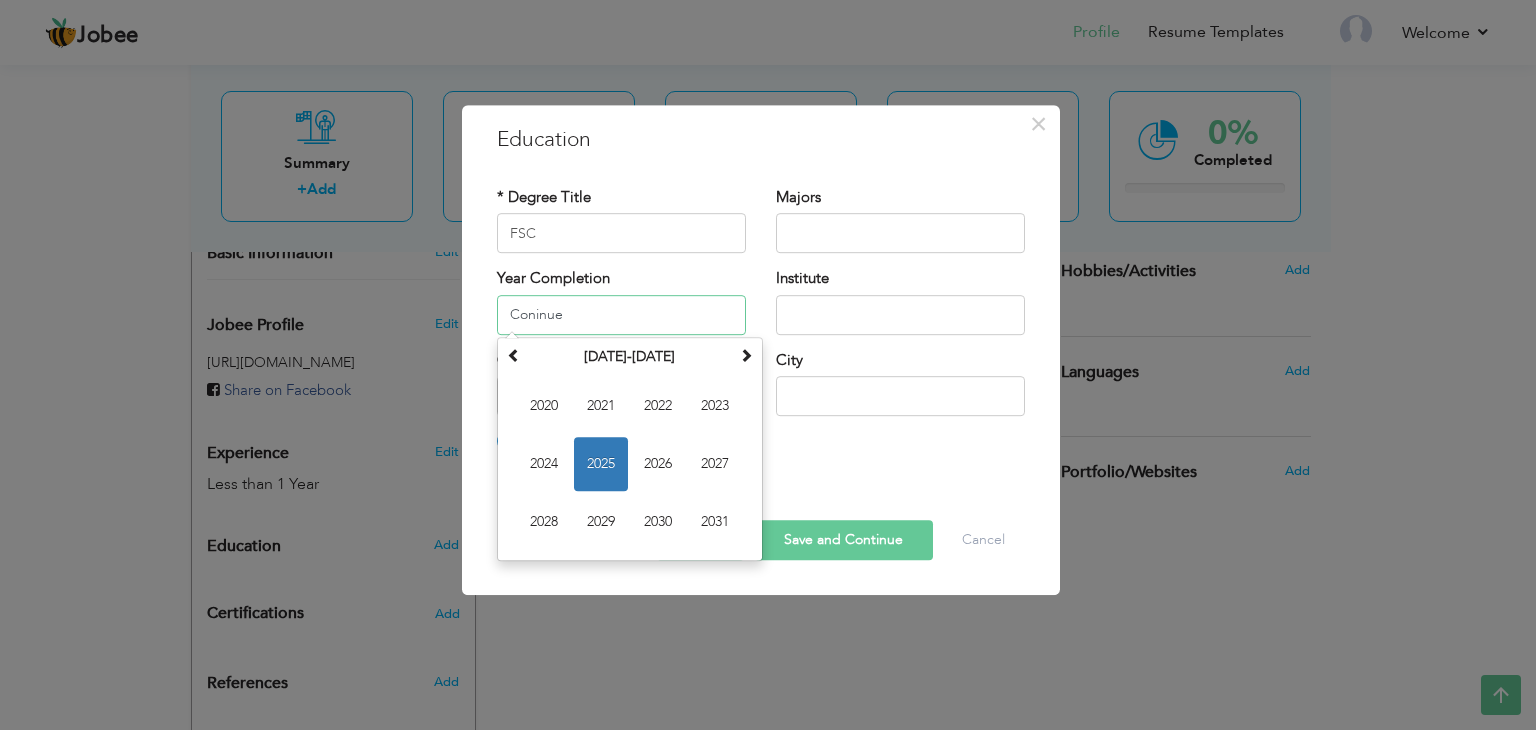 type on "2025" 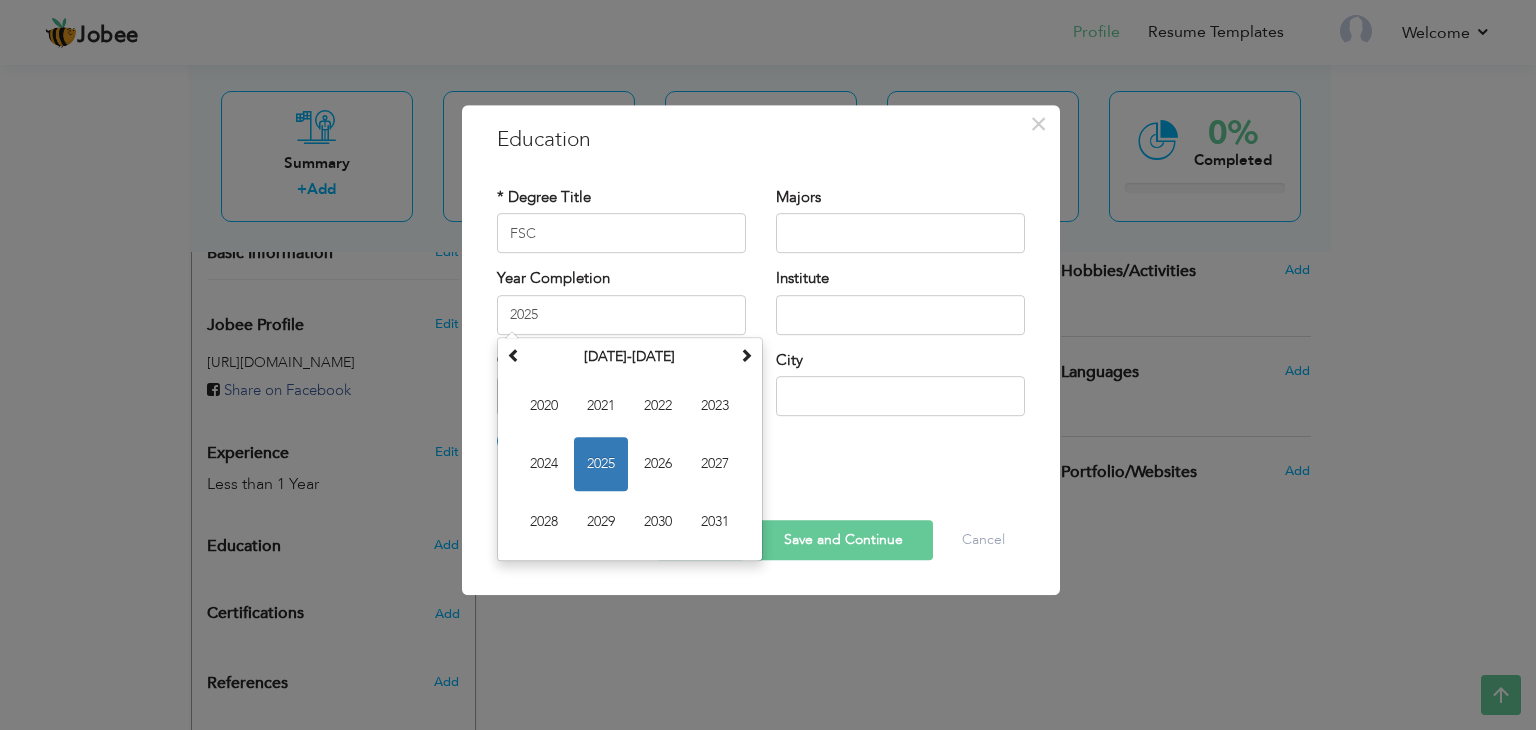 click on "City" at bounding box center [900, 383] 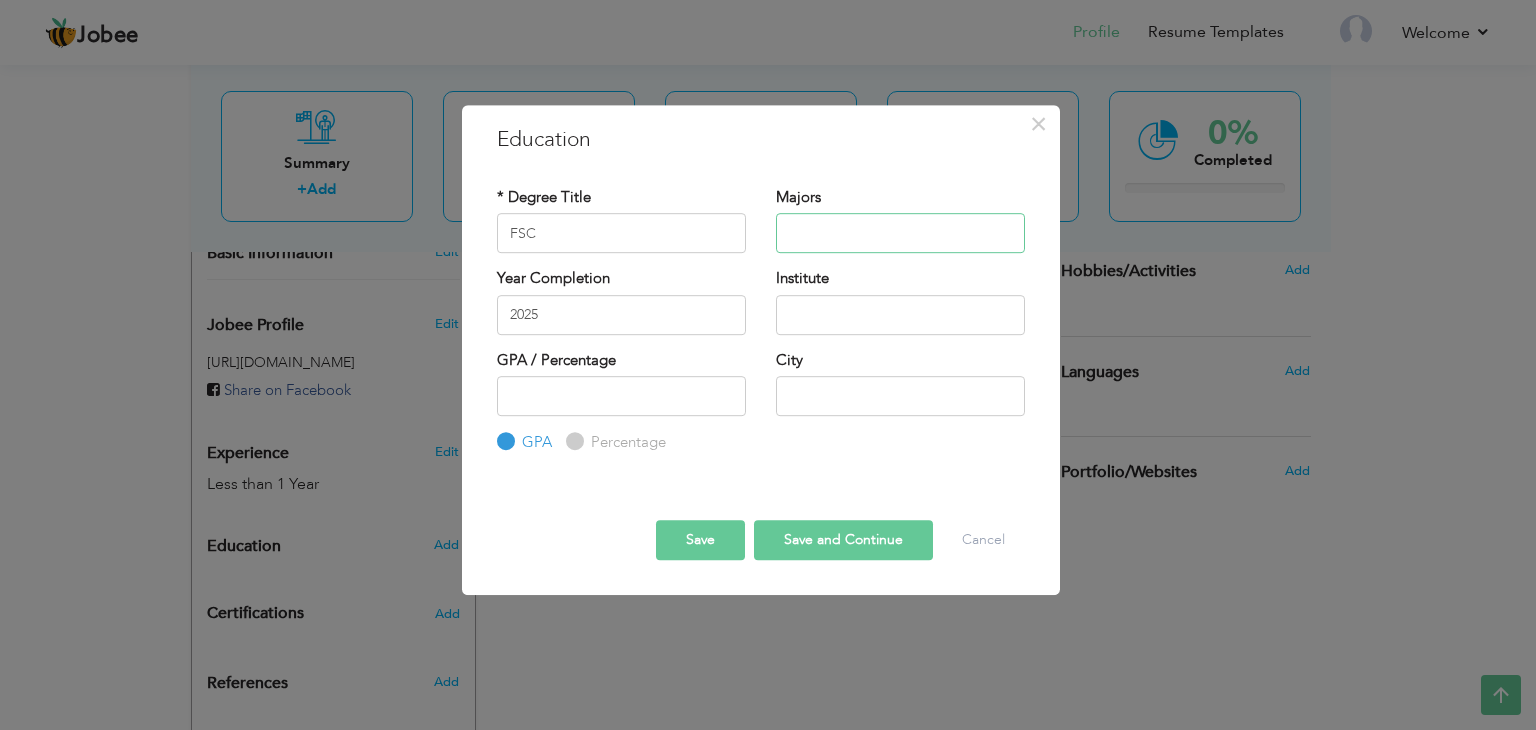 click at bounding box center [900, 233] 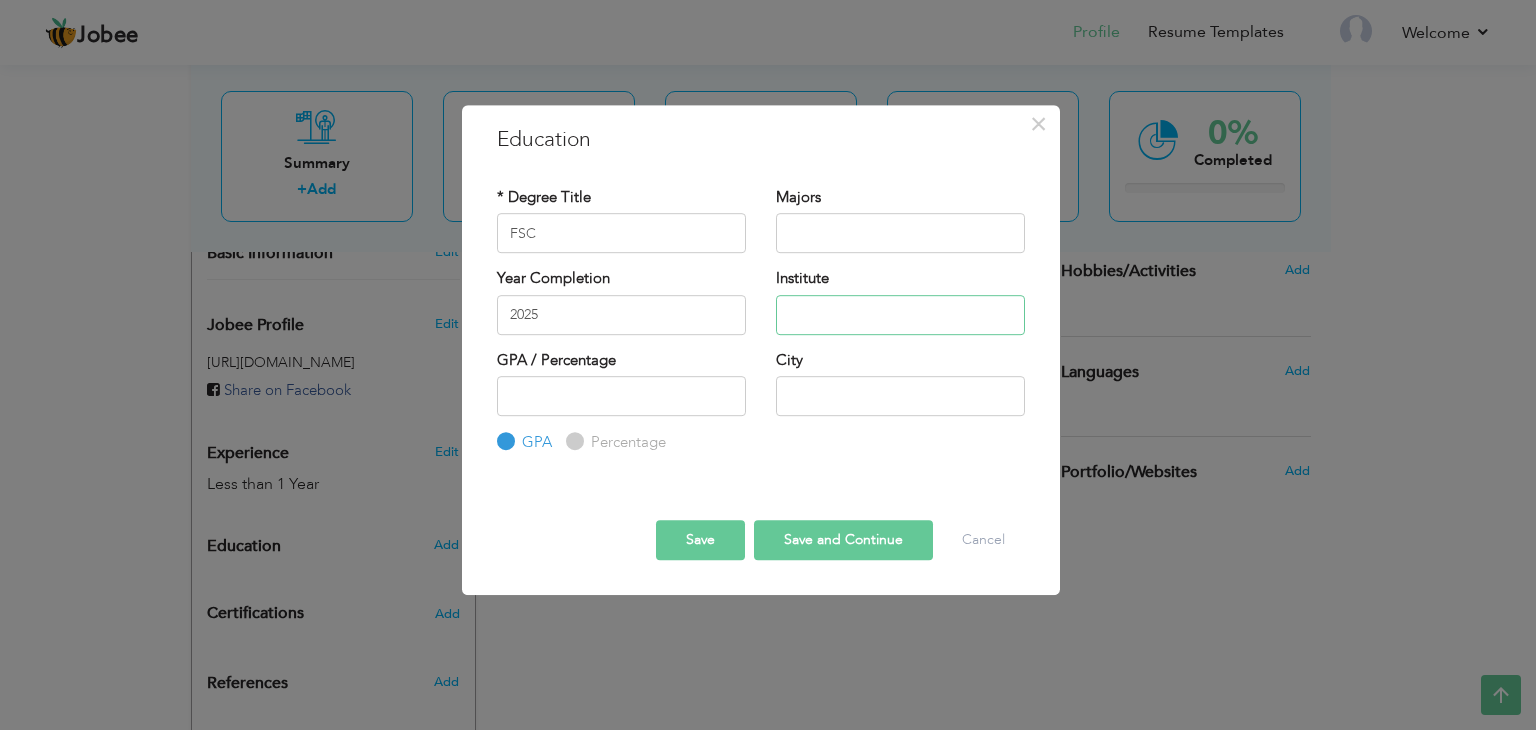 click at bounding box center (900, 315) 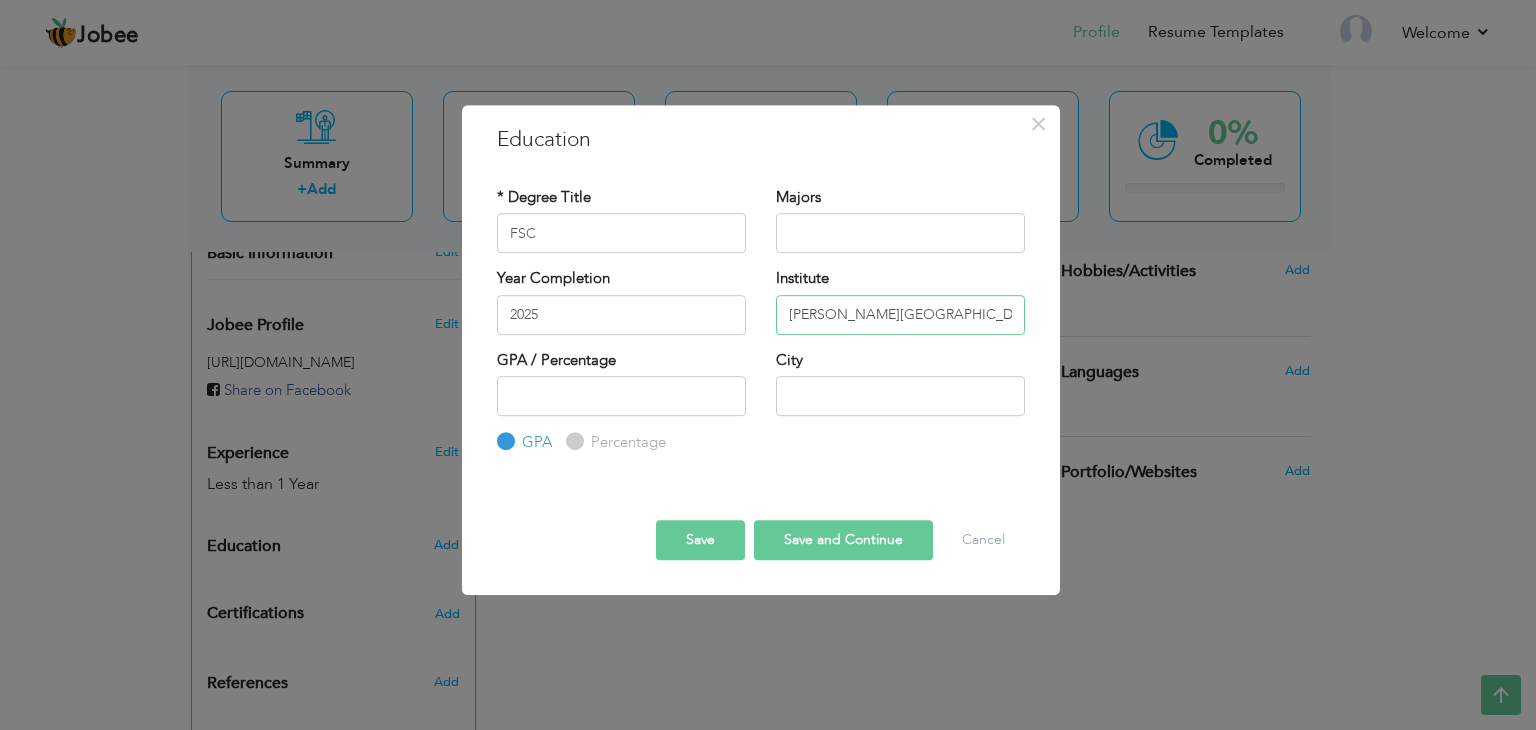 click on "[PERSON_NAME][GEOGRAPHIC_DATA]" at bounding box center (900, 315) 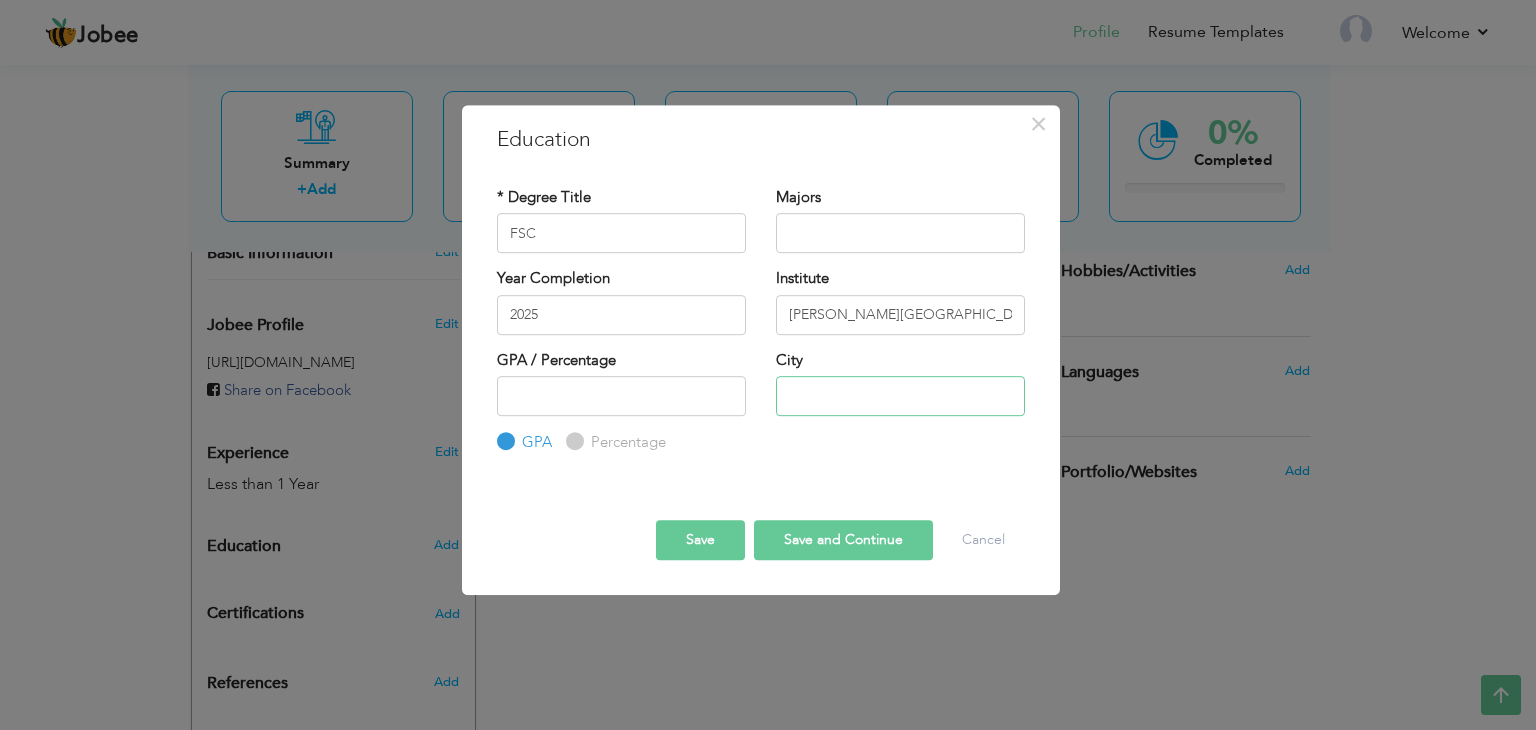 click at bounding box center [900, 396] 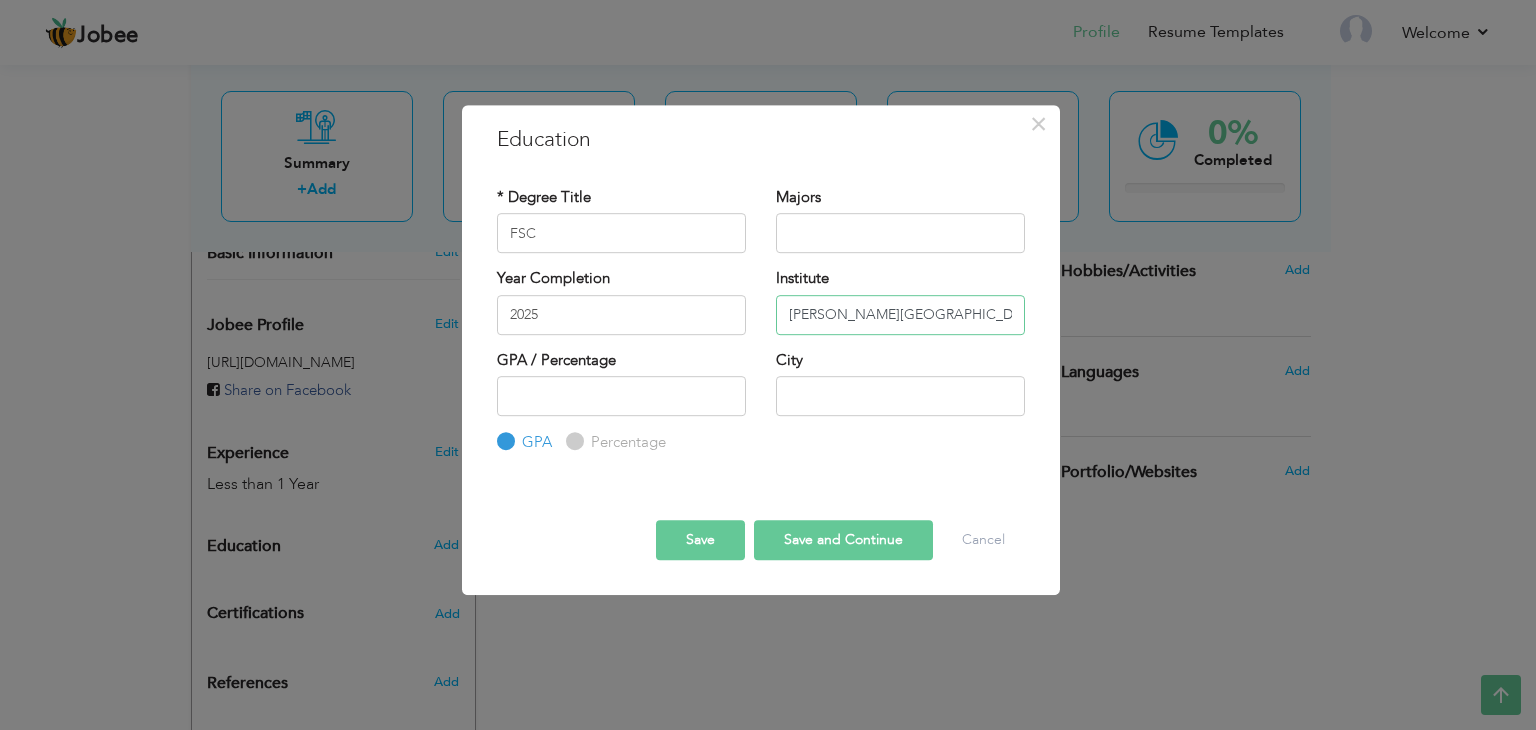 drag, startPoint x: 918, startPoint y: 318, endPoint x: 883, endPoint y: 324, distance: 35.510563 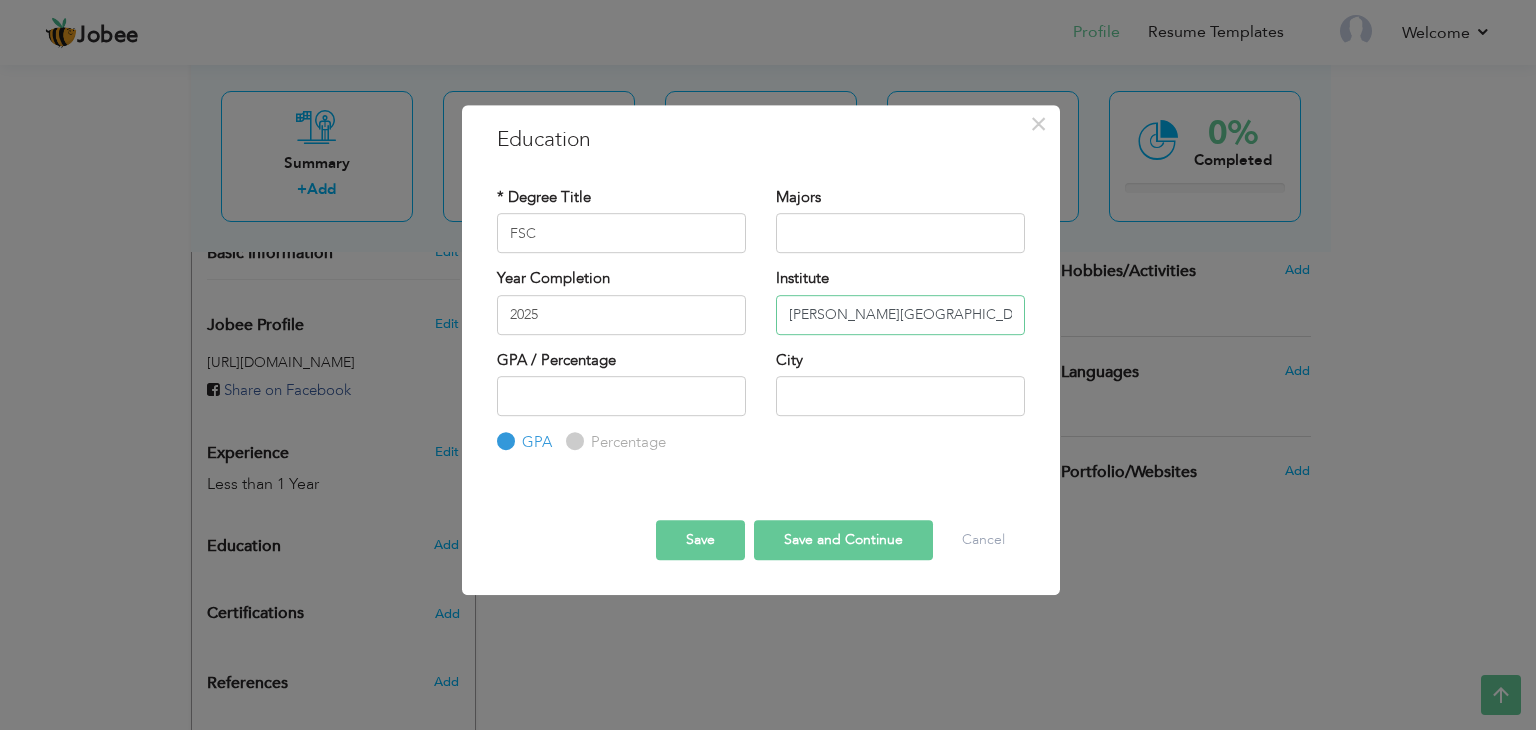 type on "[PERSON_NAME][GEOGRAPHIC_DATA]" 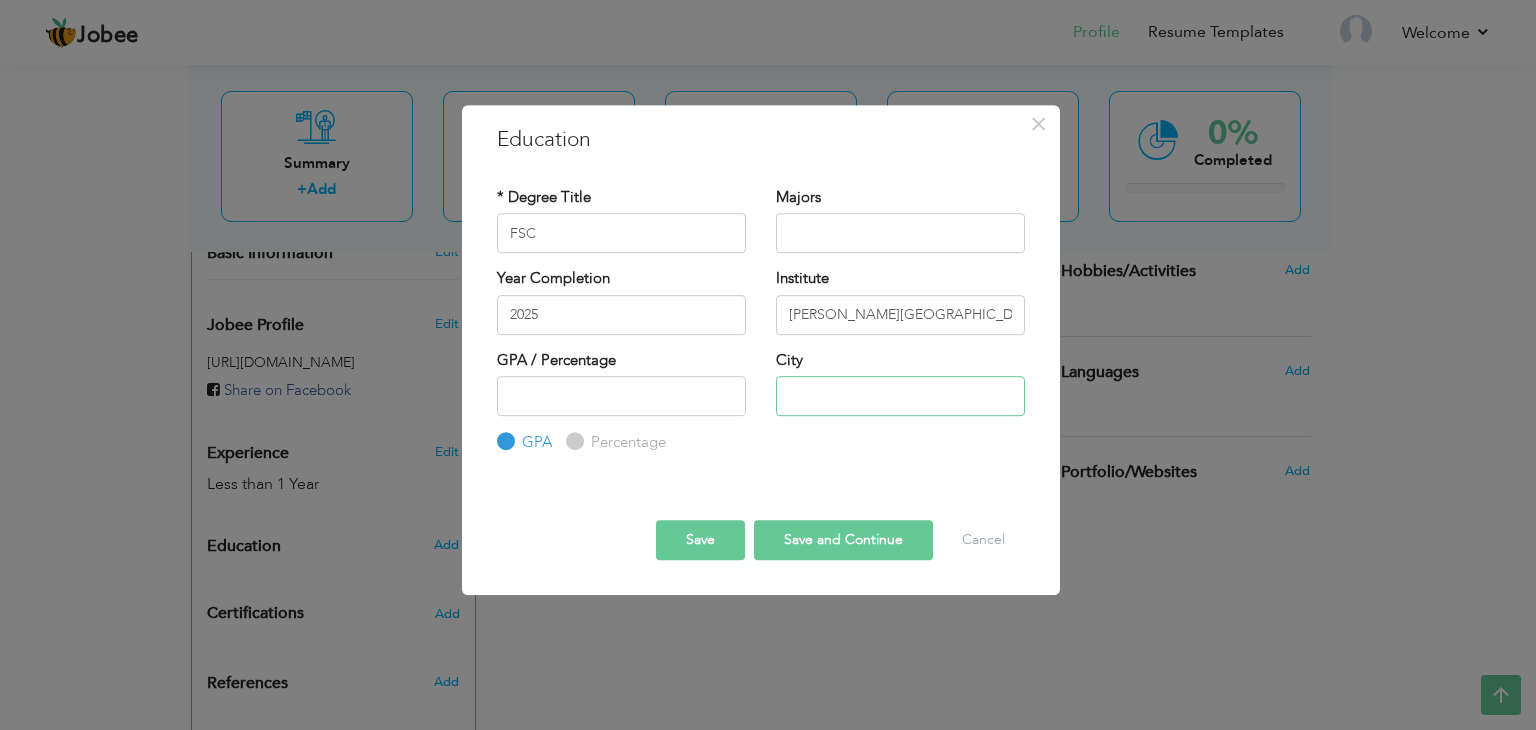 click at bounding box center [900, 396] 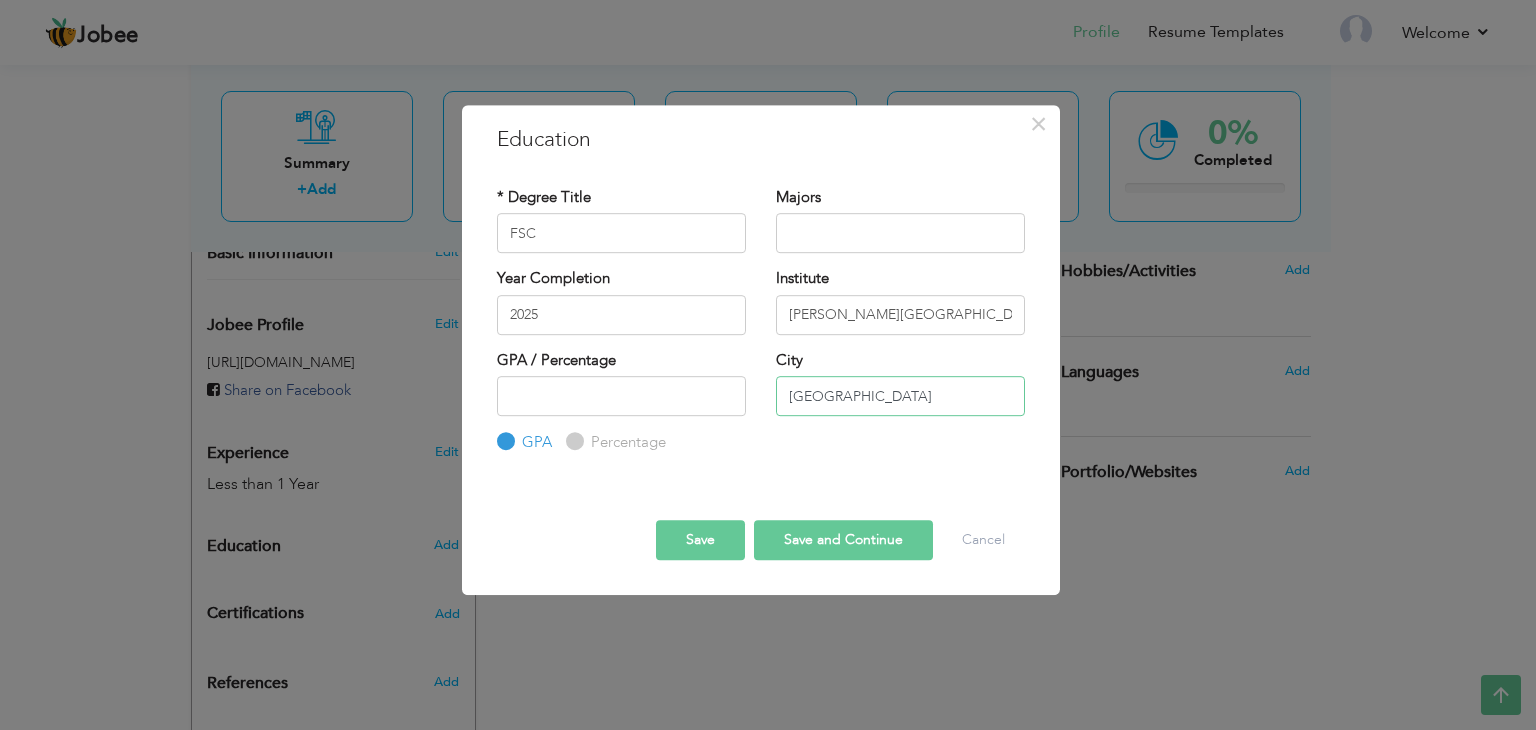 type on "[GEOGRAPHIC_DATA]" 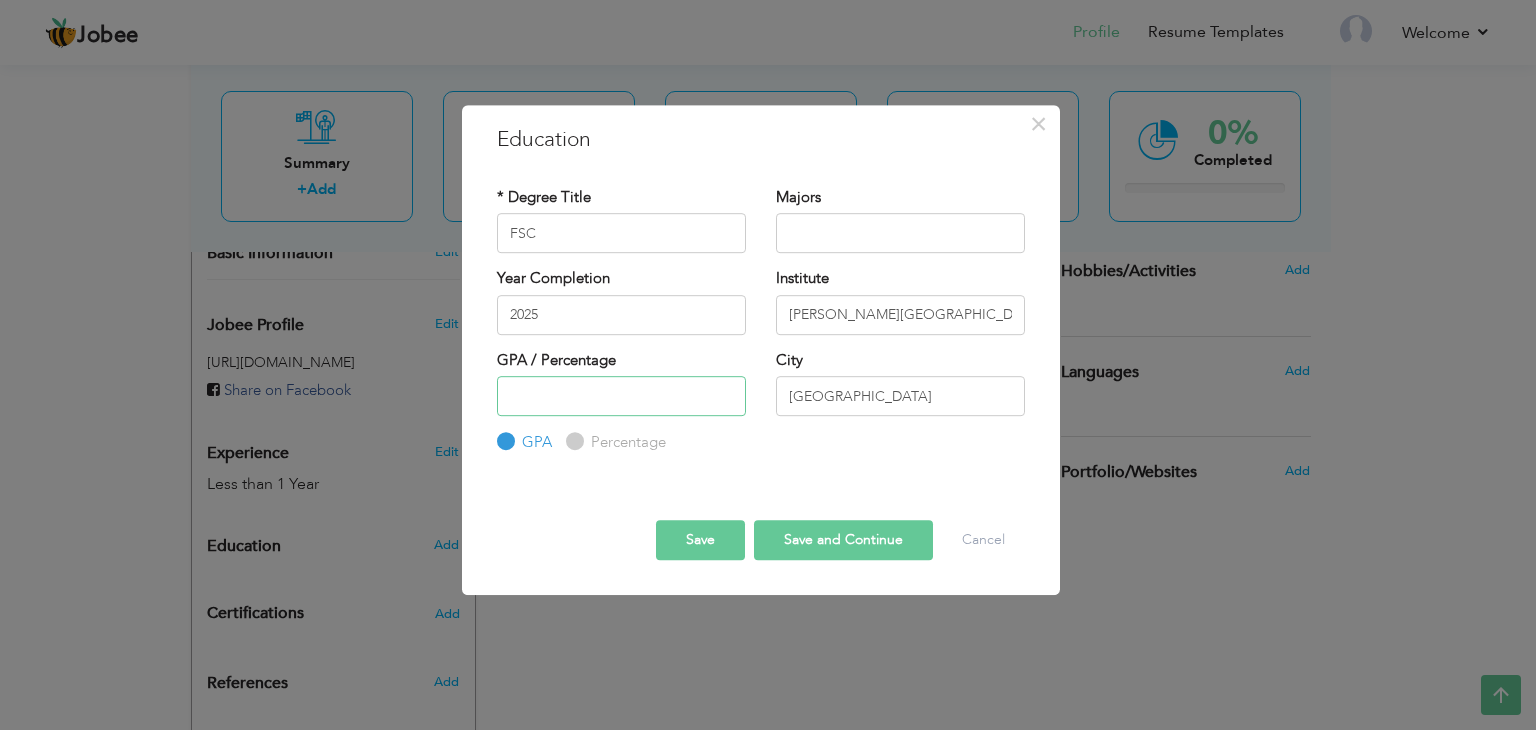 click at bounding box center (621, 396) 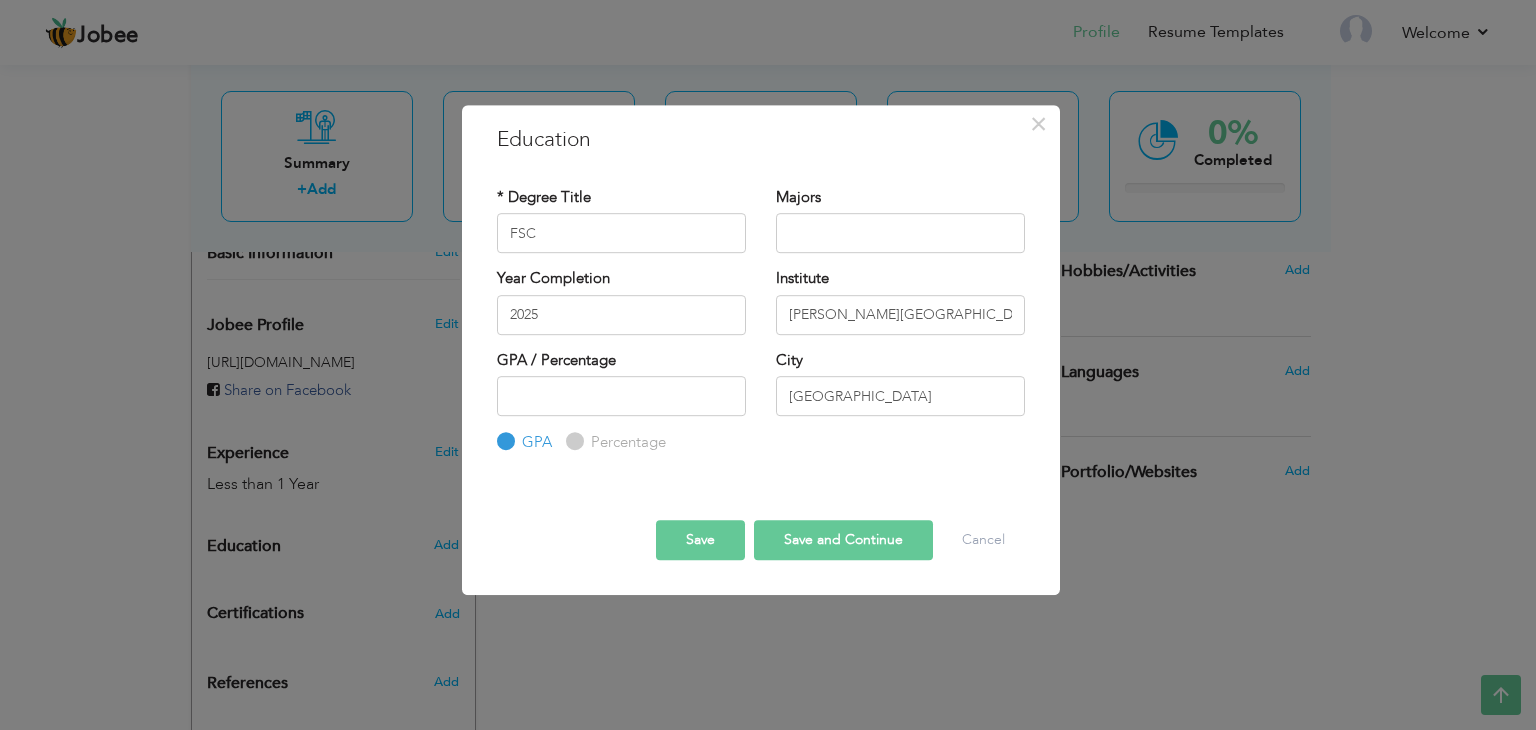 click on "Percentage" at bounding box center [626, 442] 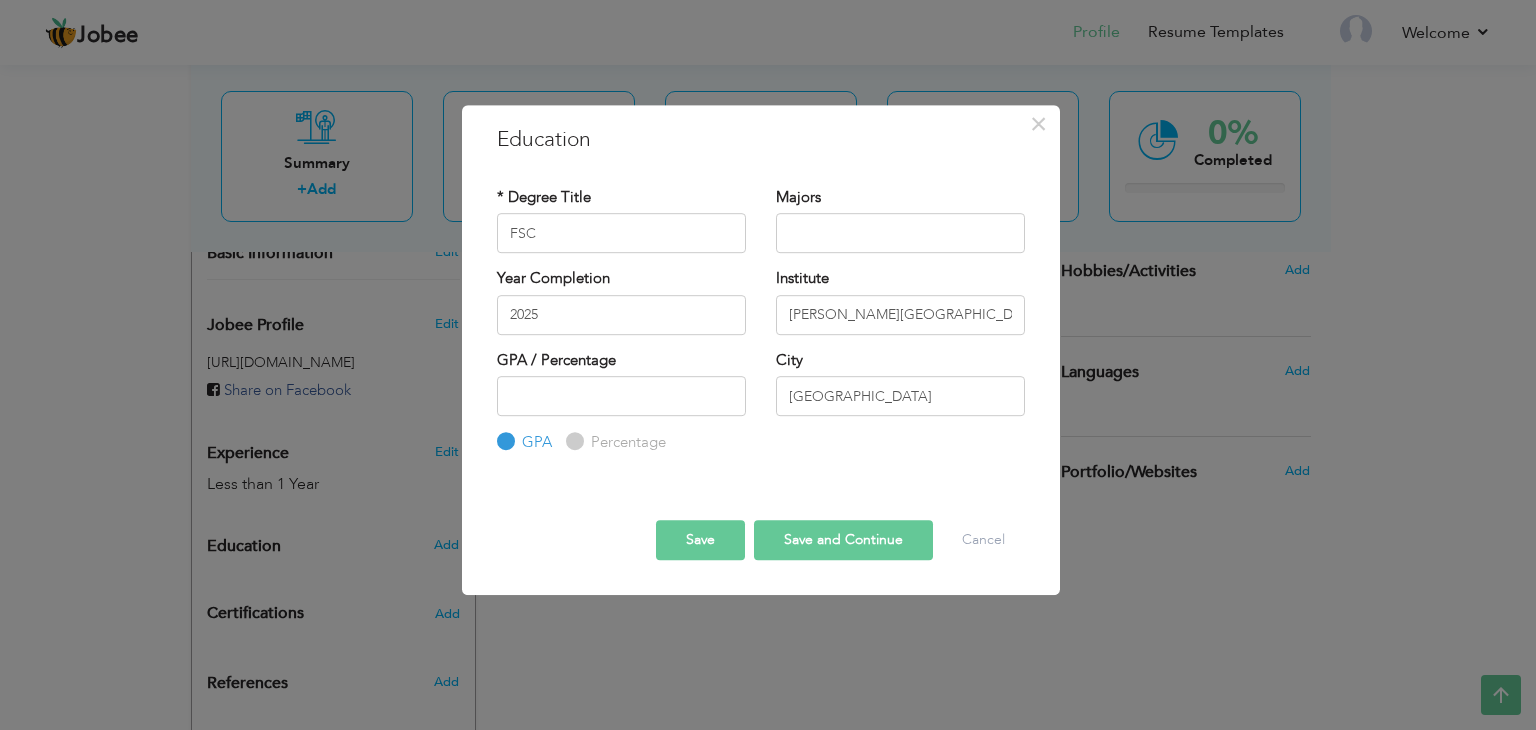 click on "Percentage" at bounding box center [572, 442] 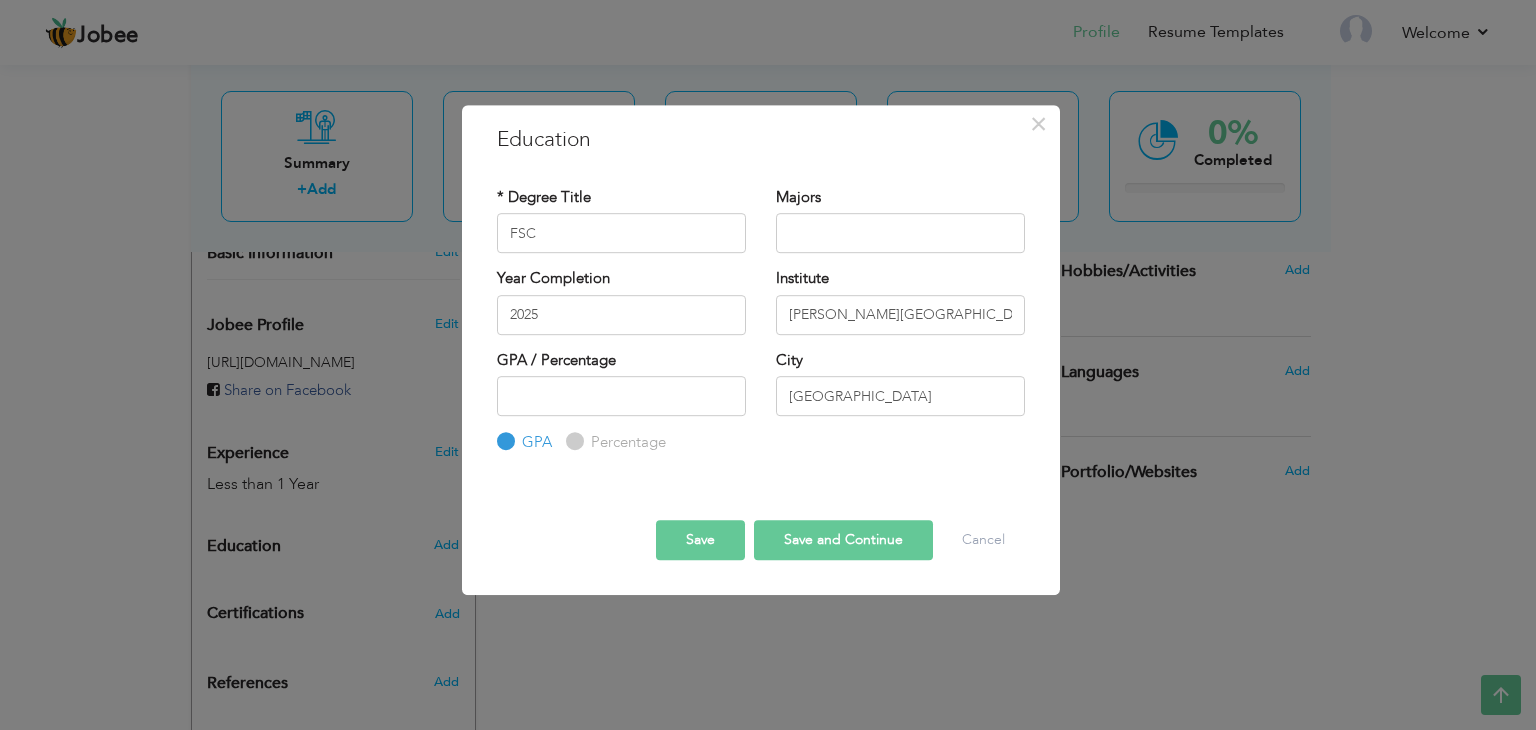radio on "true" 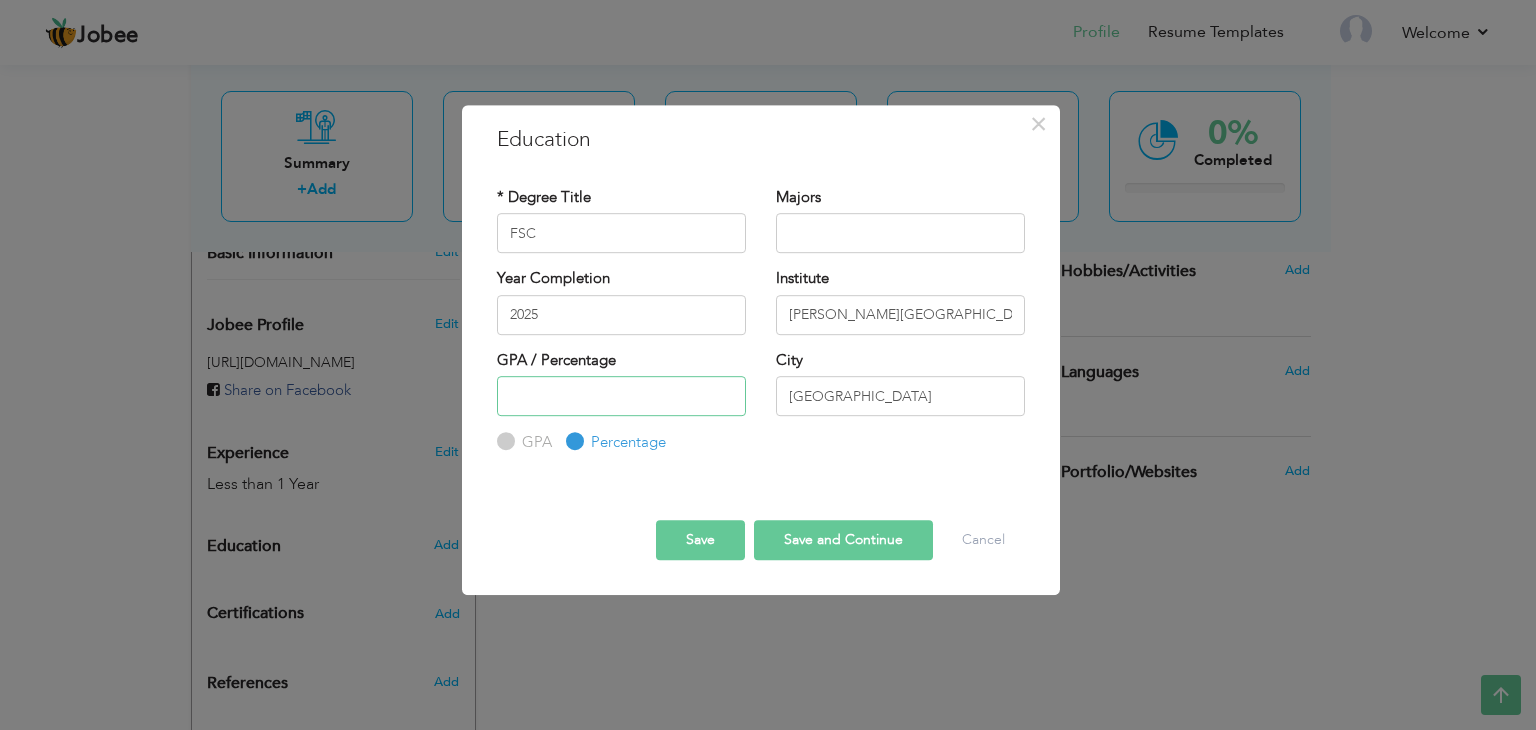click at bounding box center [621, 396] 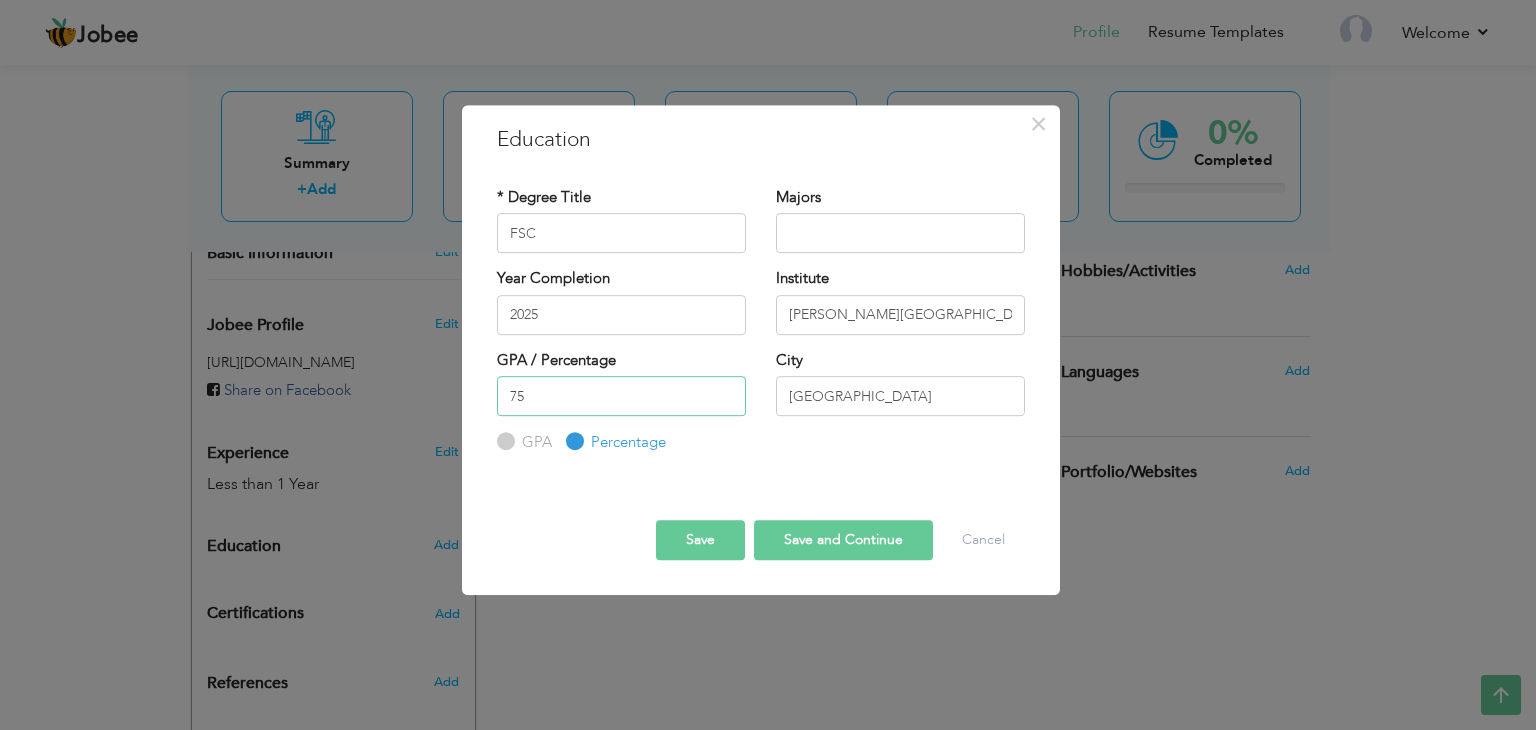 type on "75" 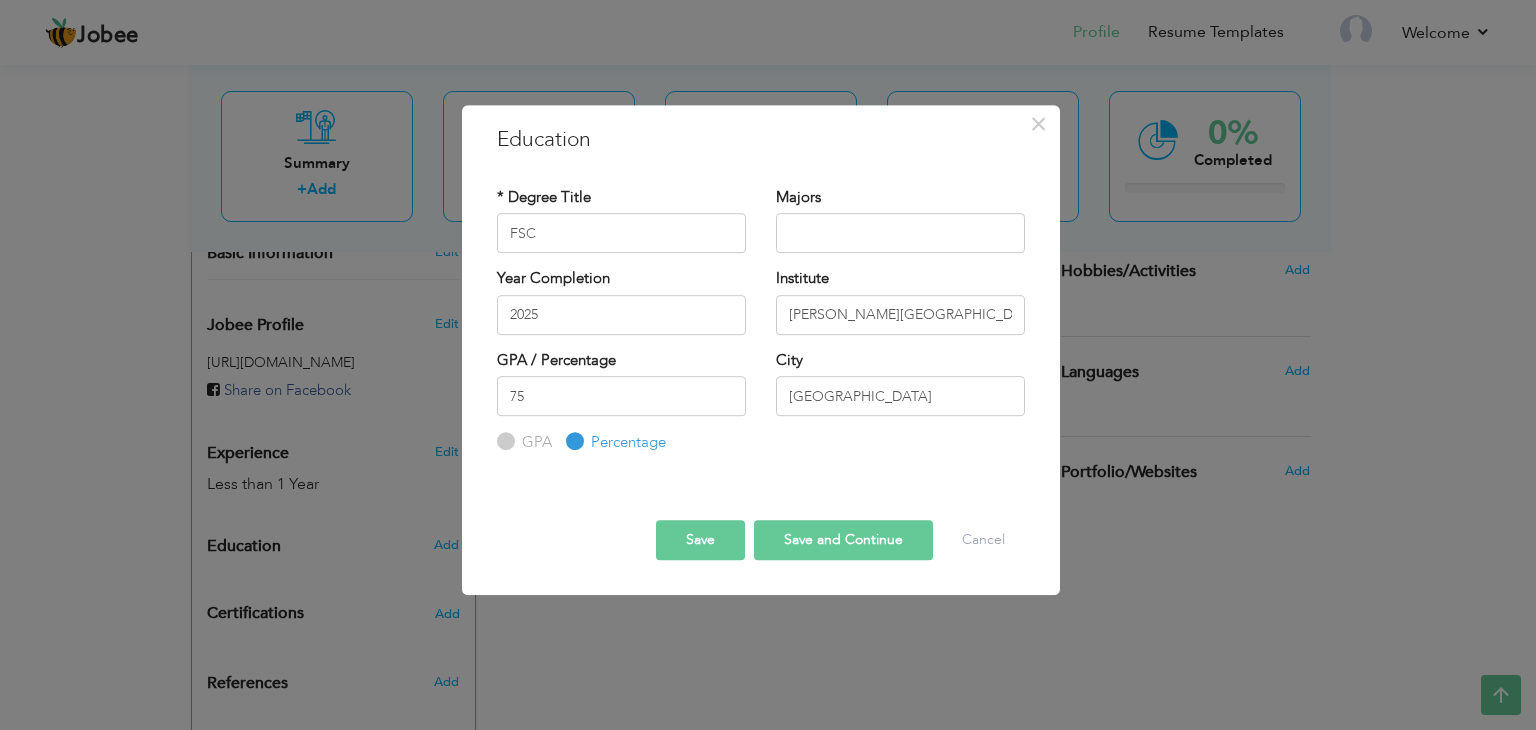 click on "Save" at bounding box center [700, 540] 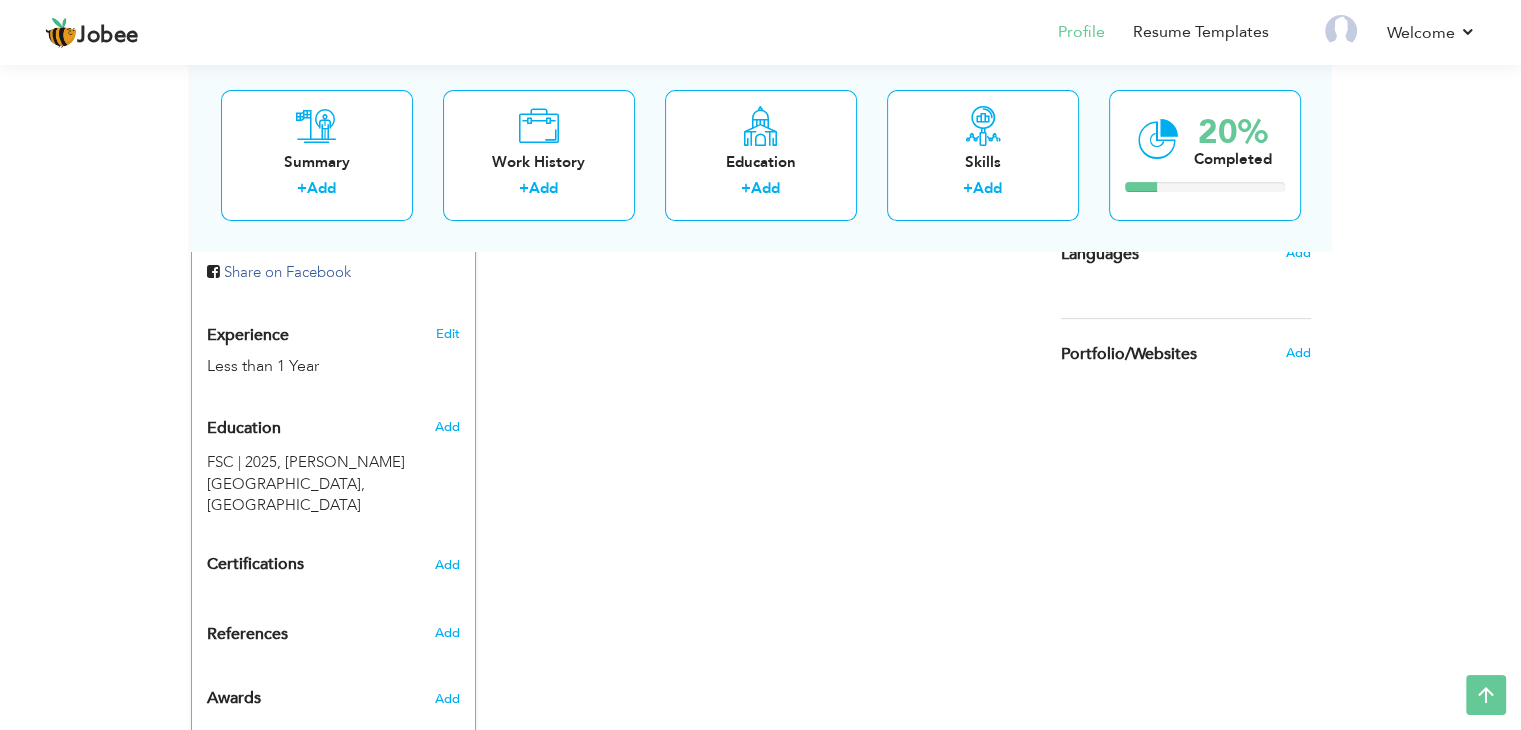 scroll, scrollTop: 729, scrollLeft: 0, axis: vertical 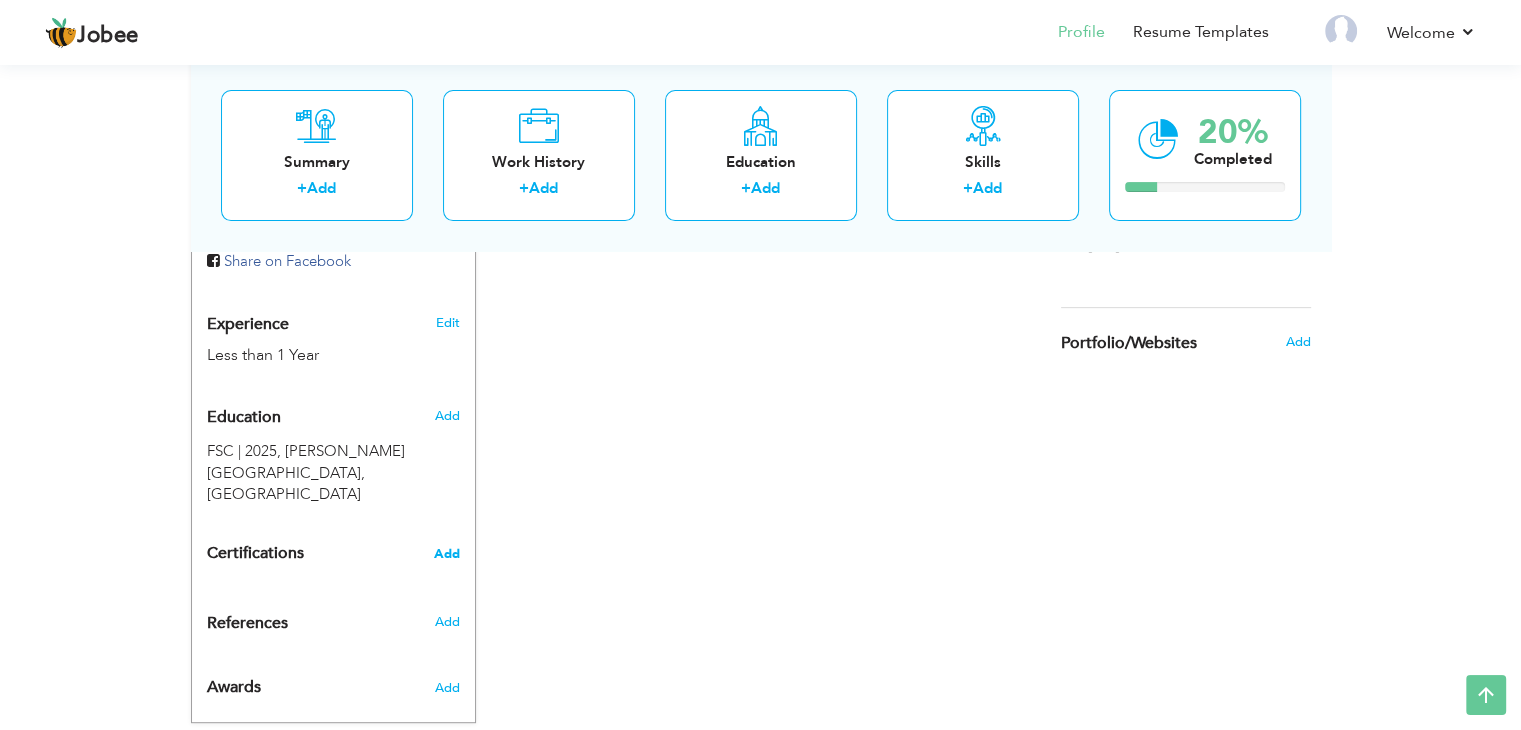 click on "Add" at bounding box center (447, 554) 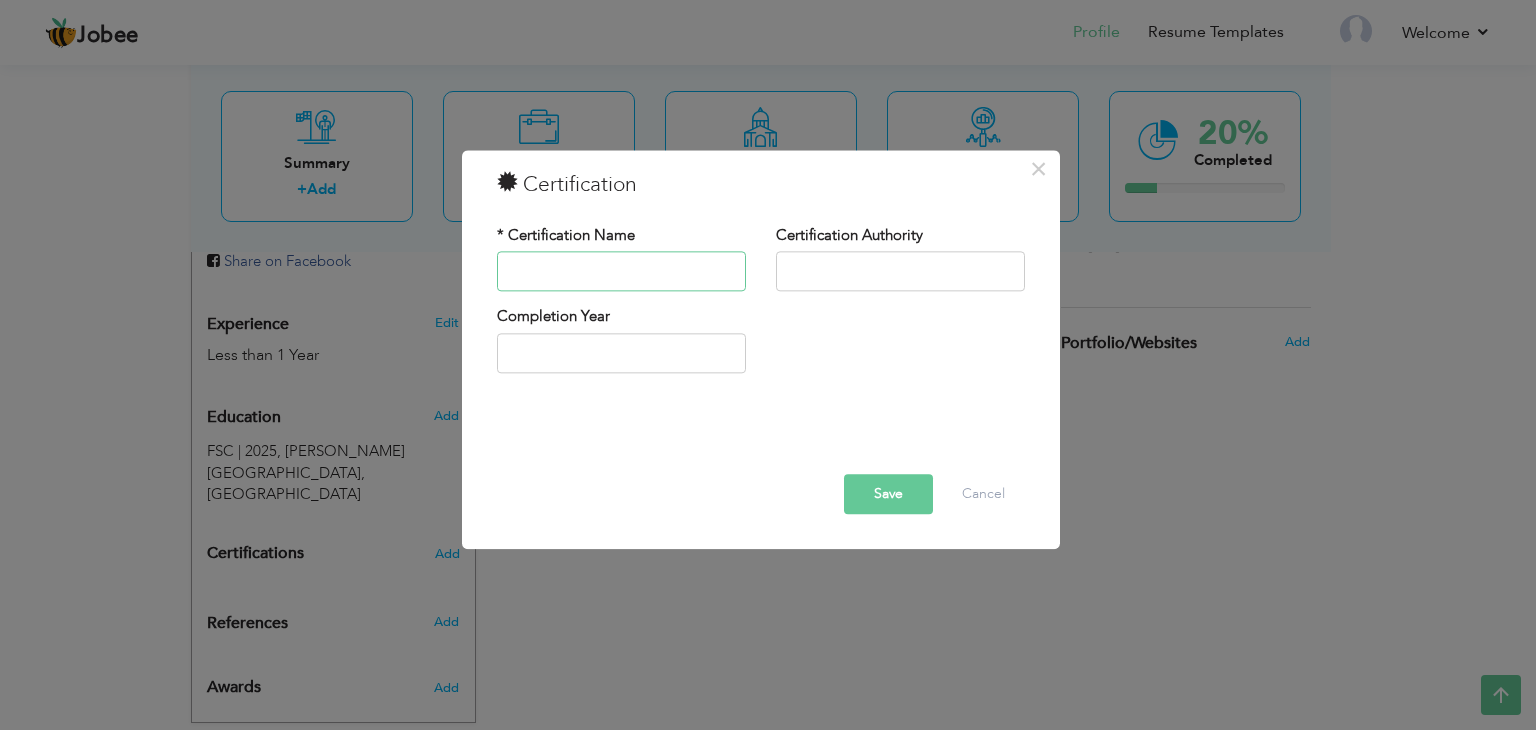 paste on "punctual award" 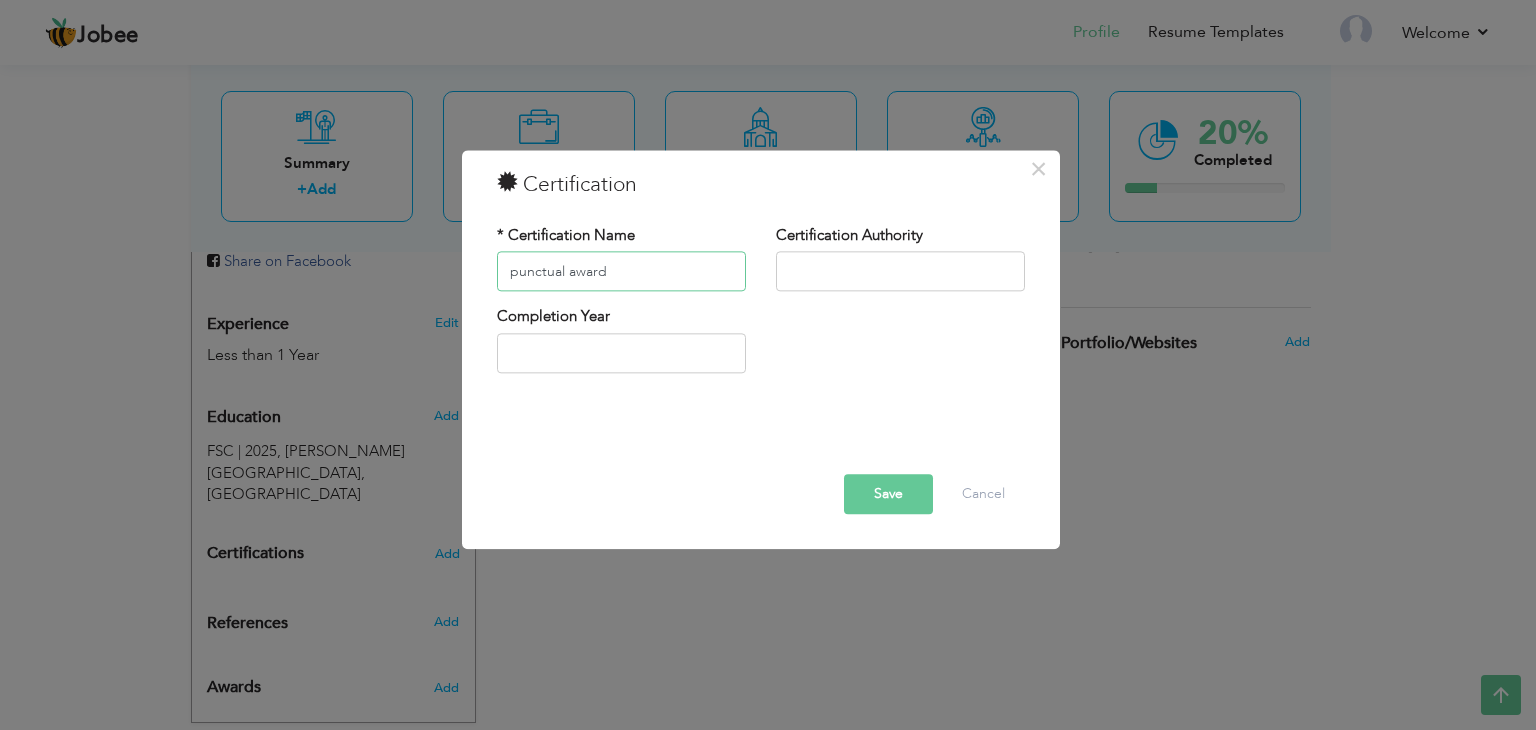 drag, startPoint x: 516, startPoint y: 277, endPoint x: 495, endPoint y: 277, distance: 21 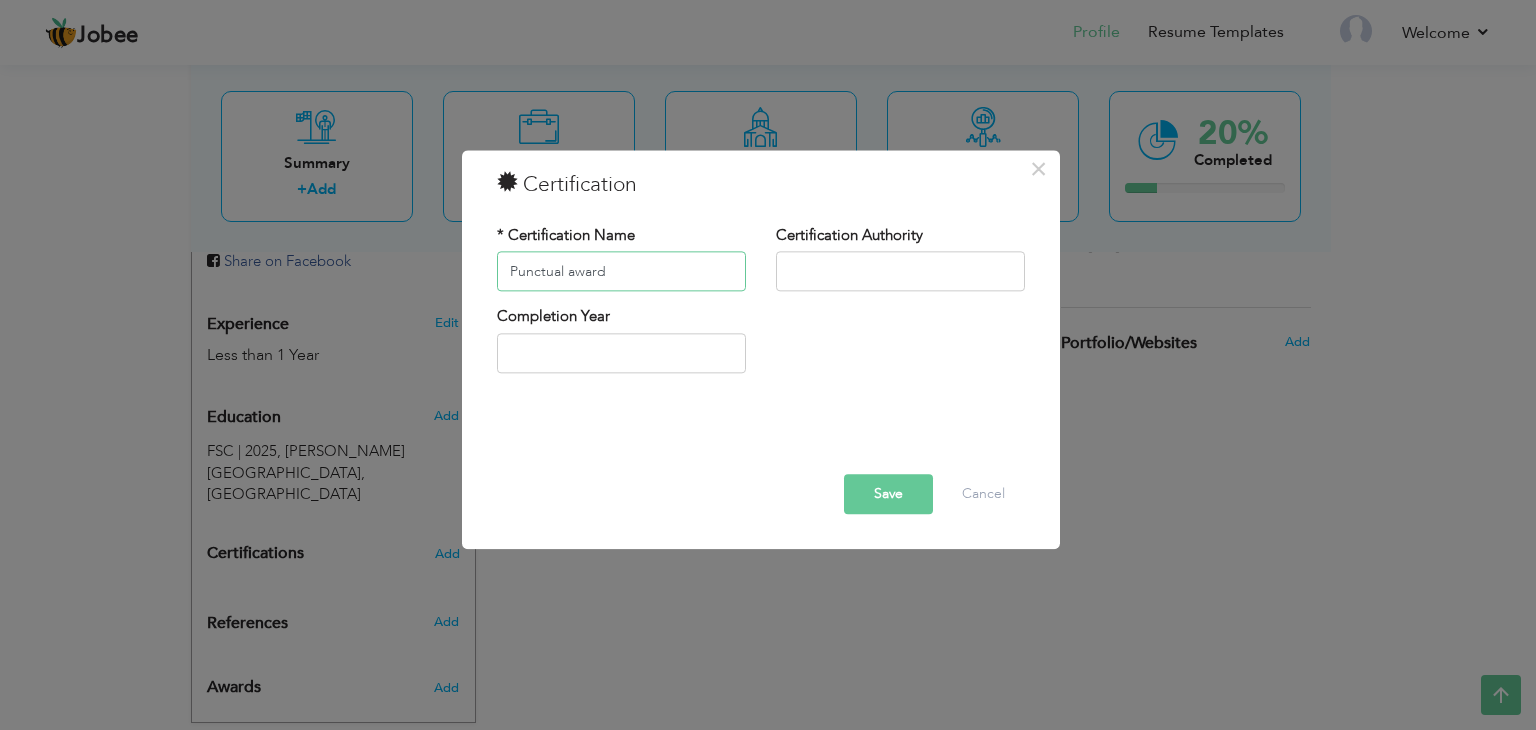 click on "Punctual award" at bounding box center [621, 272] 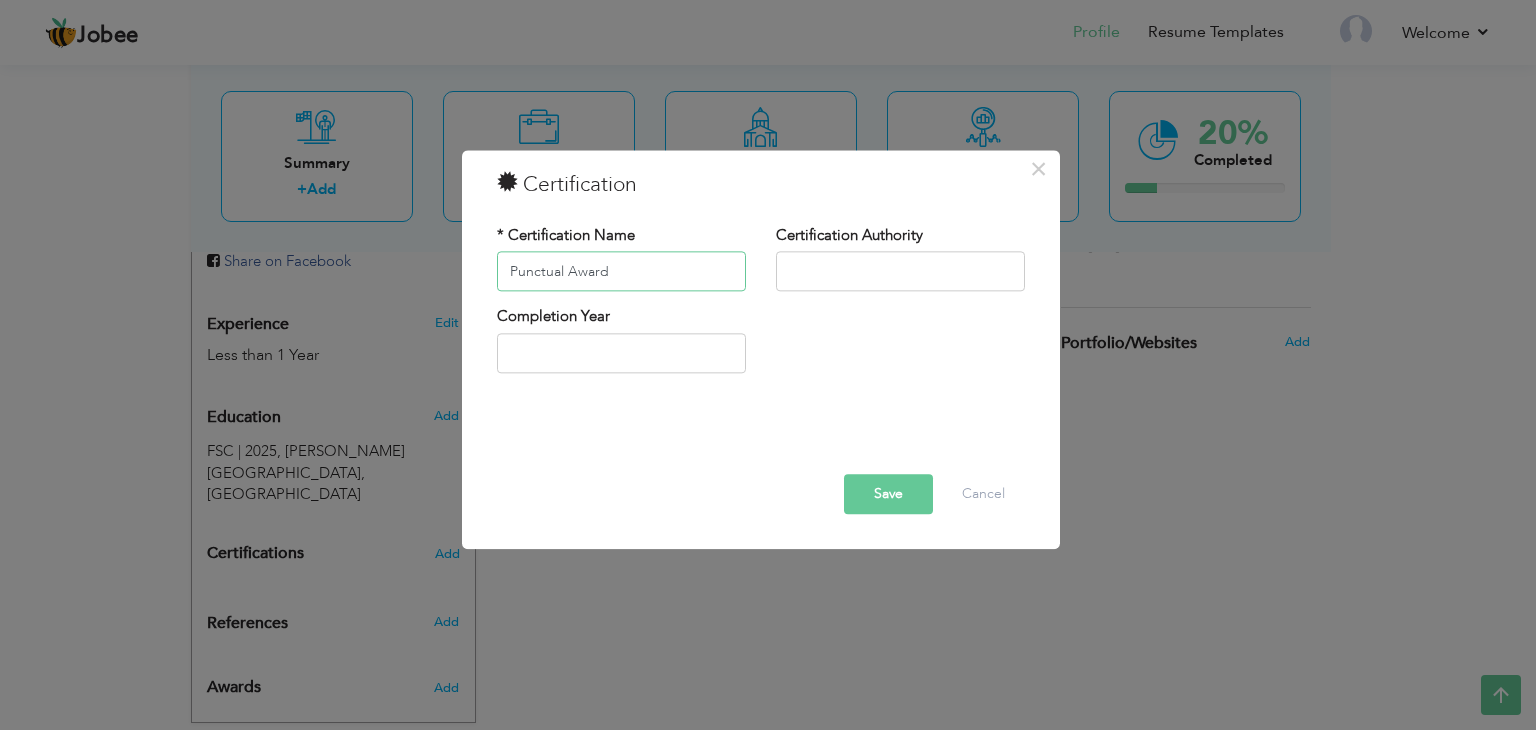 type on "Punctual Award" 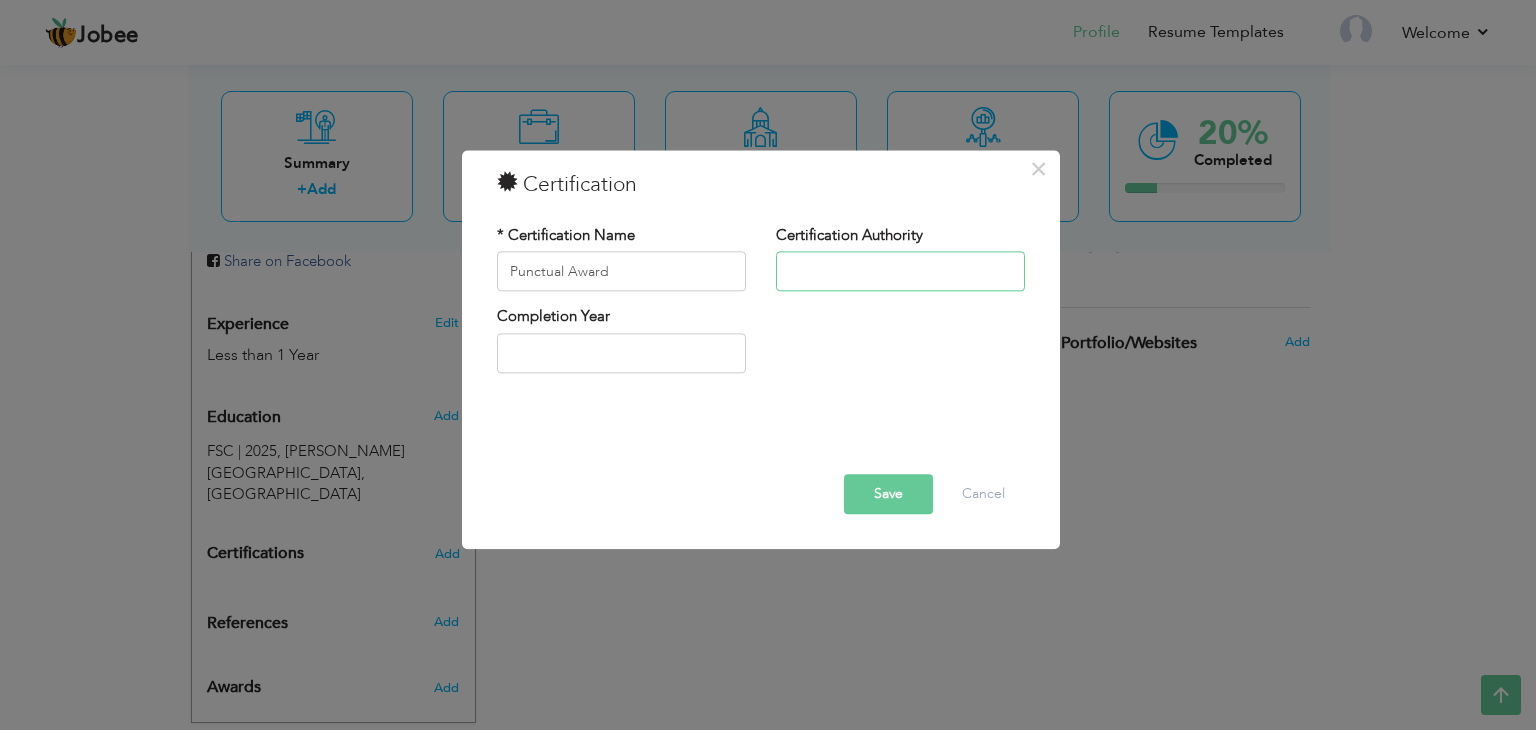 click at bounding box center [900, 272] 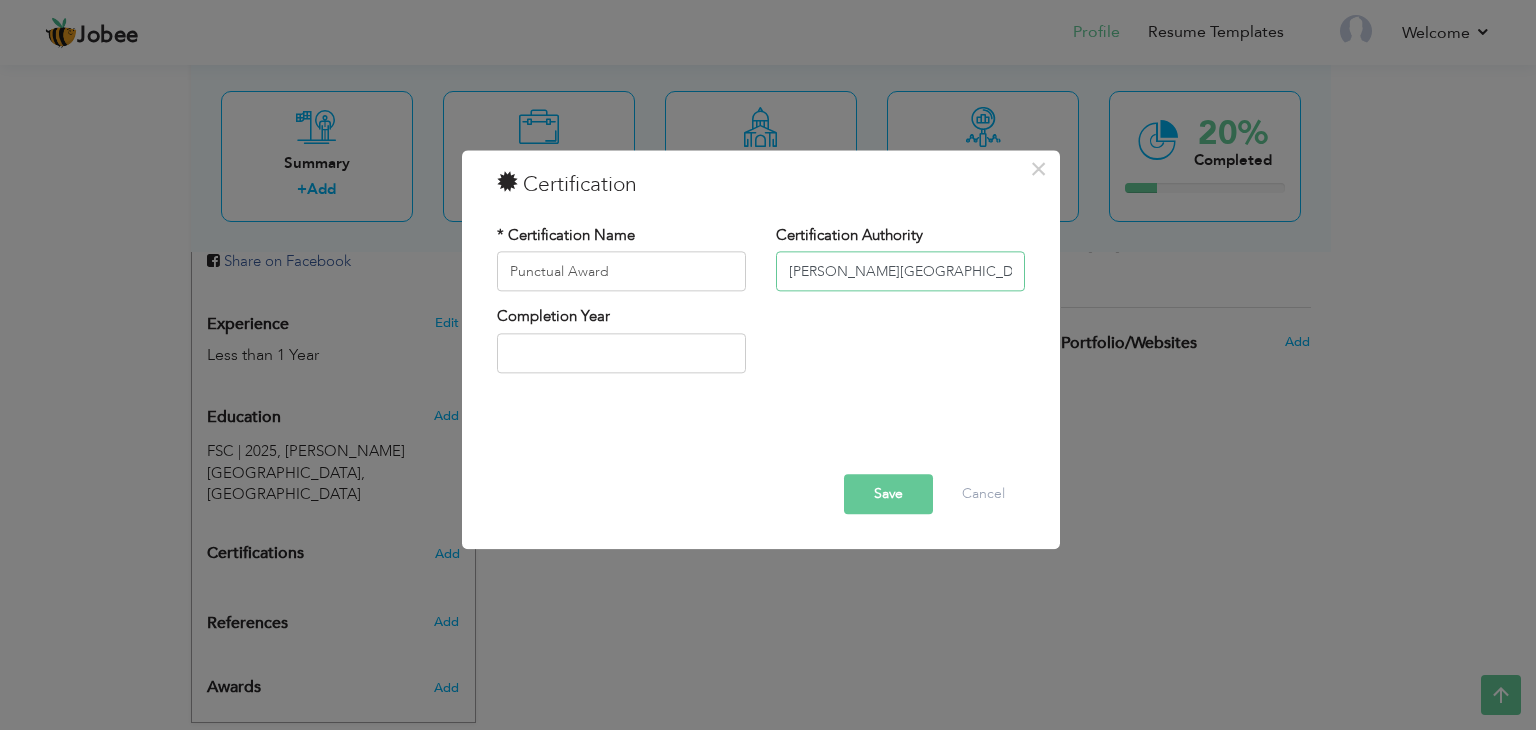 type on "[PERSON_NAME][GEOGRAPHIC_DATA]" 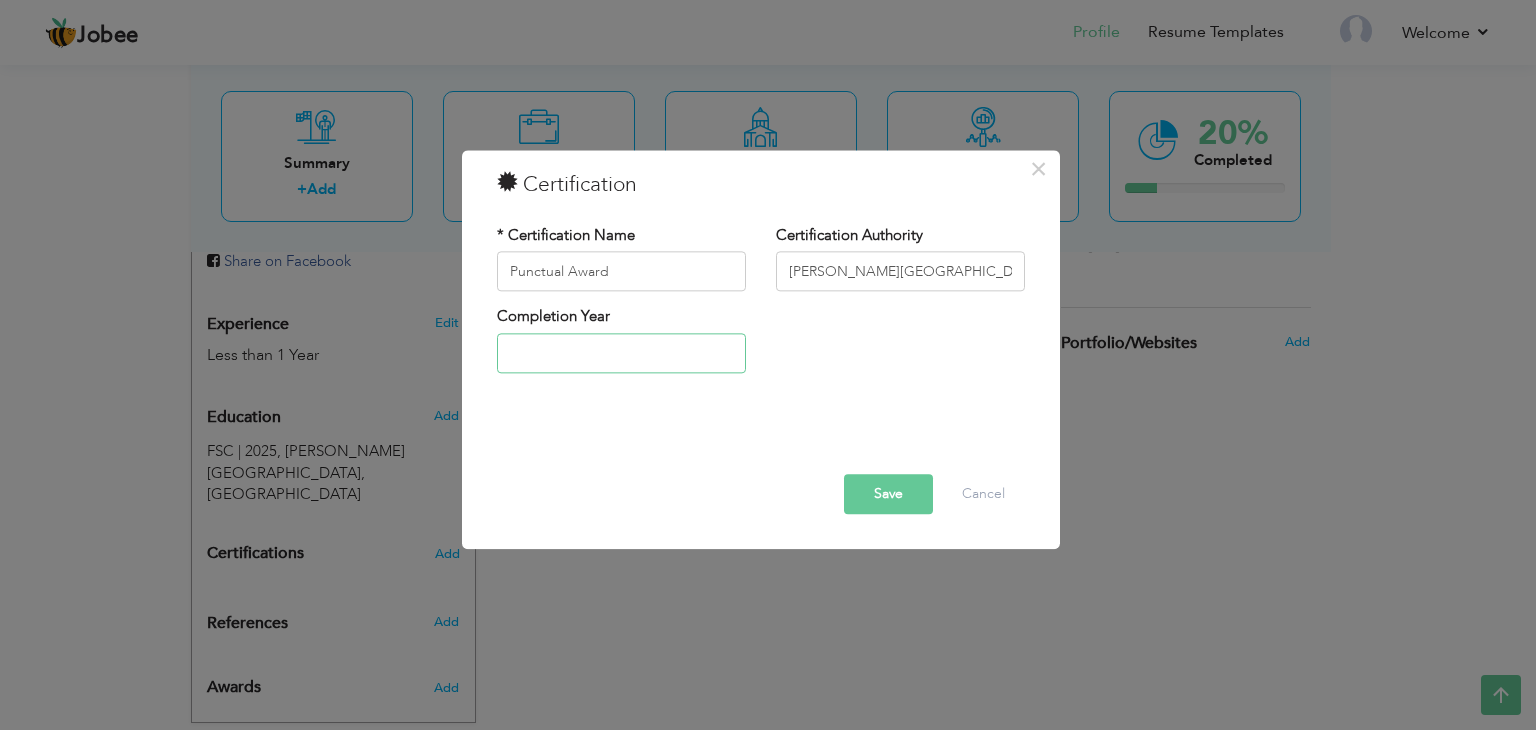 click at bounding box center [621, 353] 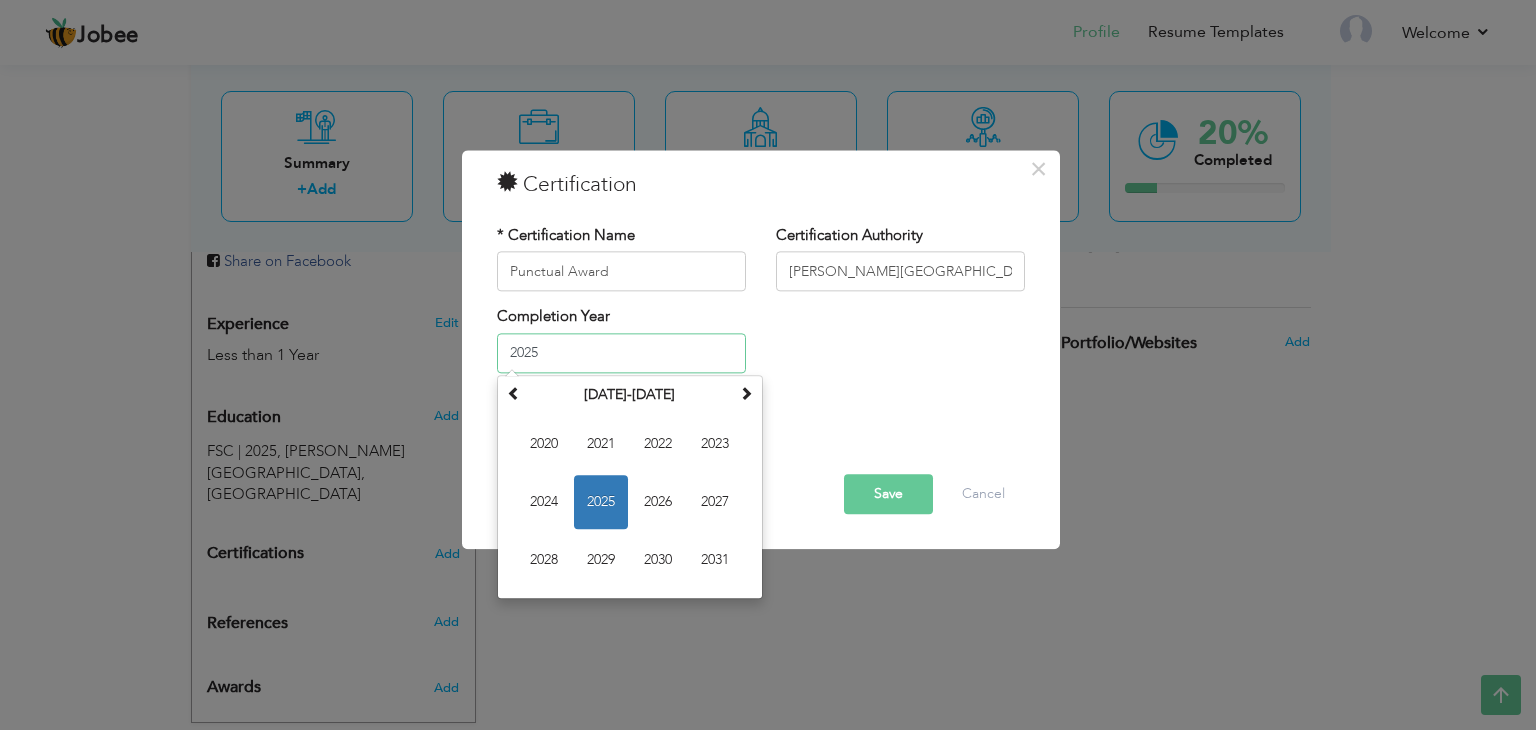 click on "2025" at bounding box center [601, 502] 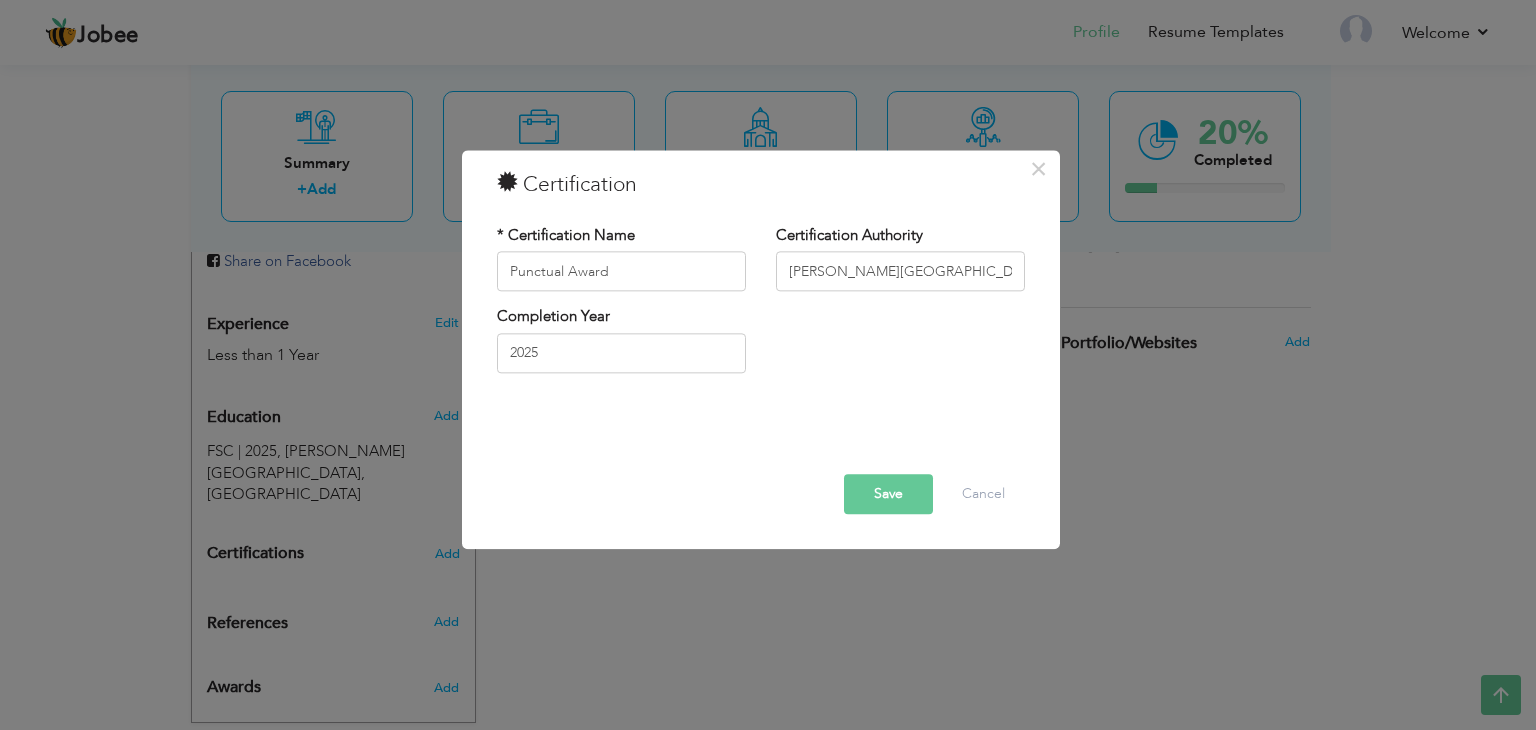 click on "Save" at bounding box center (888, 495) 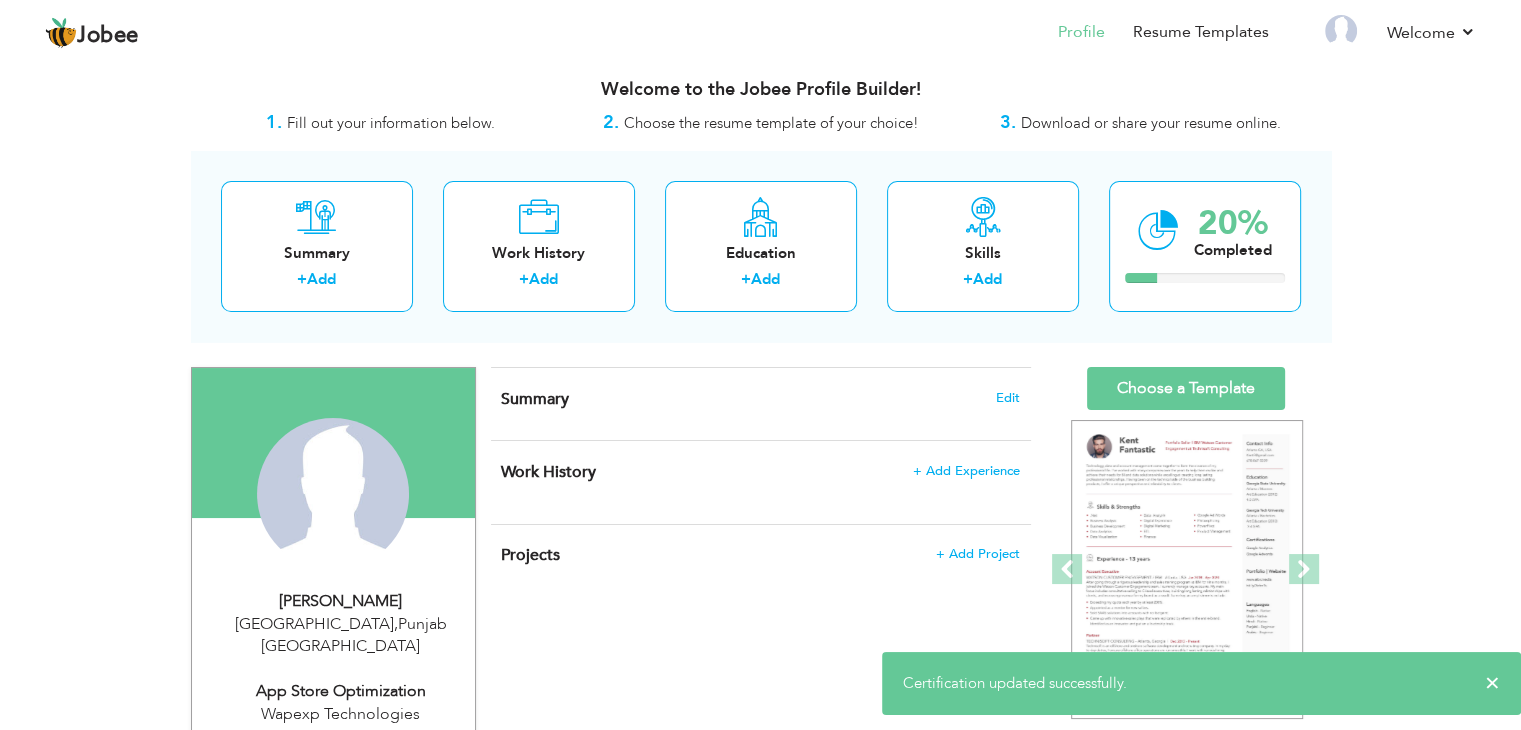scroll, scrollTop: 0, scrollLeft: 0, axis: both 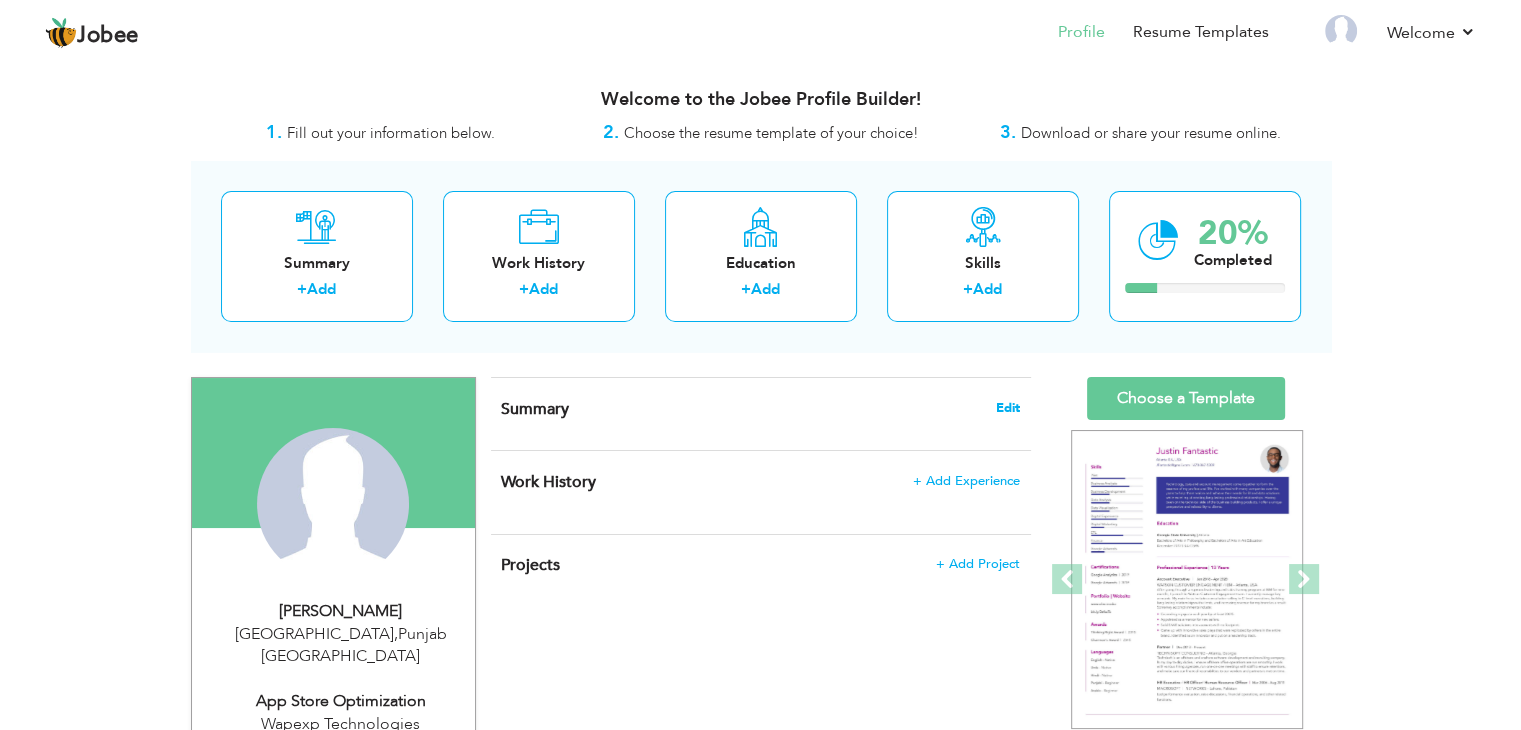 click on "Edit" at bounding box center (1008, 408) 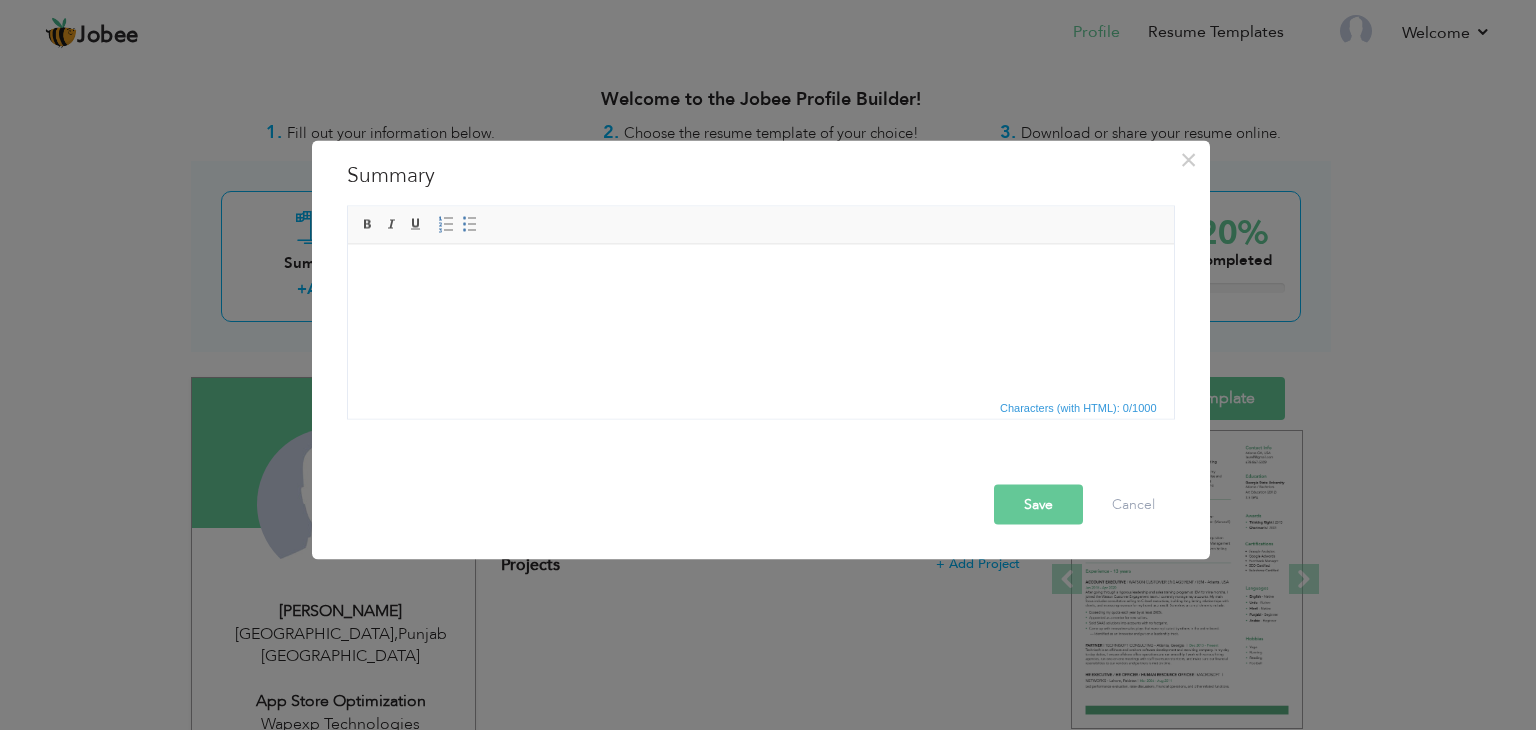 click at bounding box center [760, 274] 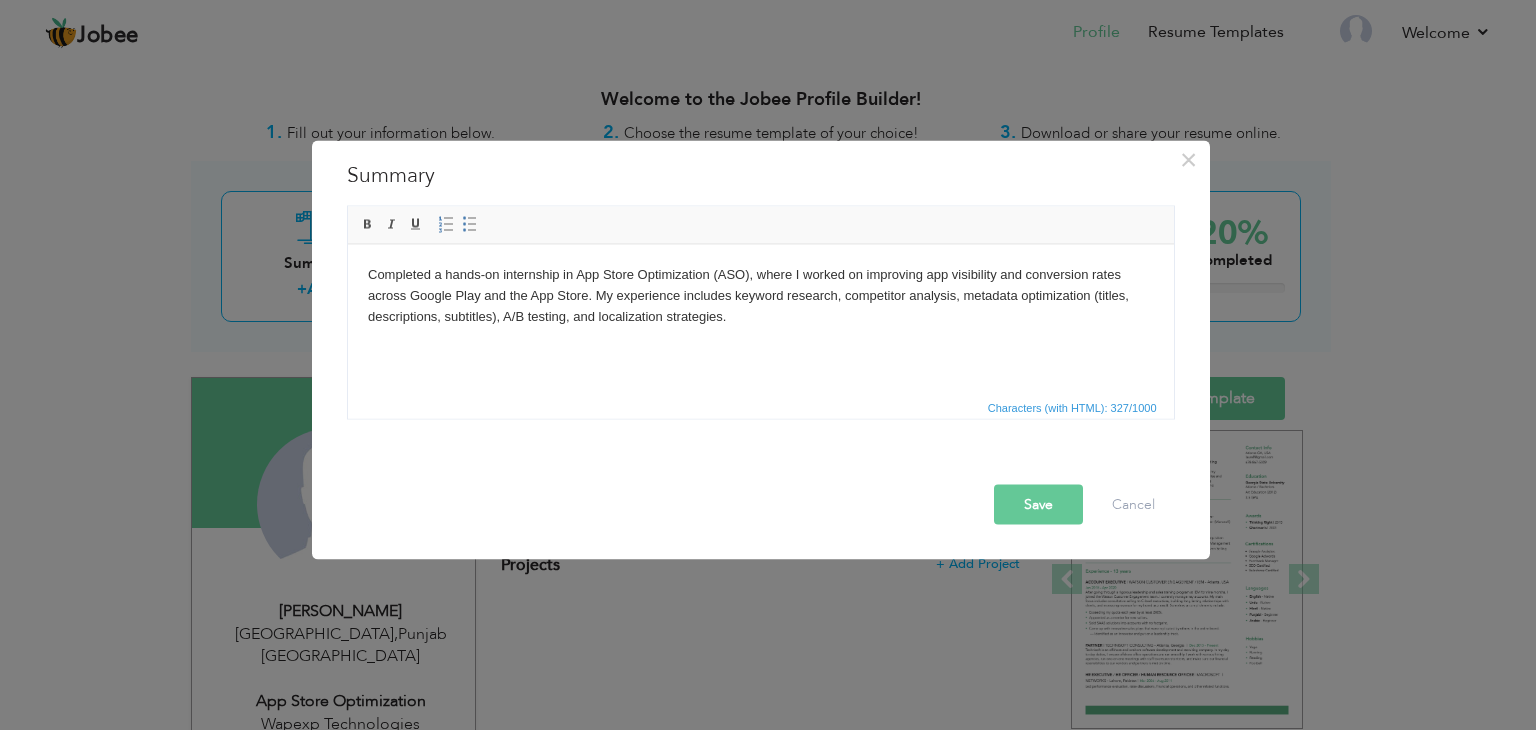 click on "Completed a hands-on internship in App Store Optimization (ASO), where I worked on improving app visibility and conversion rates across Google Play and the App Store. My experience includes keyword research, competitor analysis, metadata optimization (titles, descriptions, subtitles), A/B testing, and localization strategies." at bounding box center (760, 295) 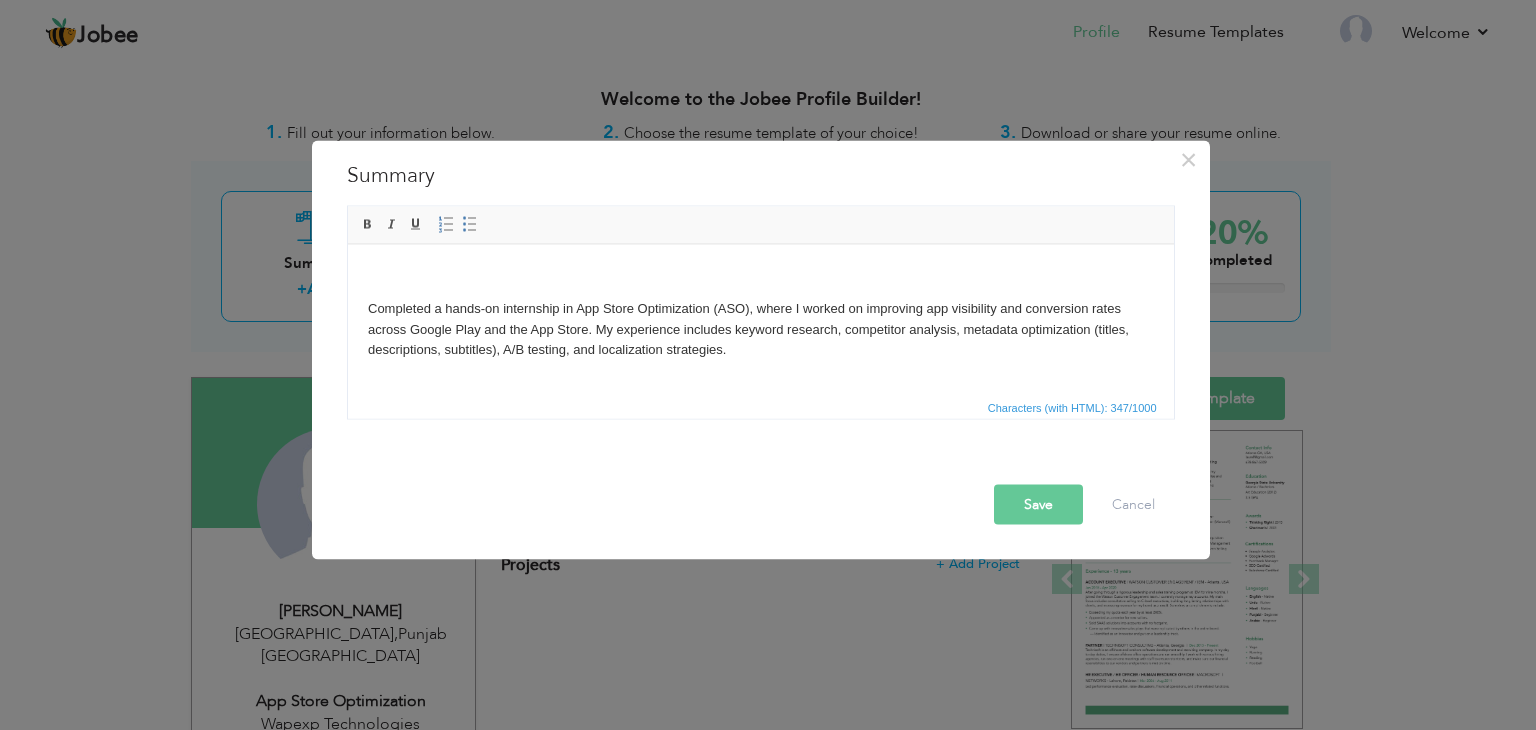 type 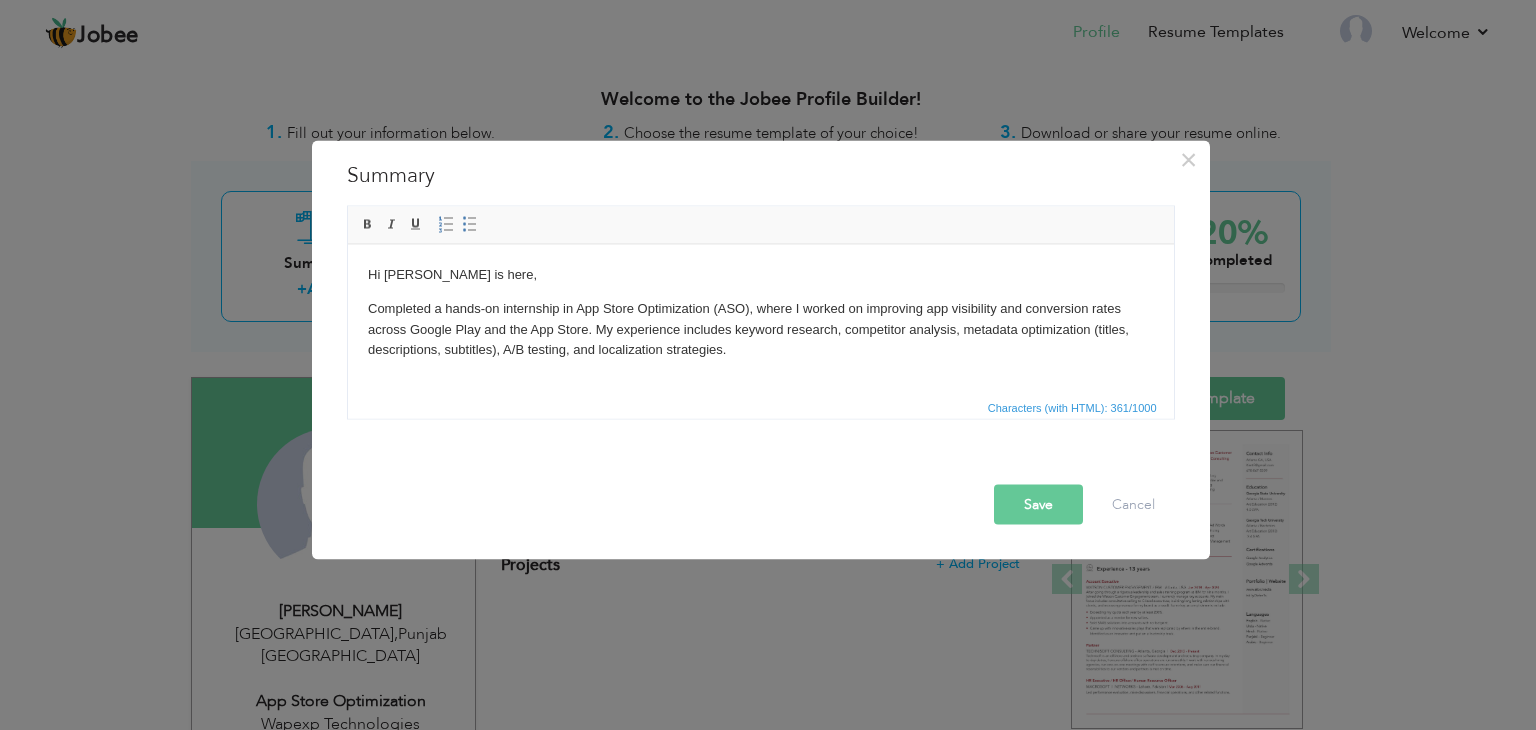 click on "Completed a hands-on internship in App Store Optimization (ASO), where I worked on improving app visibility and conversion rates across Google Play and the App Store. My experience includes keyword research, competitor analysis, metadata optimization (titles, descriptions, subtitles), A/B testing, and localization strategies." at bounding box center (760, 329) 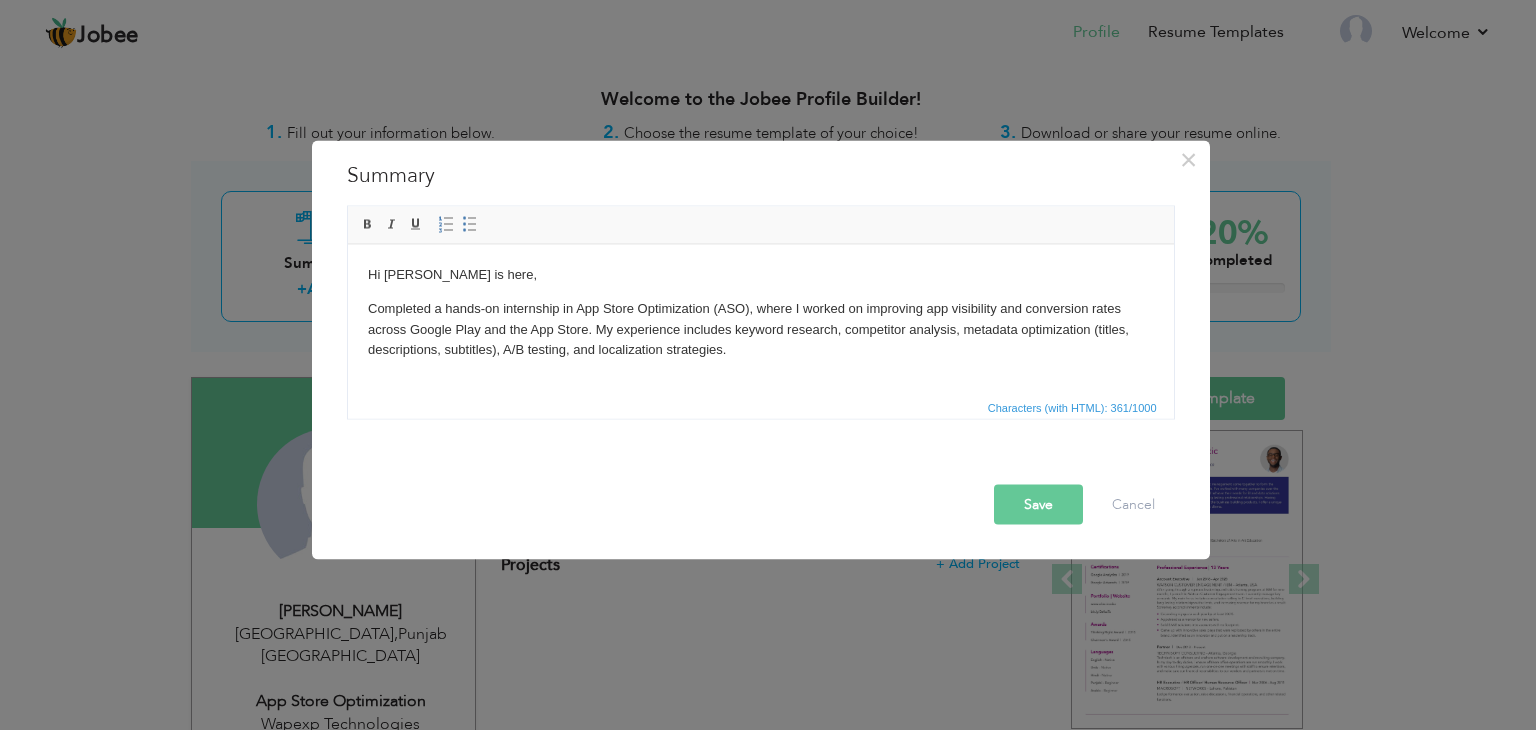 click on "Completed a hands-on internship in App Store Optimization (ASO), where I worked on improving app visibility and conversion rates across Google Play and the App Store. My experience includes keyword research, competitor analysis, metadata optimization (titles, descriptions, subtitles), A/B testing, and localization strategies." at bounding box center [760, 329] 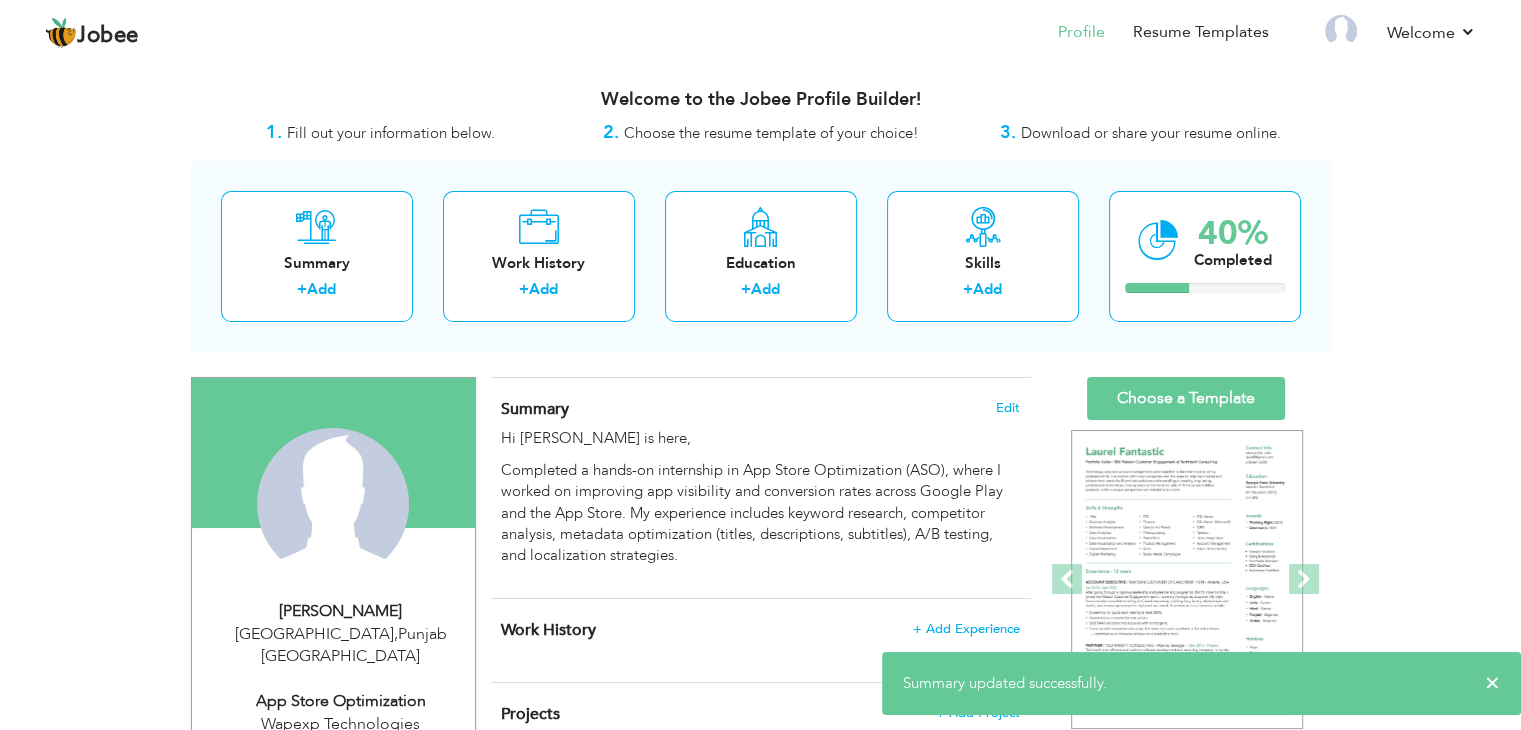 click on "View Resume
Export PDF
Profile
Summary
Public Link
Experience
Education
Awards
Work Histroy
Projects
Certifications
Skills
Preferred Job City" at bounding box center [760, 797] 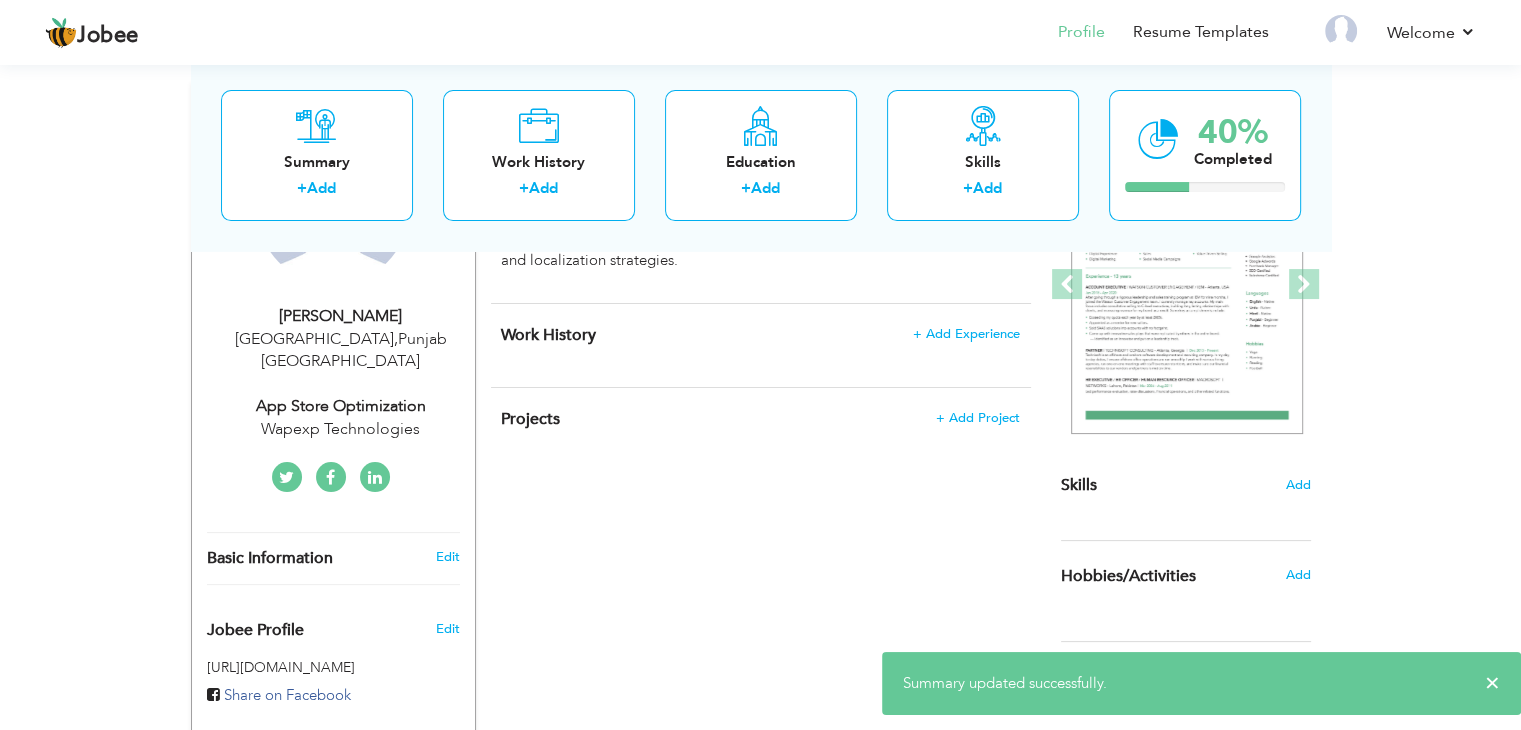 scroll, scrollTop: 300, scrollLeft: 0, axis: vertical 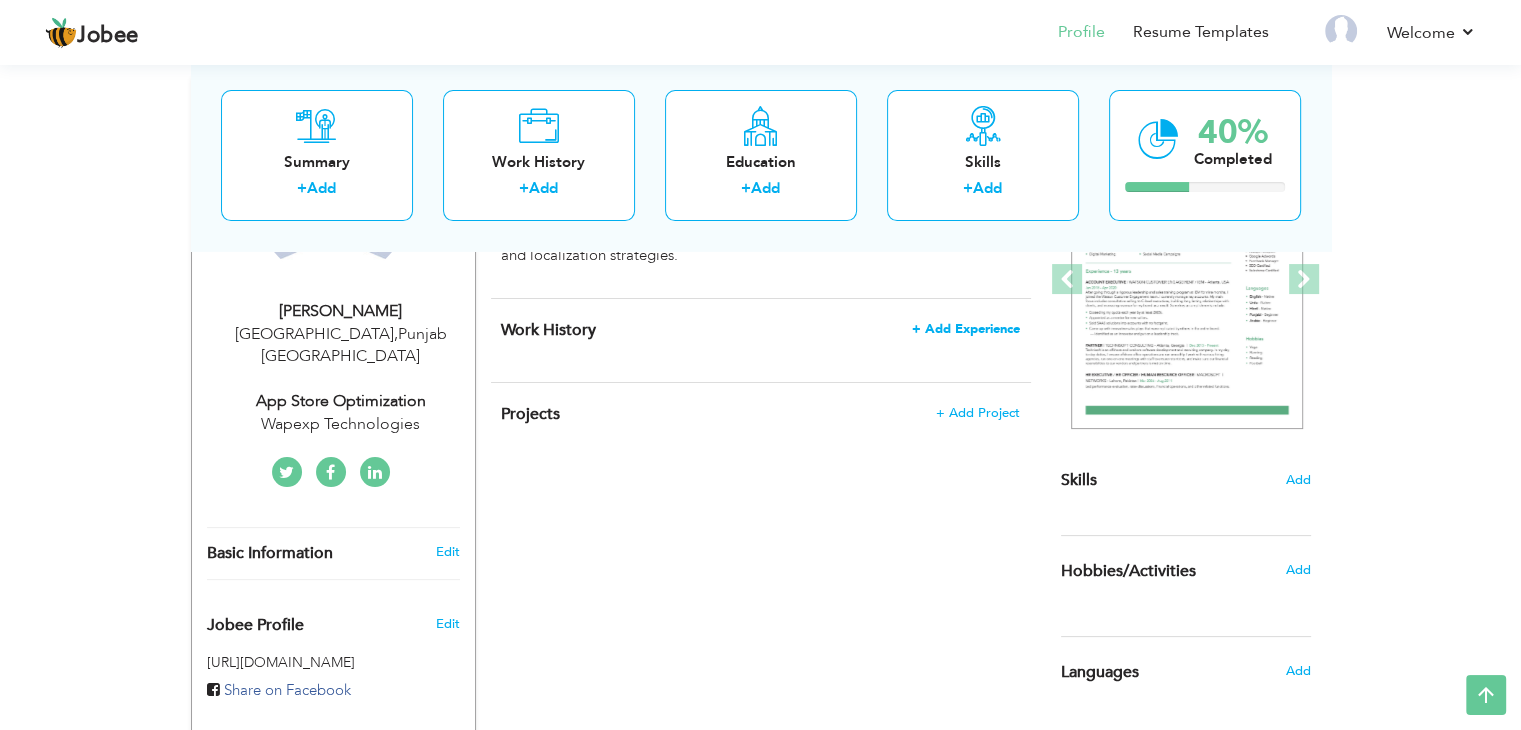 click on "+ Add Experience" at bounding box center (966, 329) 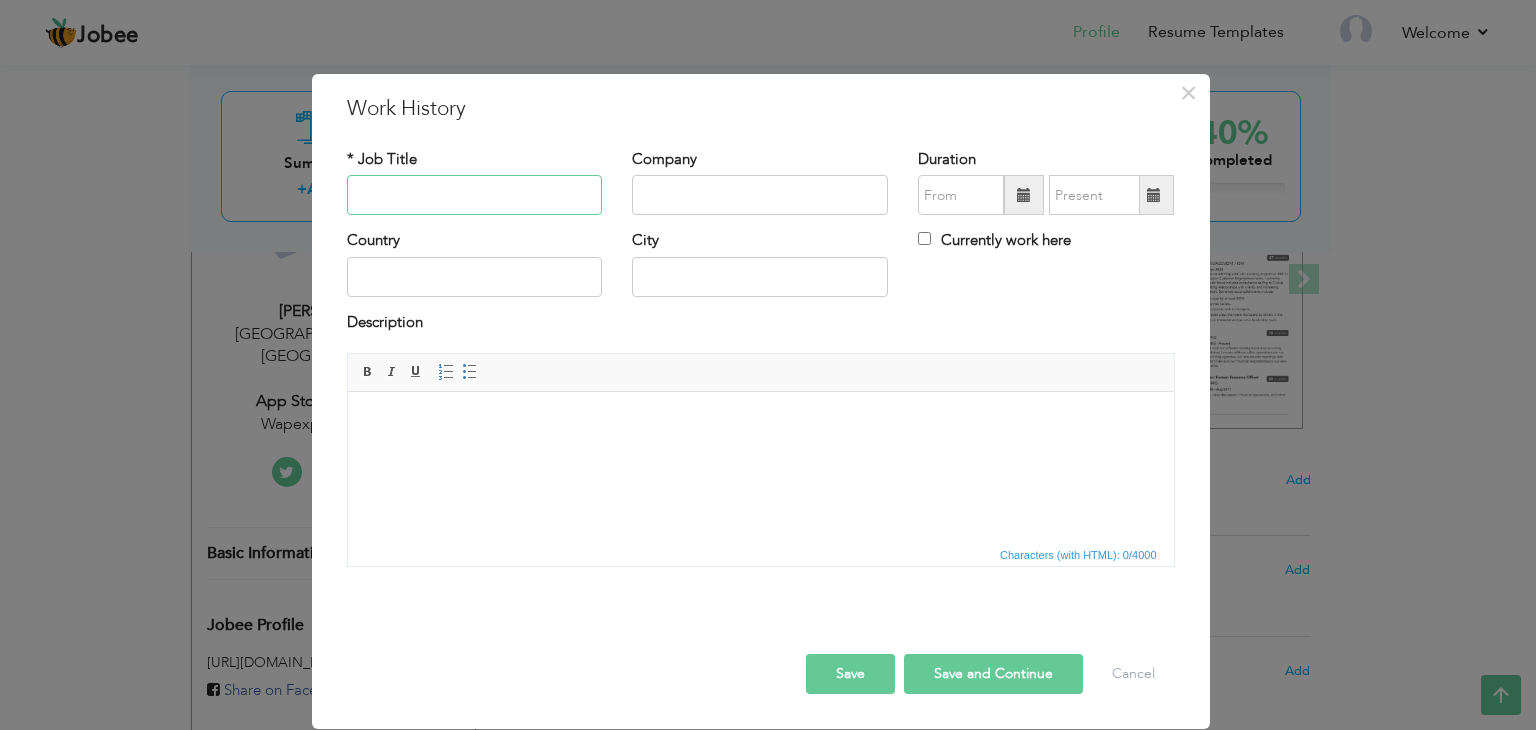 click at bounding box center [475, 195] 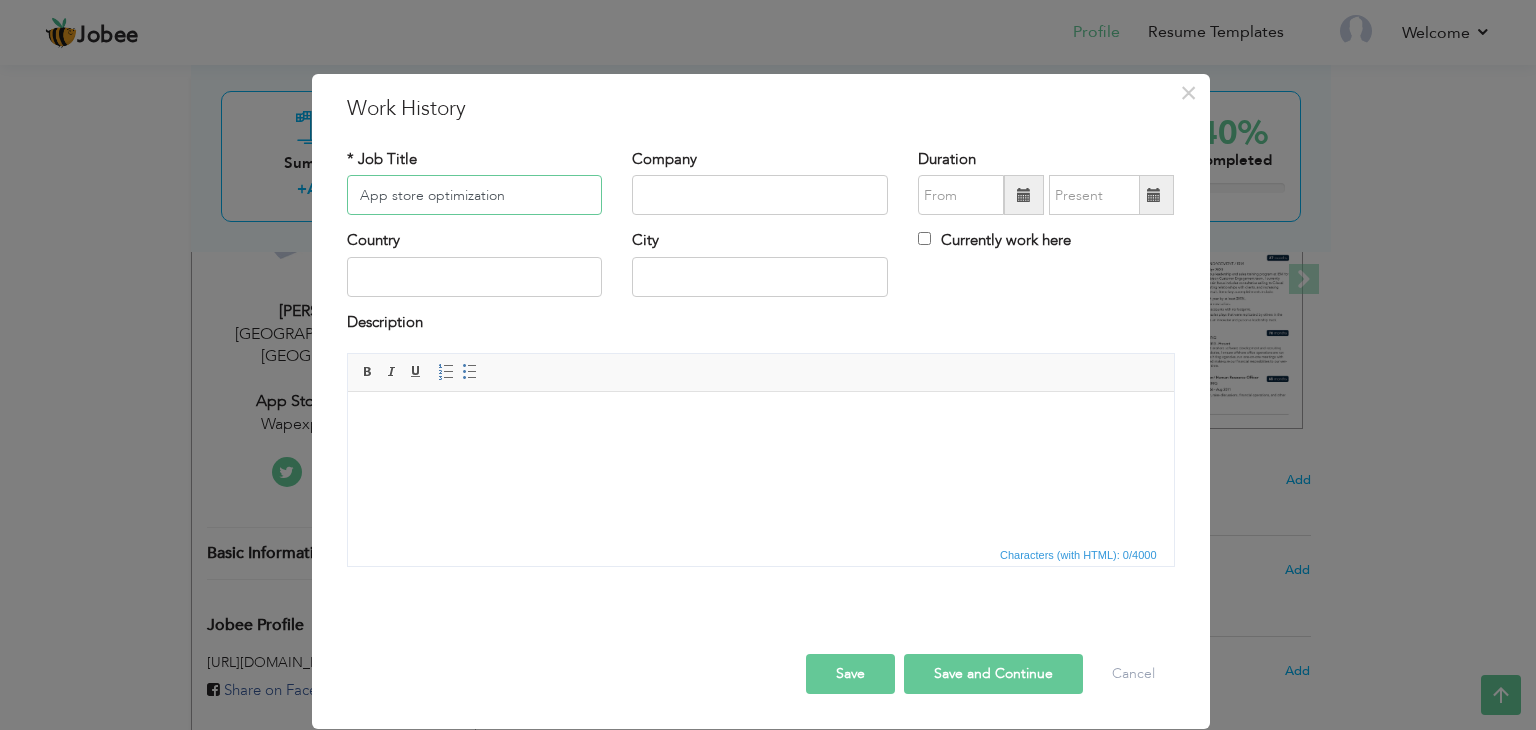 type on "App store optimization" 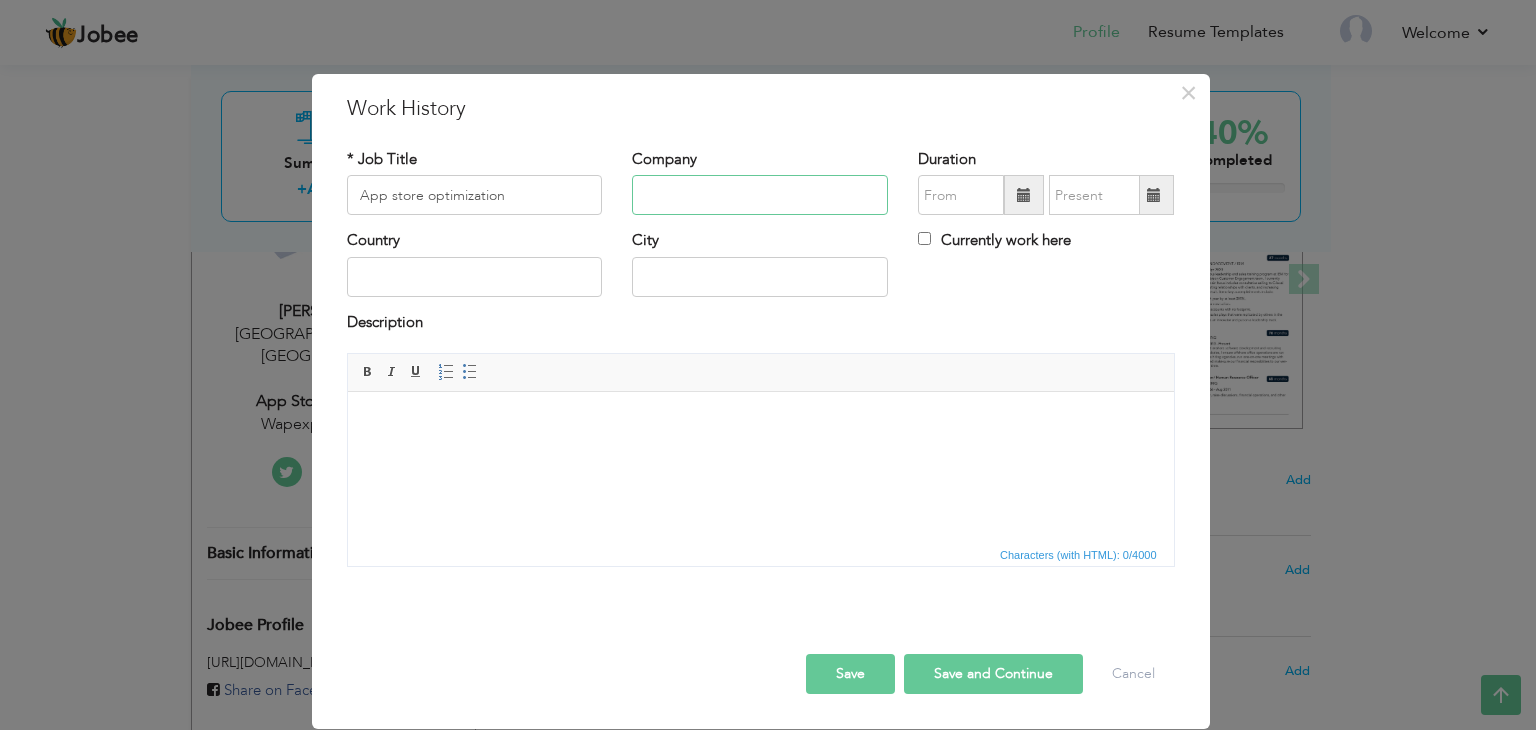 click at bounding box center (760, 195) 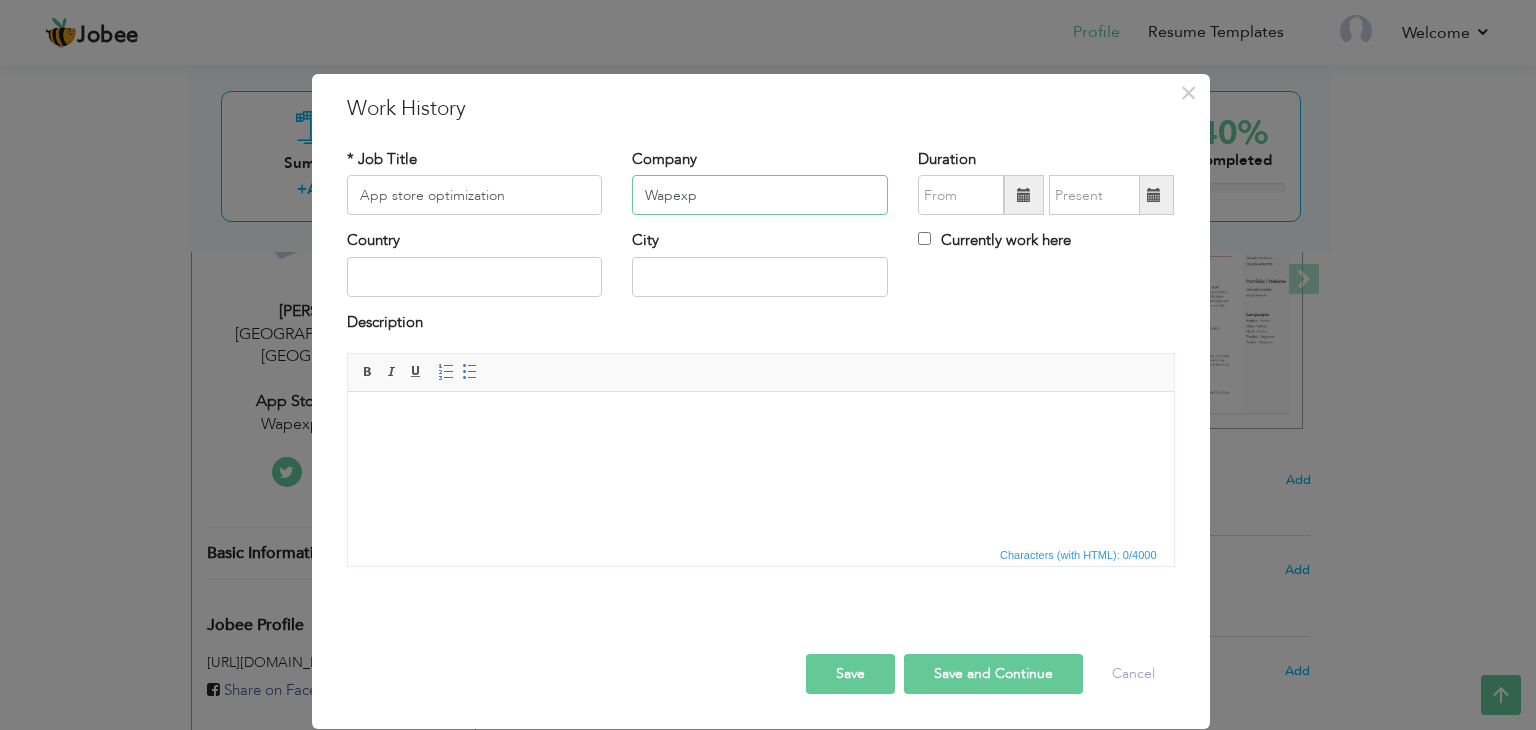 type on "Wapexp" 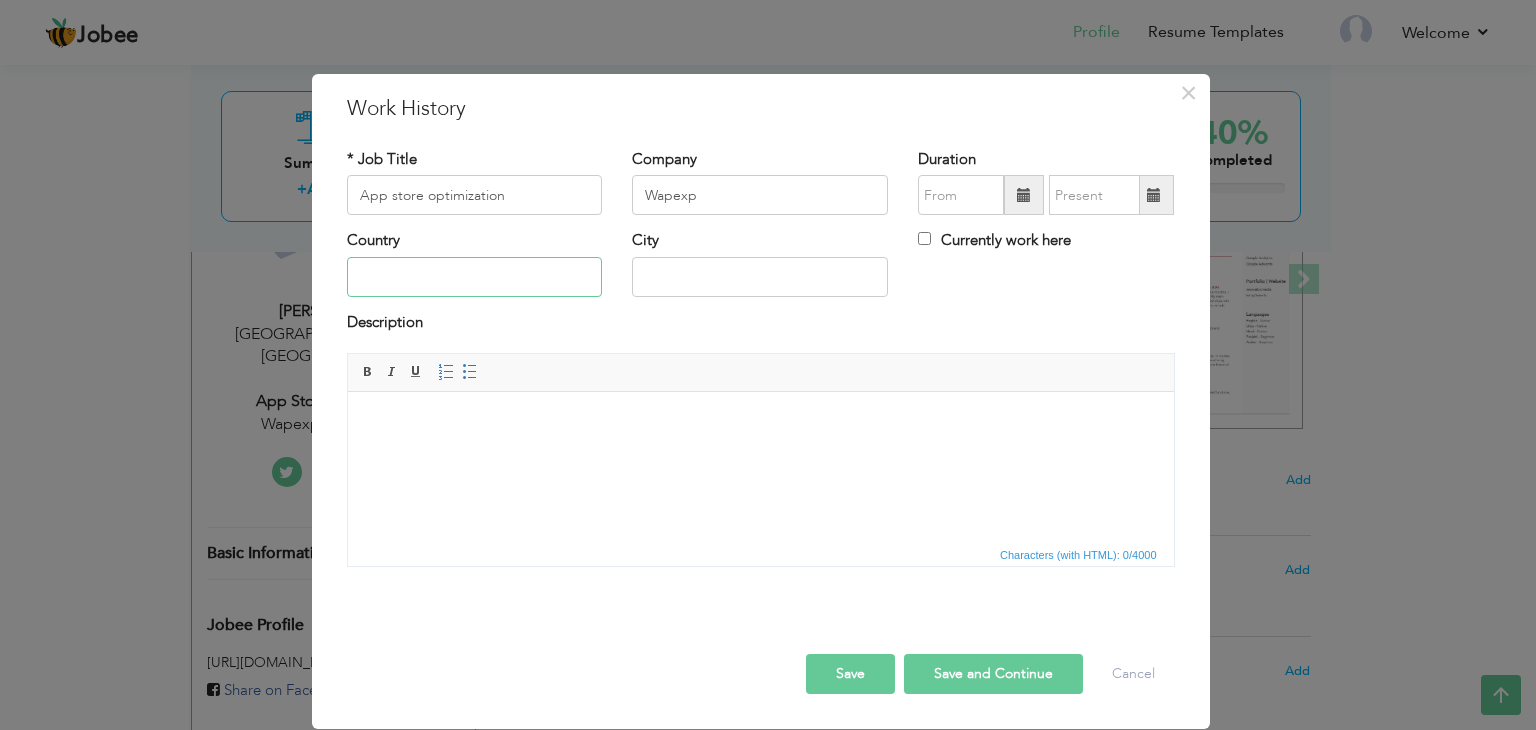click at bounding box center (475, 277) 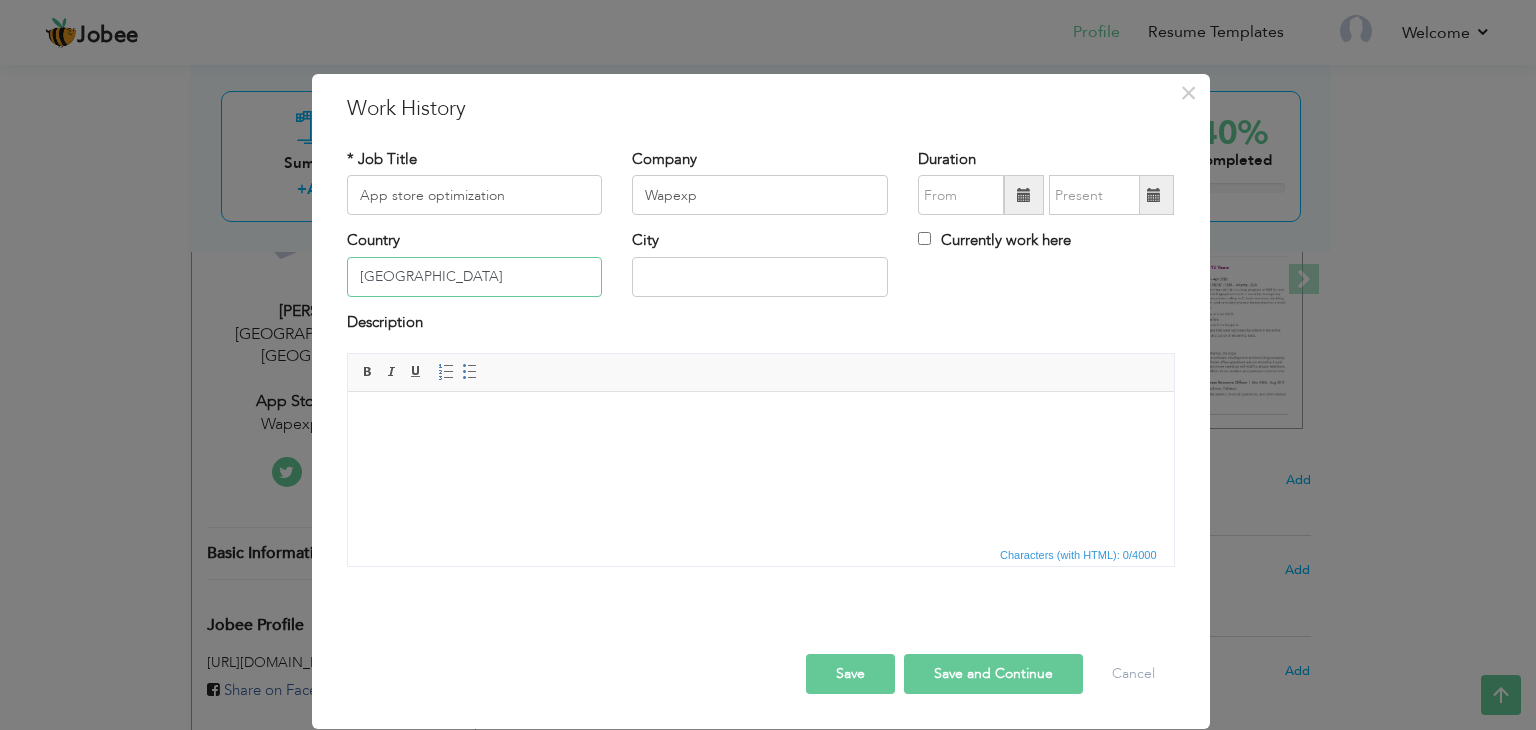 type on "[GEOGRAPHIC_DATA]" 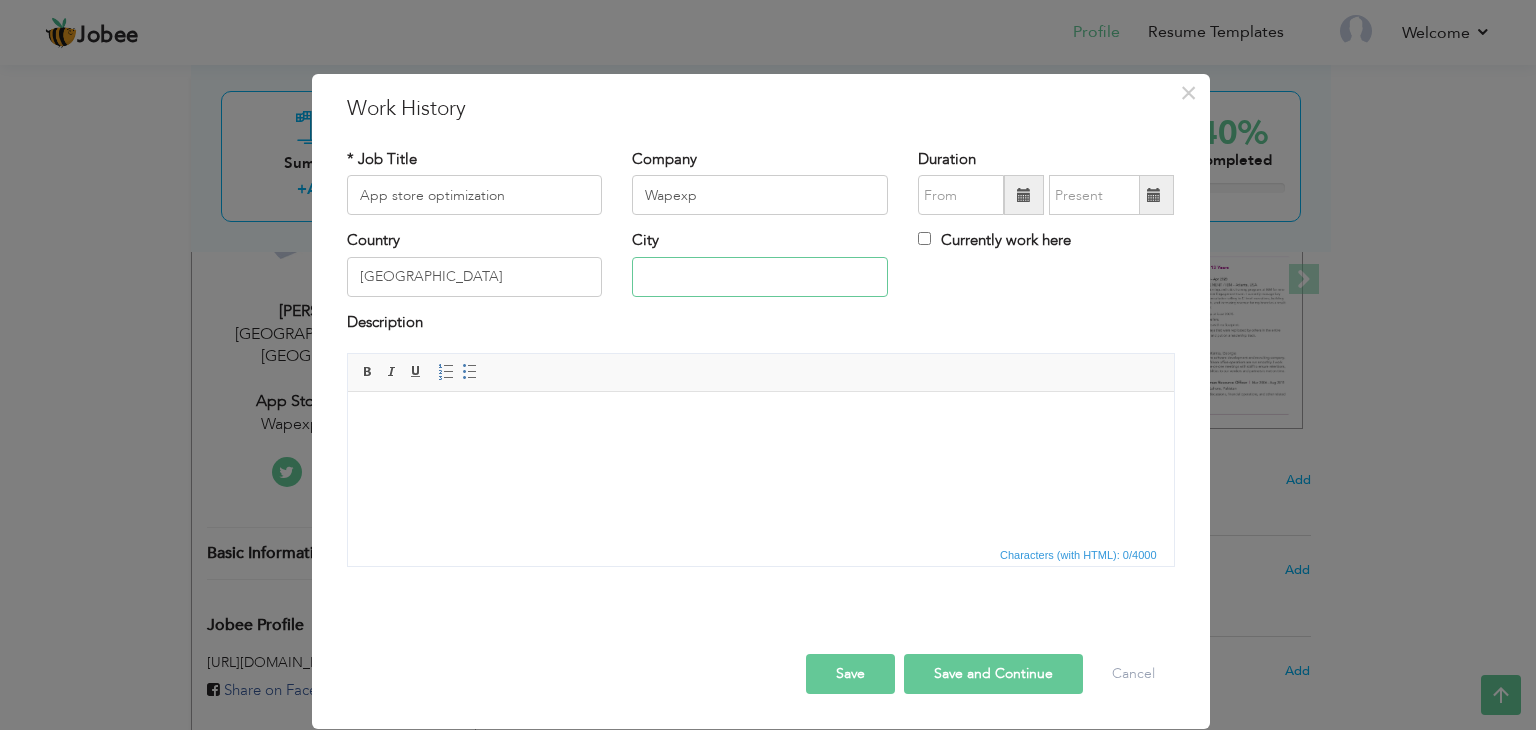 click at bounding box center (760, 277) 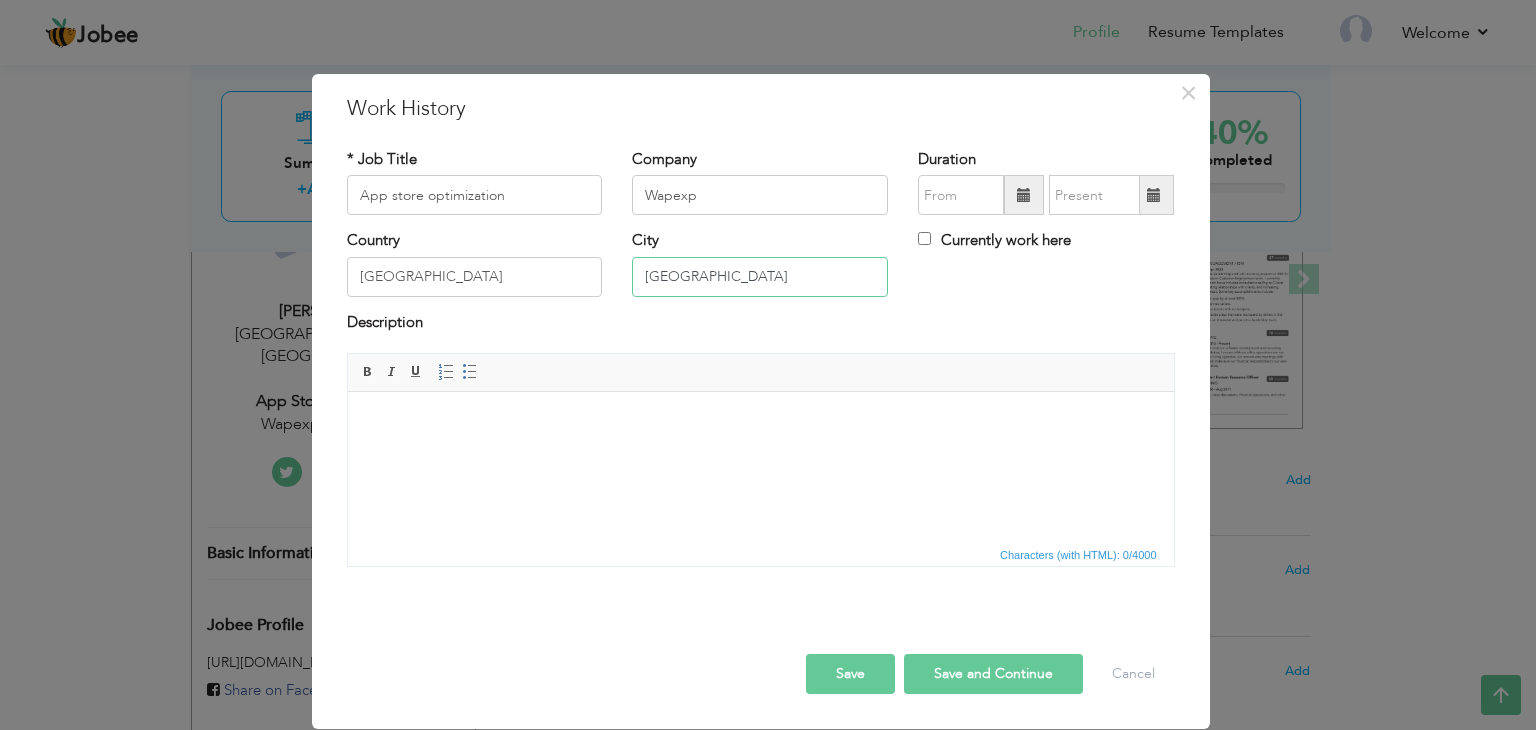 type on "[GEOGRAPHIC_DATA]" 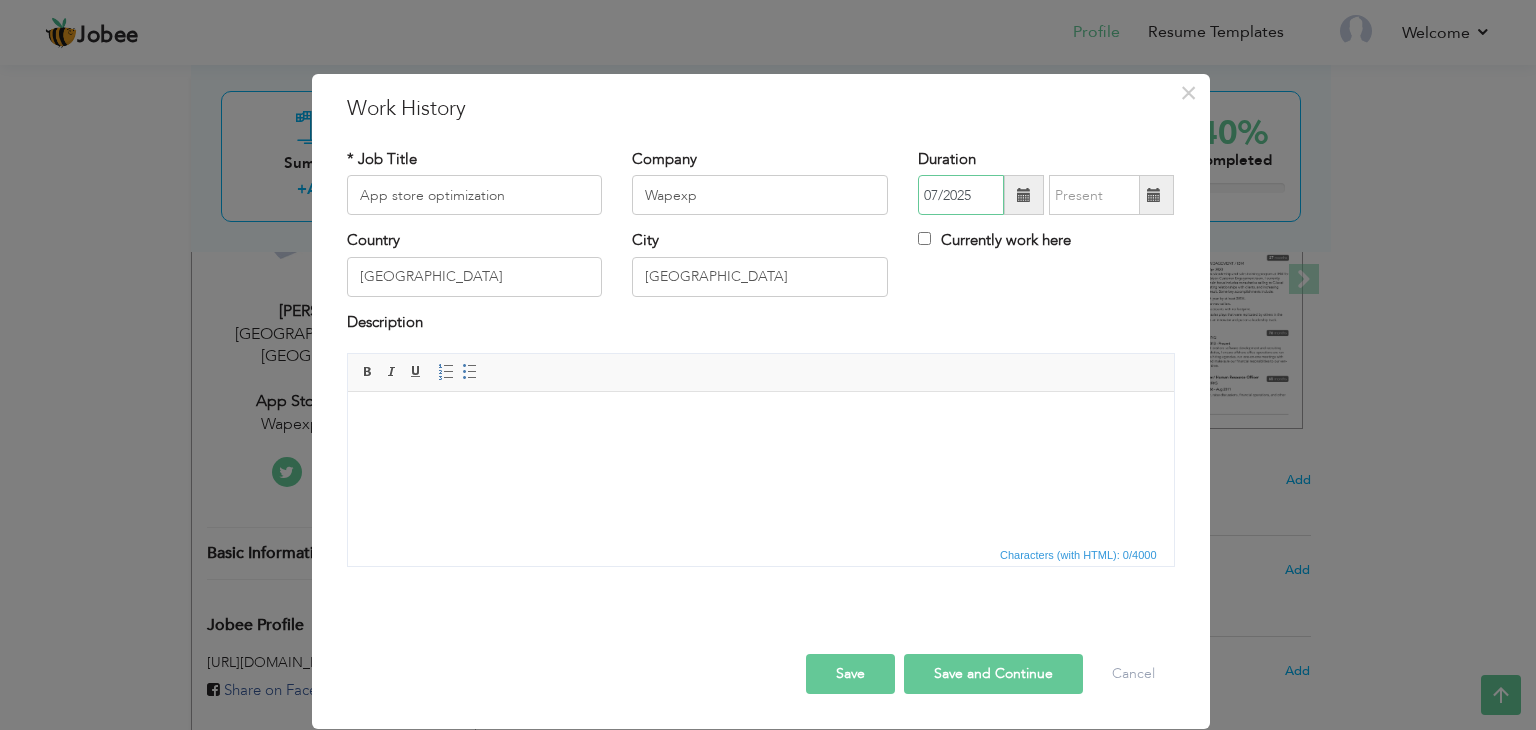 click on "07/2025" at bounding box center [961, 195] 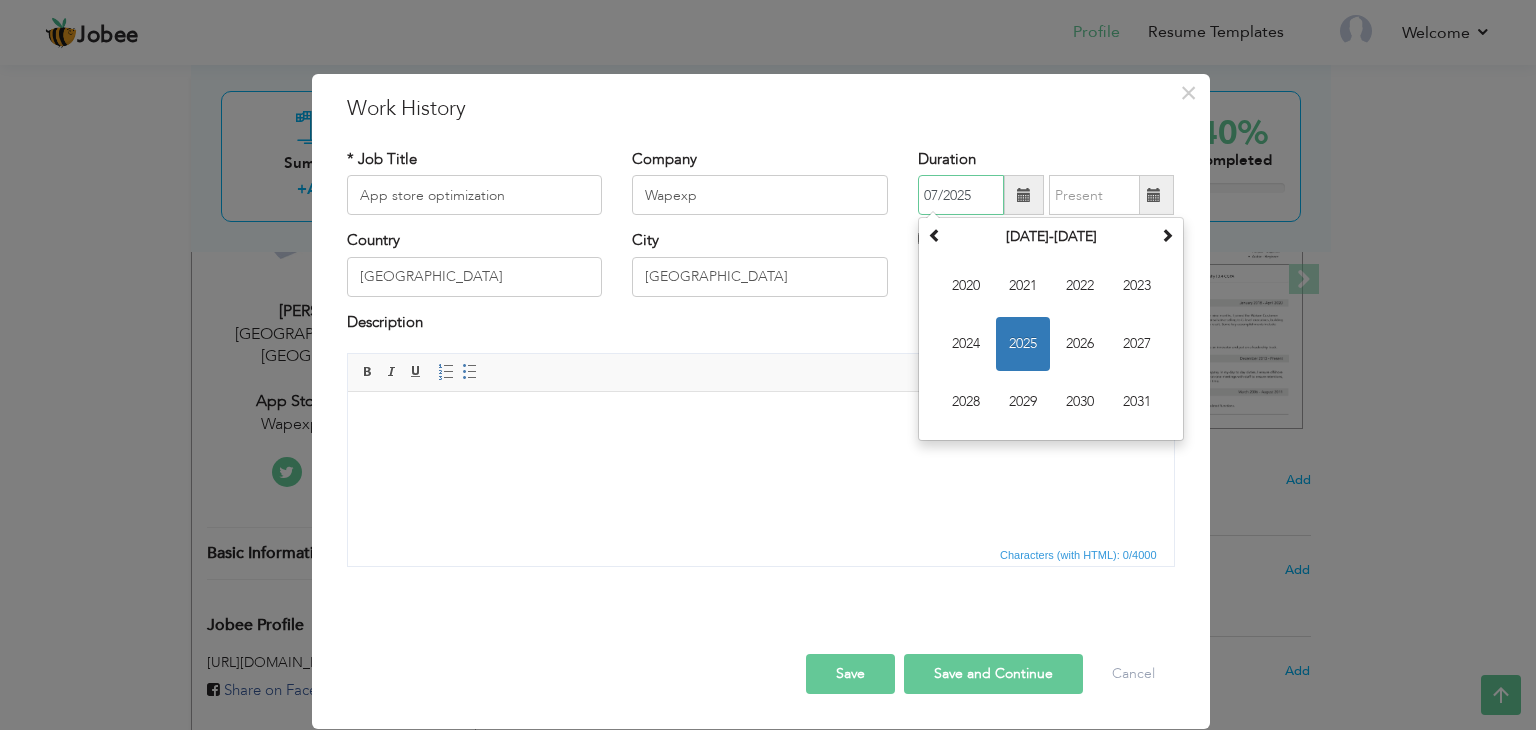 click on "2025" at bounding box center [1023, 344] 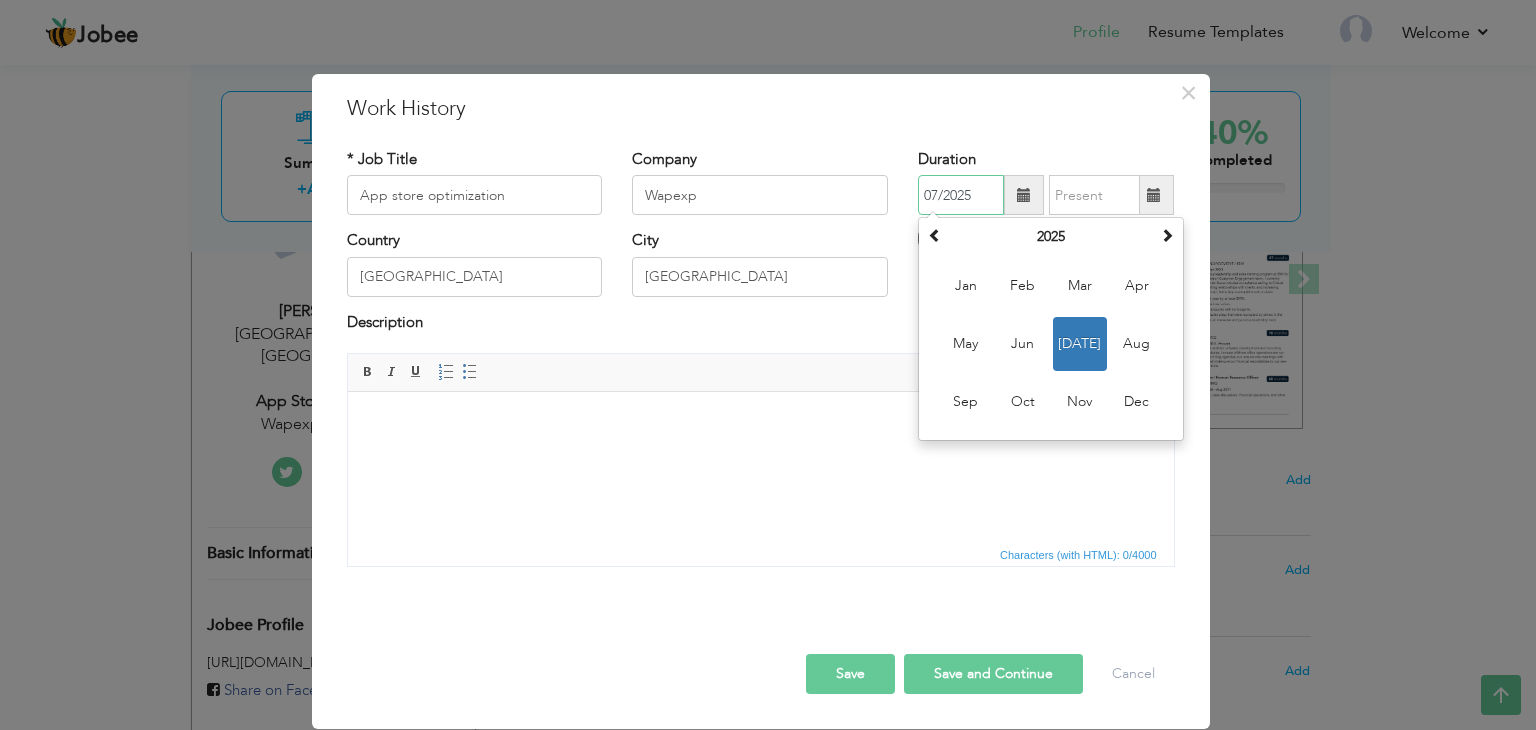 click on "07/2025" at bounding box center [961, 195] 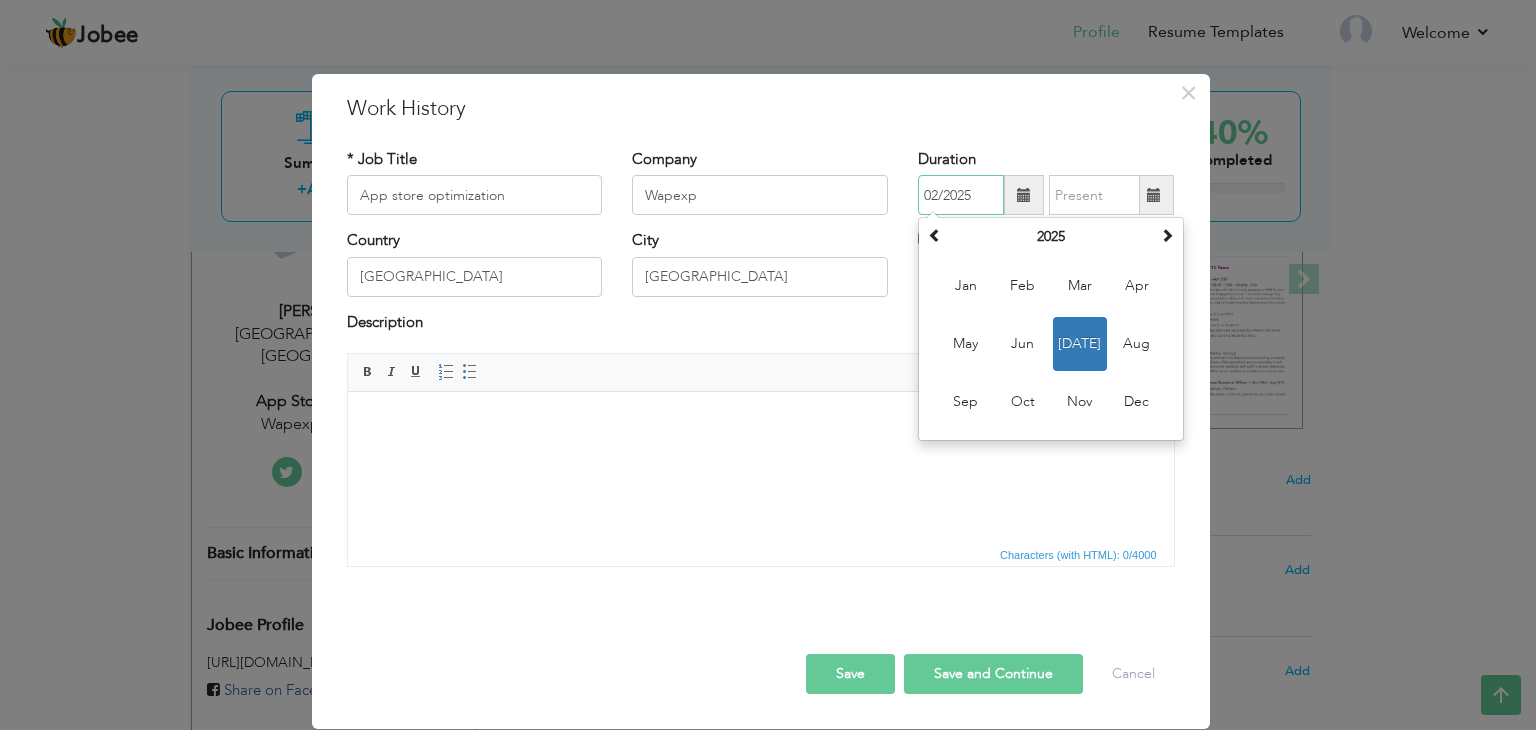type on "02/2025" 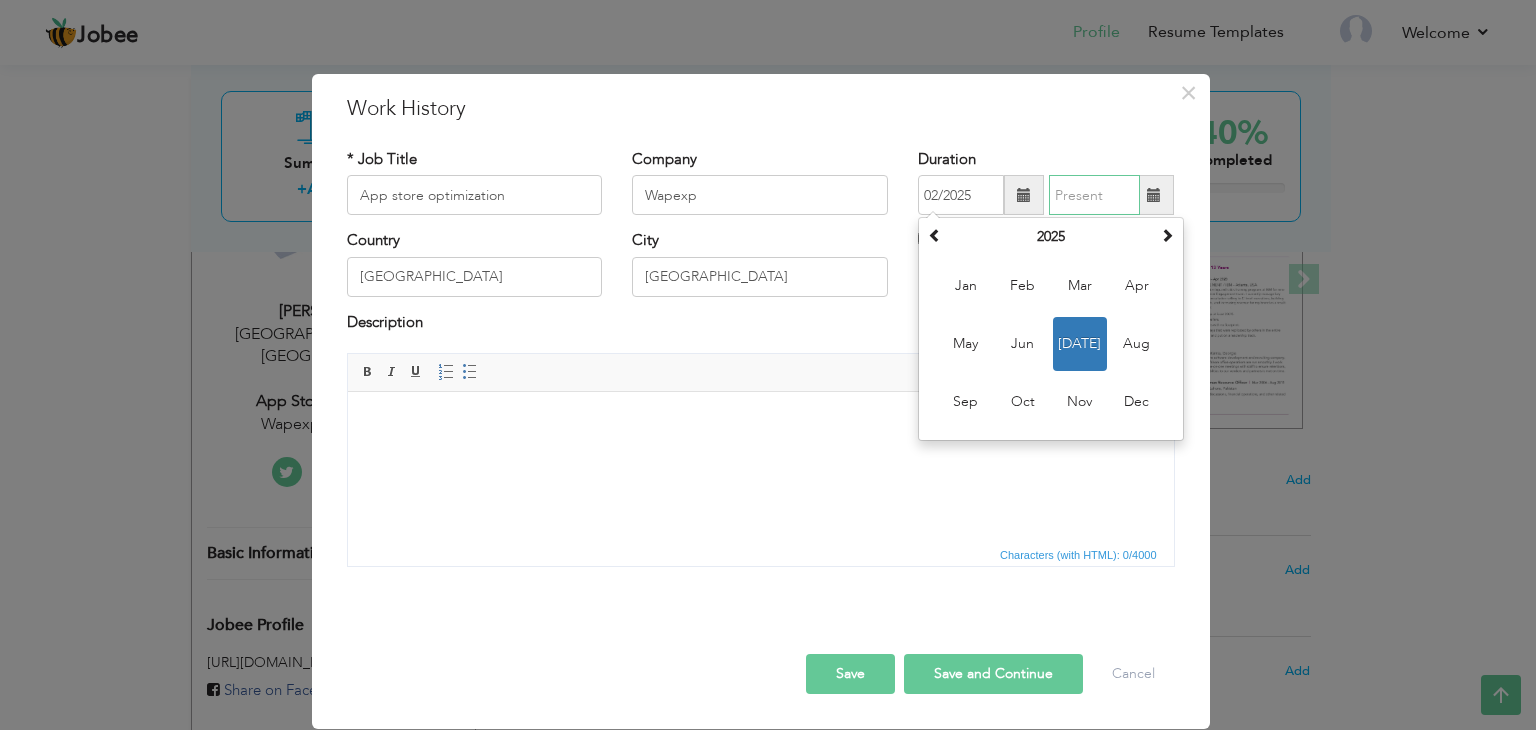 click at bounding box center [1094, 195] 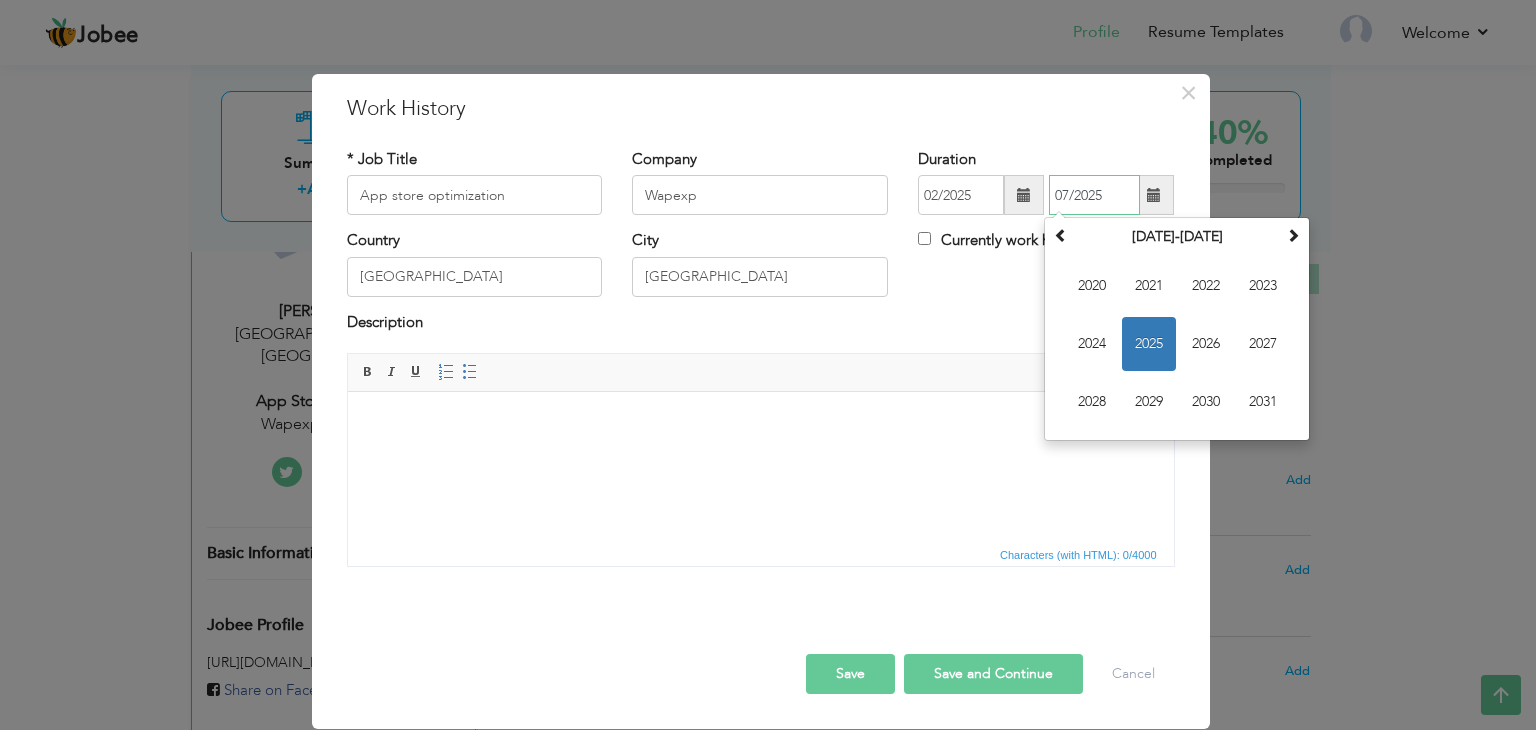 click on "07/2025" at bounding box center (1094, 195) 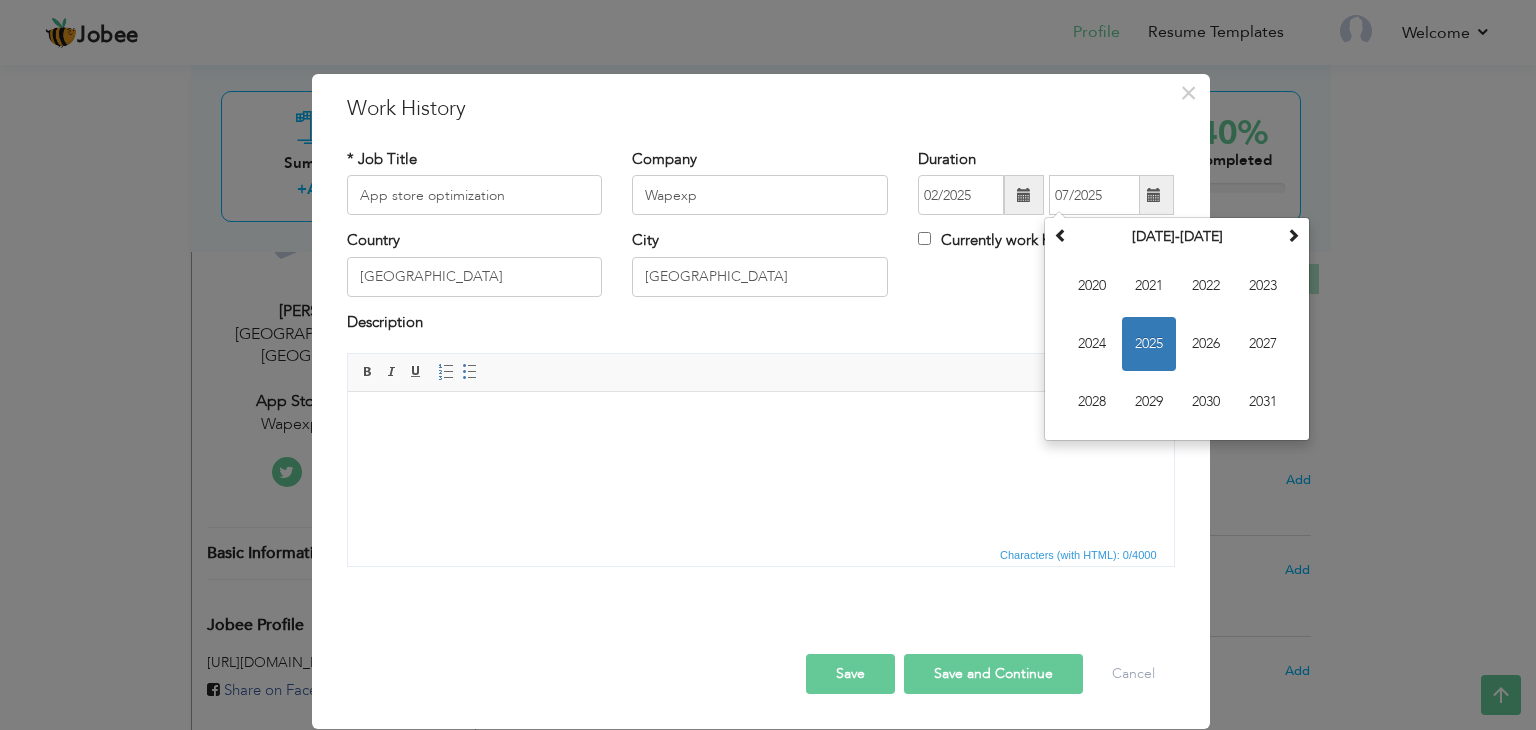 click on "Description" at bounding box center [761, 325] 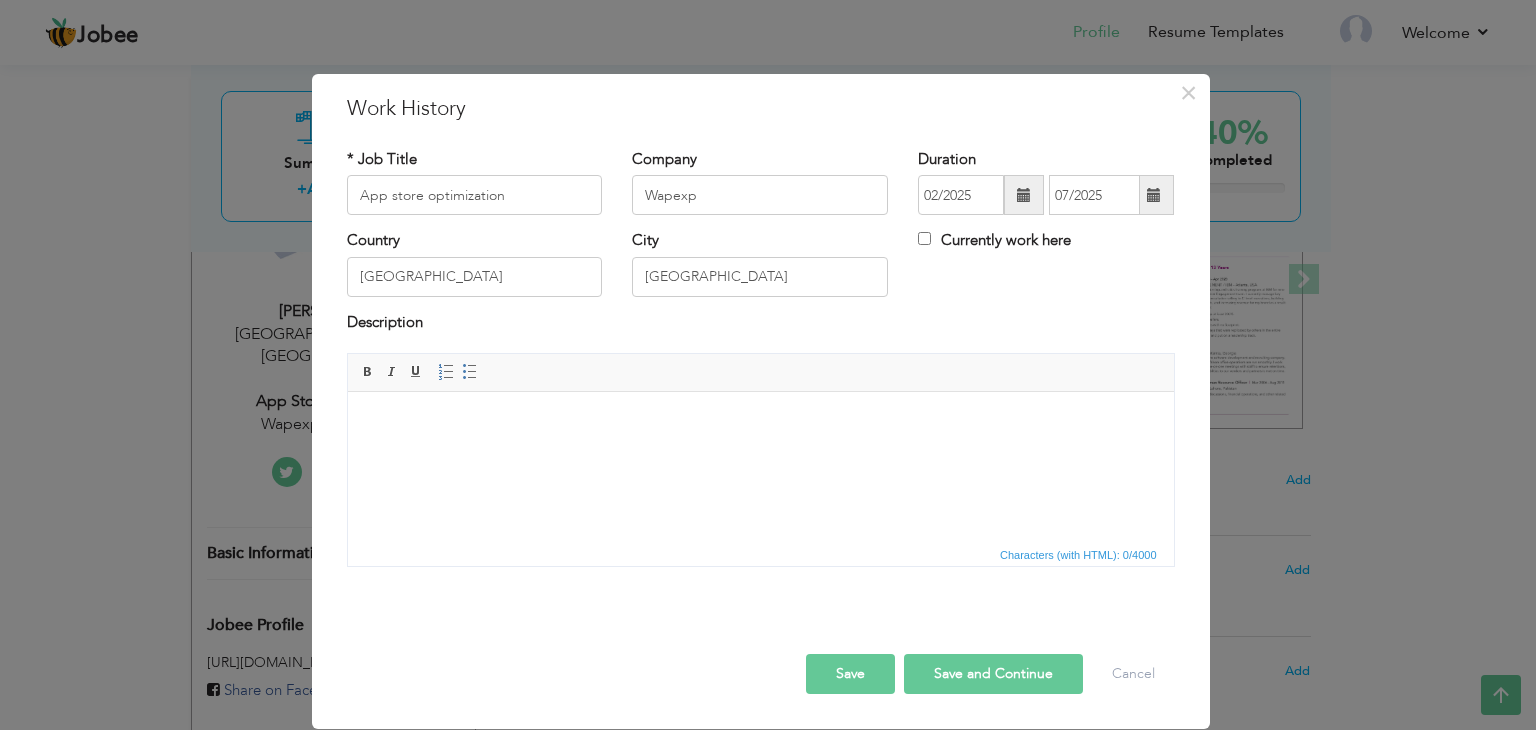 click at bounding box center [1154, 195] 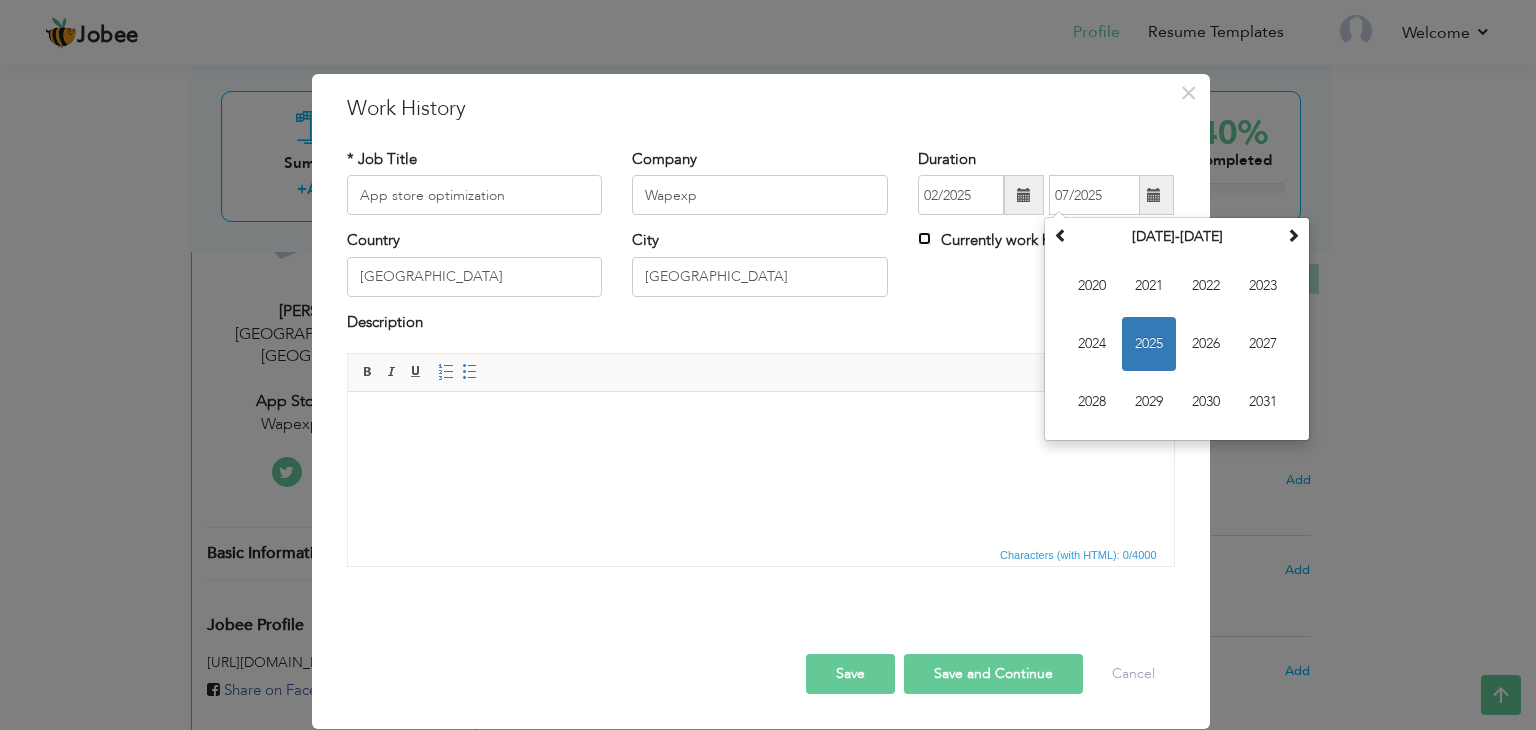 click on "Currently work here" at bounding box center (924, 238) 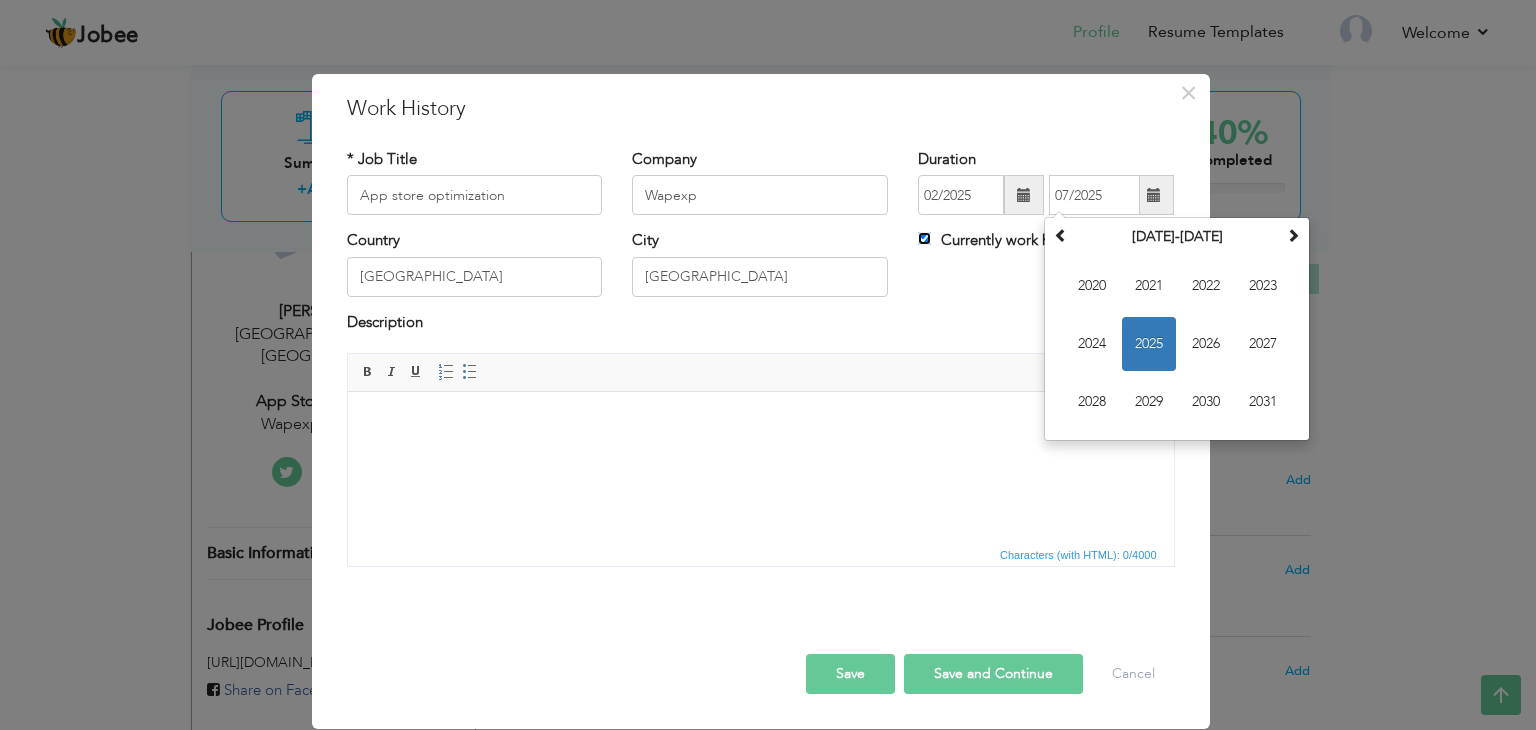 type 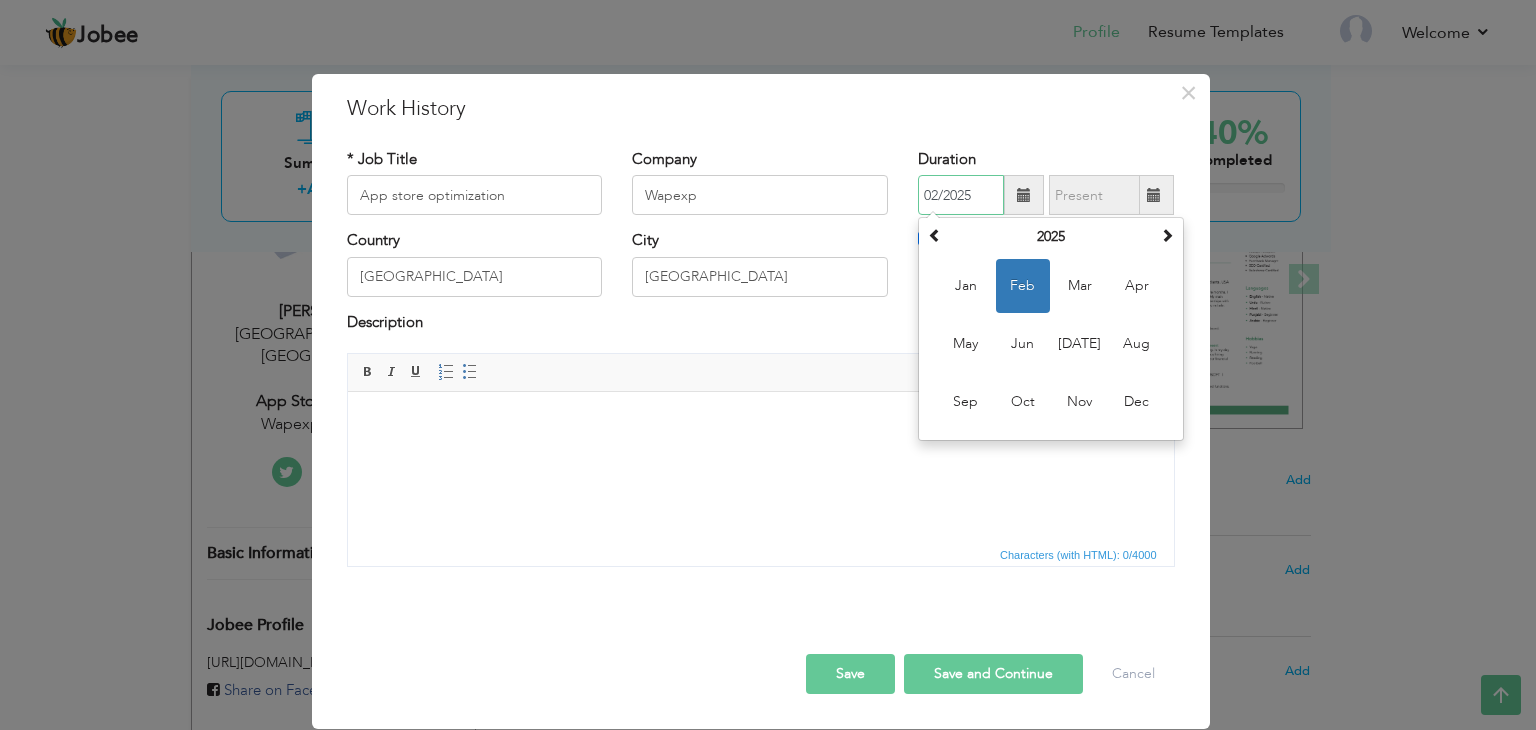 click on "02/2025" at bounding box center (961, 195) 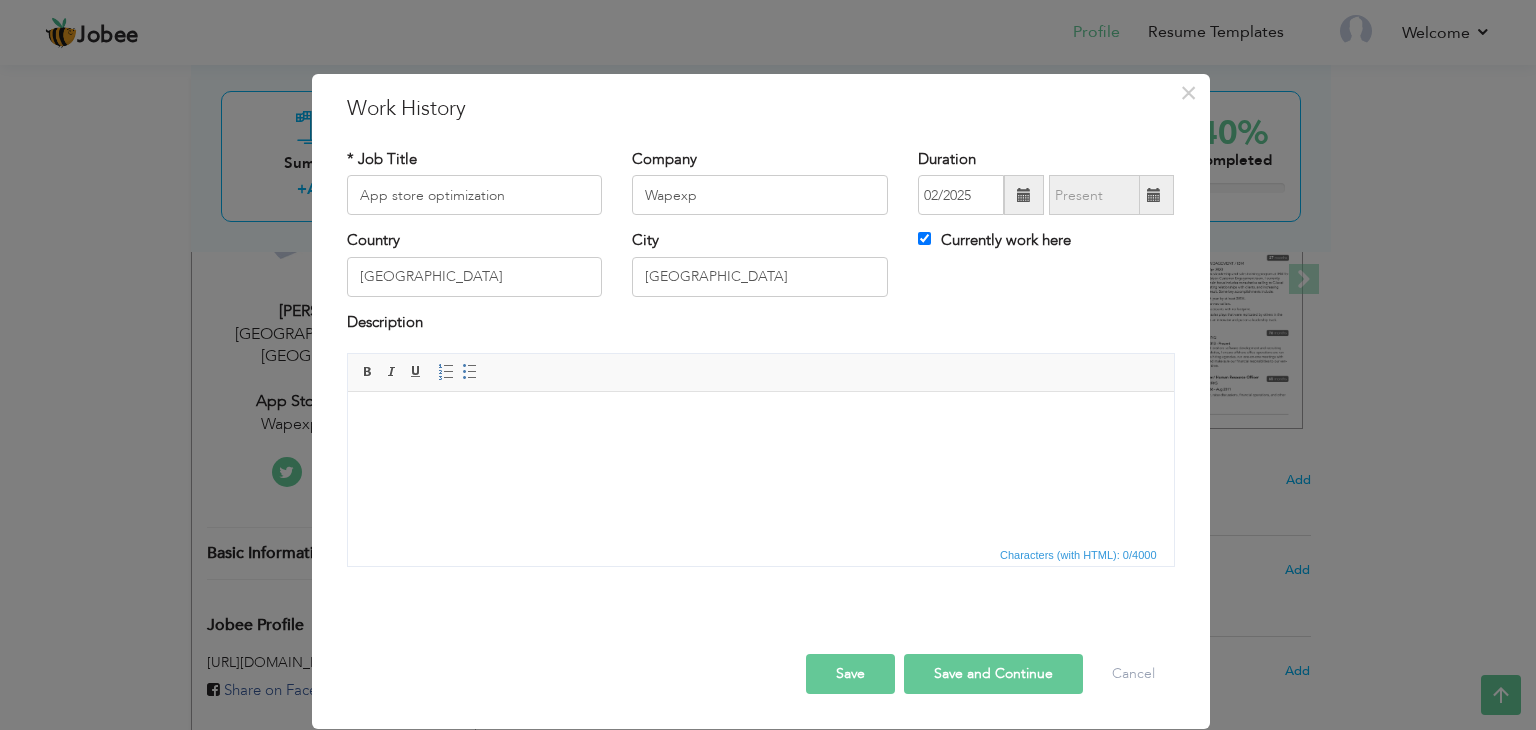 click on "Editor toolbars Basic Styles   Bold   Italic   Underline Paragraph   Insert/Remove Numbered List   Insert/Remove Bulleted List" at bounding box center (761, 373) 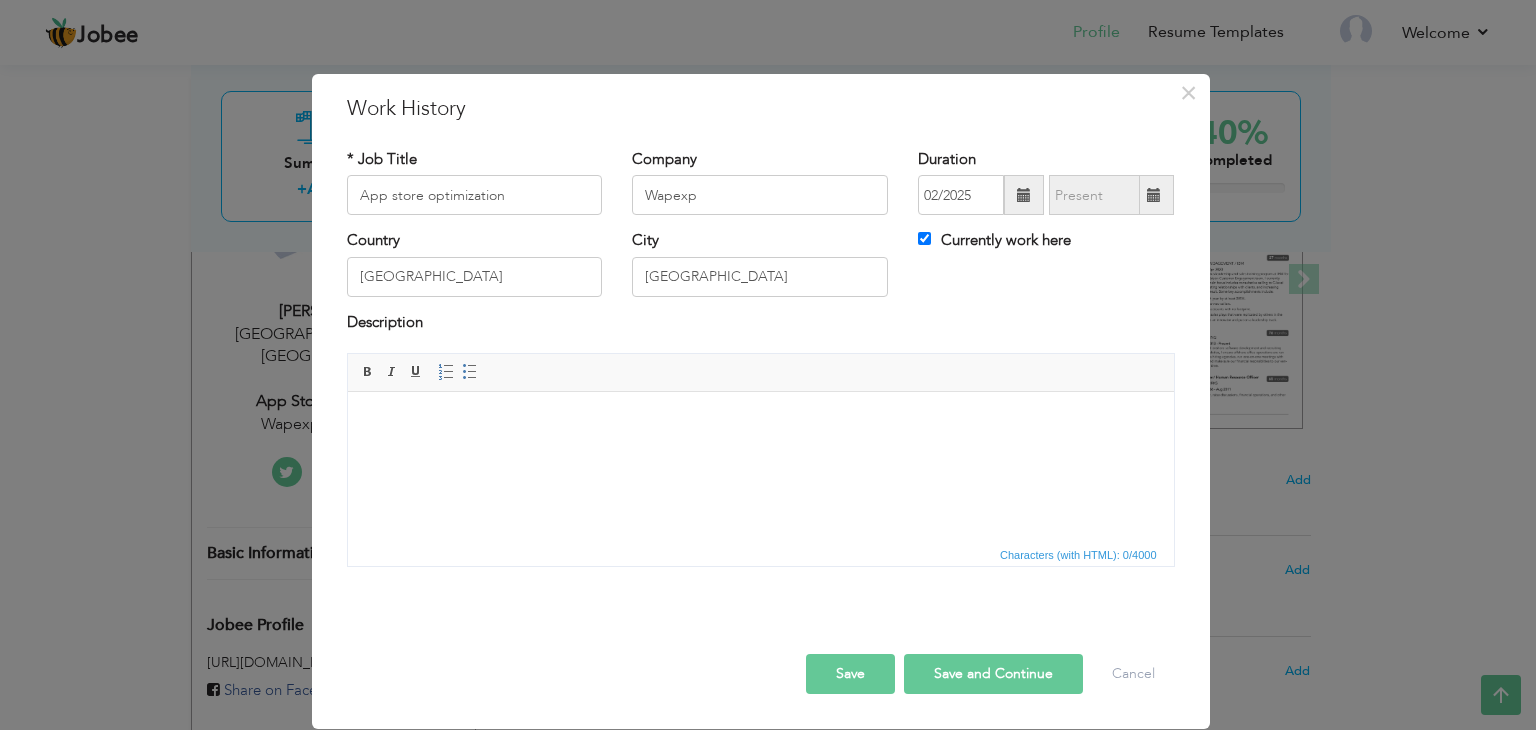 click at bounding box center [760, 422] 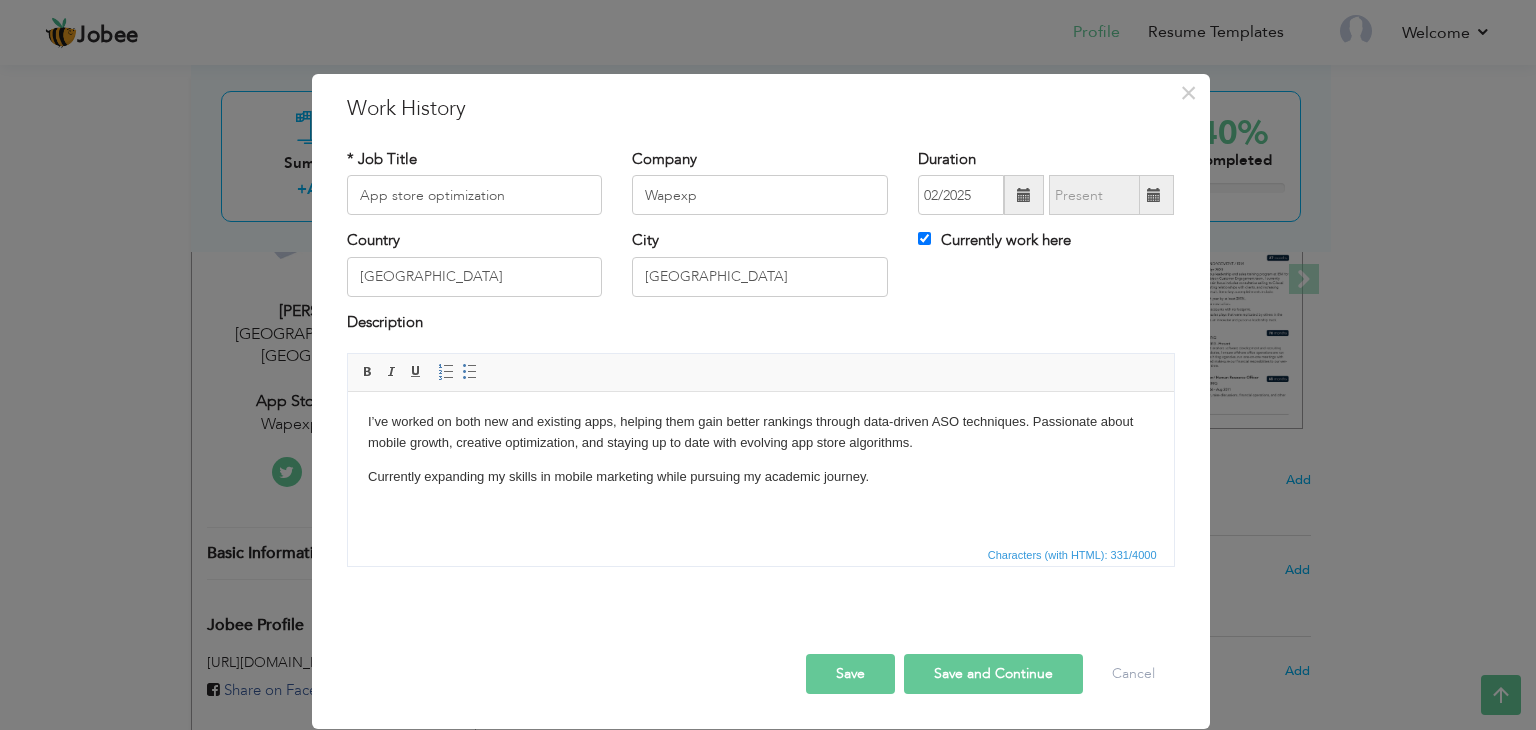 click on "Save" at bounding box center [850, 674] 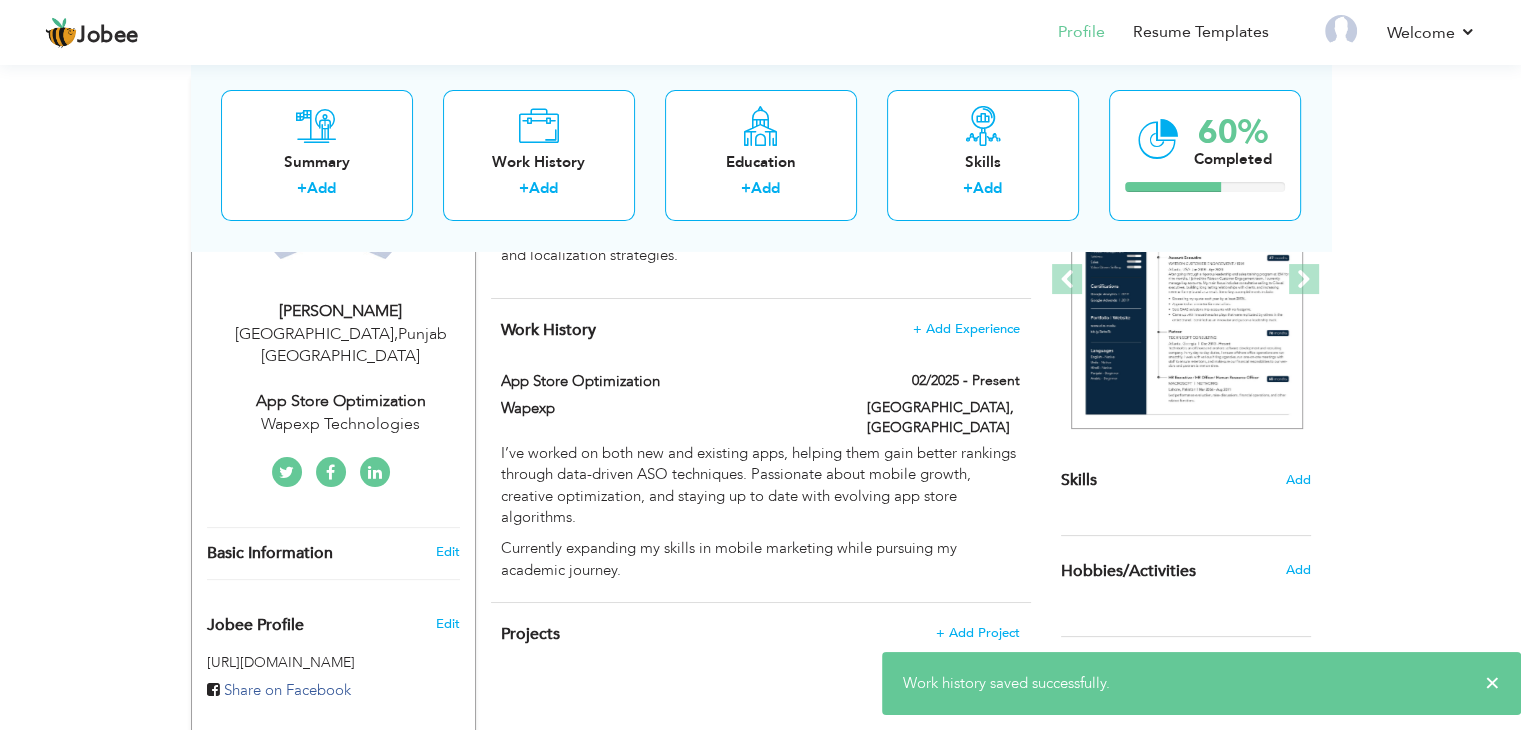click on "View Resume
Export PDF
Profile
Summary
Public Link
Experience
Education
Awards
Work Histroy
Projects
Certifications
Skills
Preferred Job City" at bounding box center (760, 497) 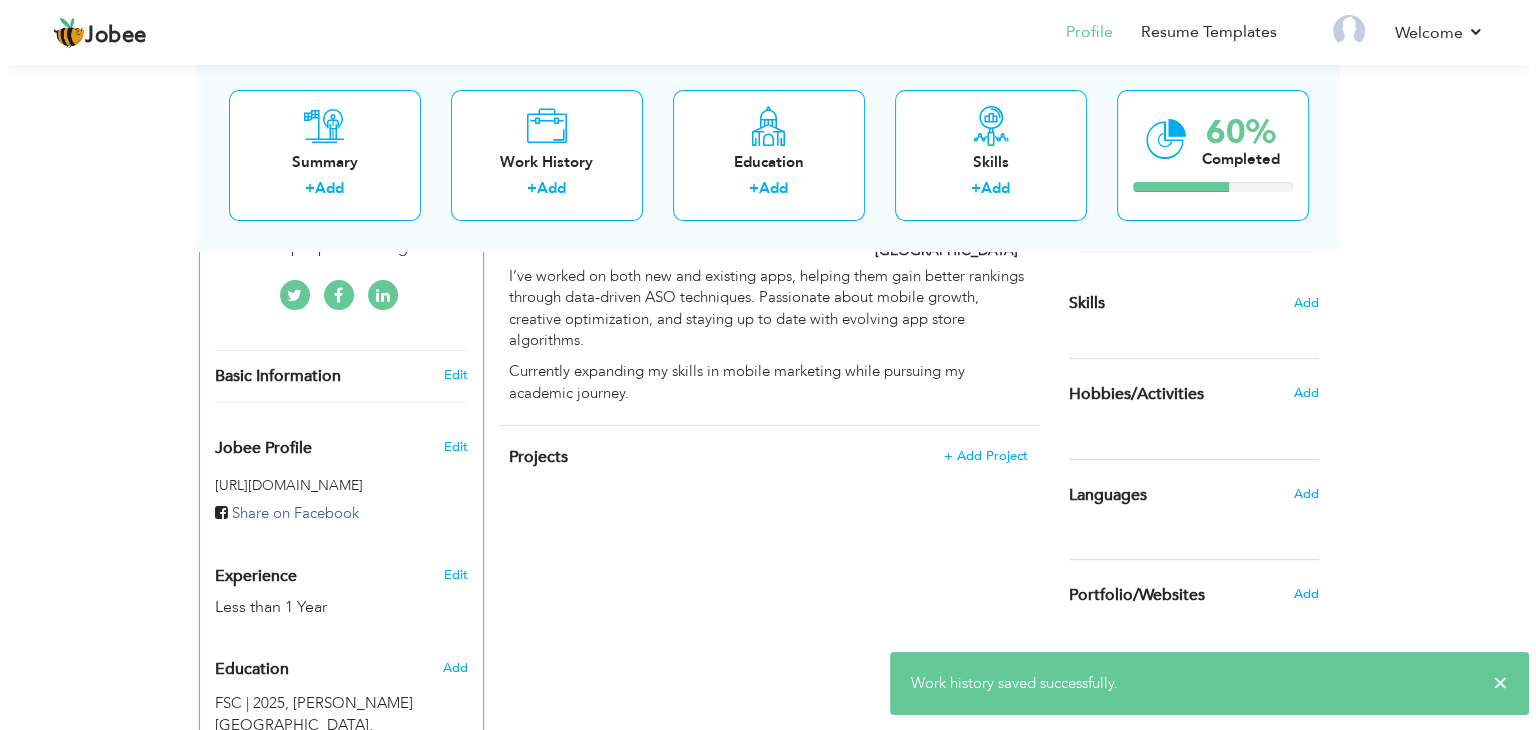 scroll, scrollTop: 500, scrollLeft: 0, axis: vertical 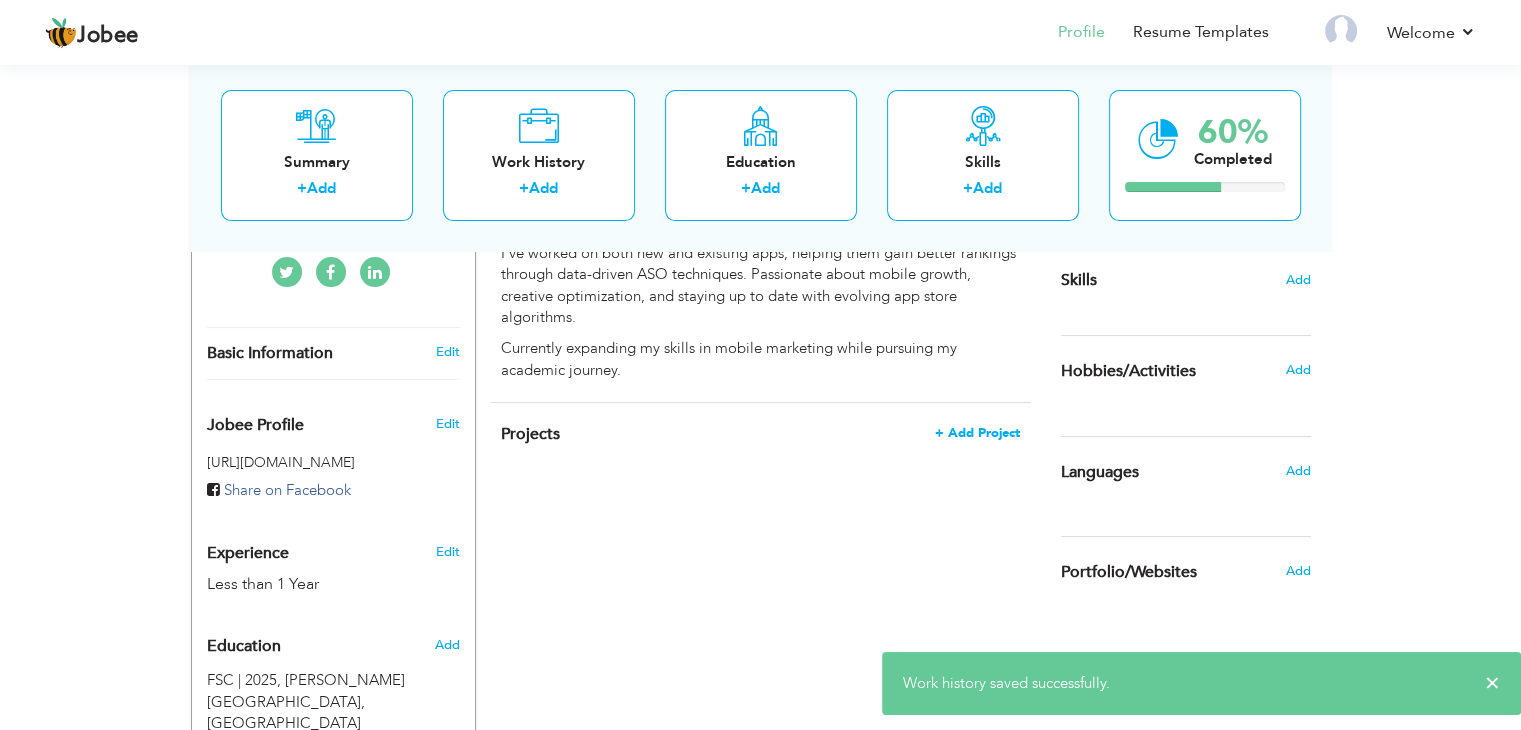 click on "+ Add Project" at bounding box center (977, 433) 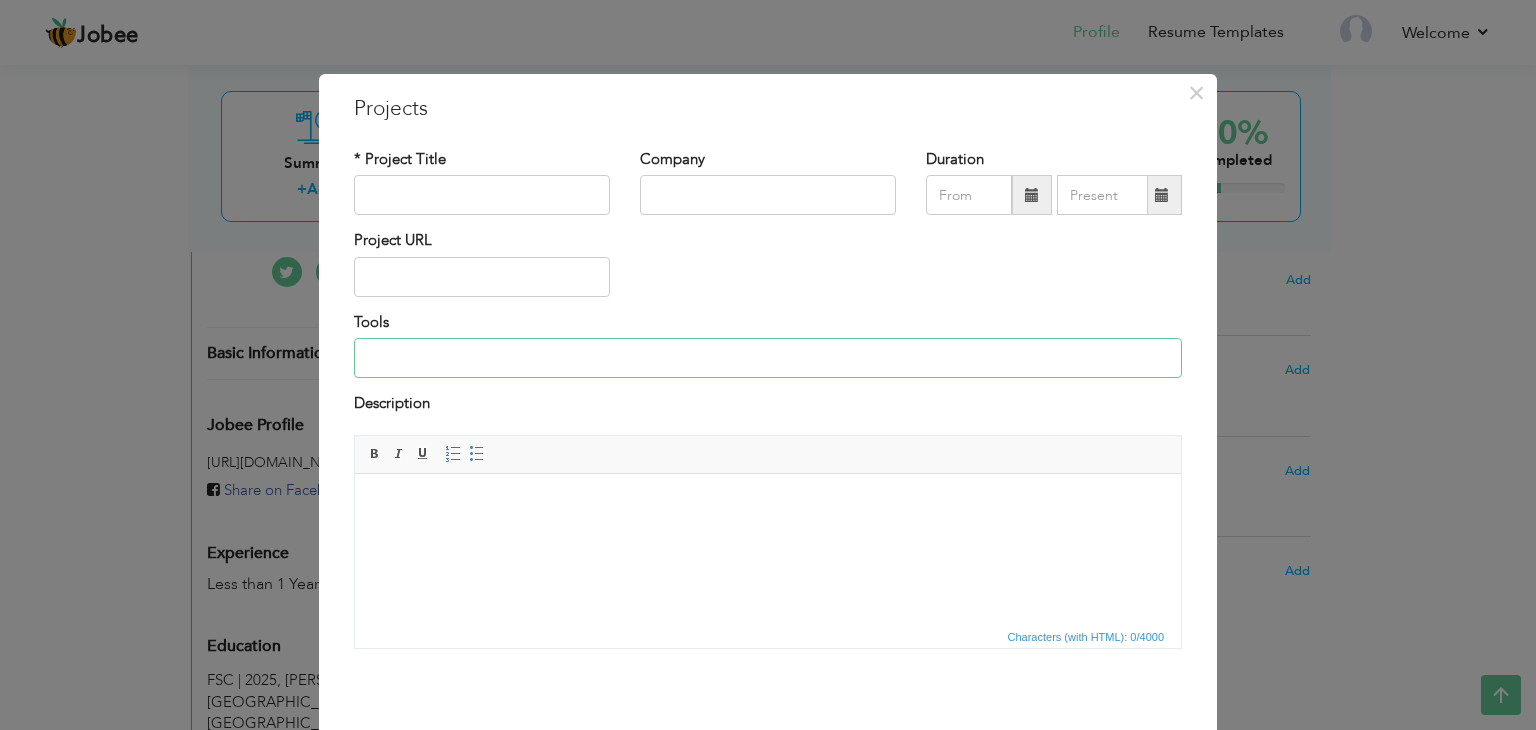 click at bounding box center [768, 358] 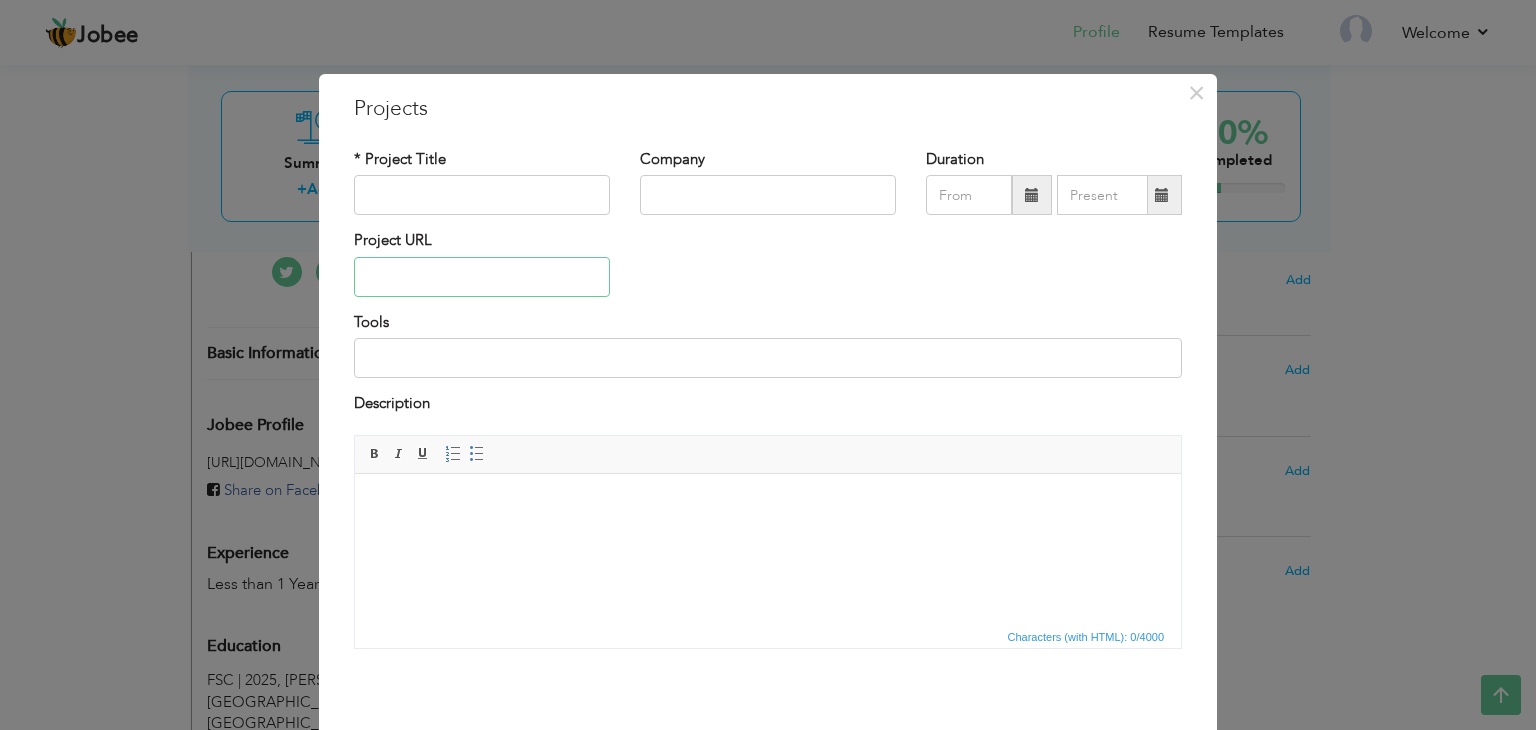 click at bounding box center [482, 277] 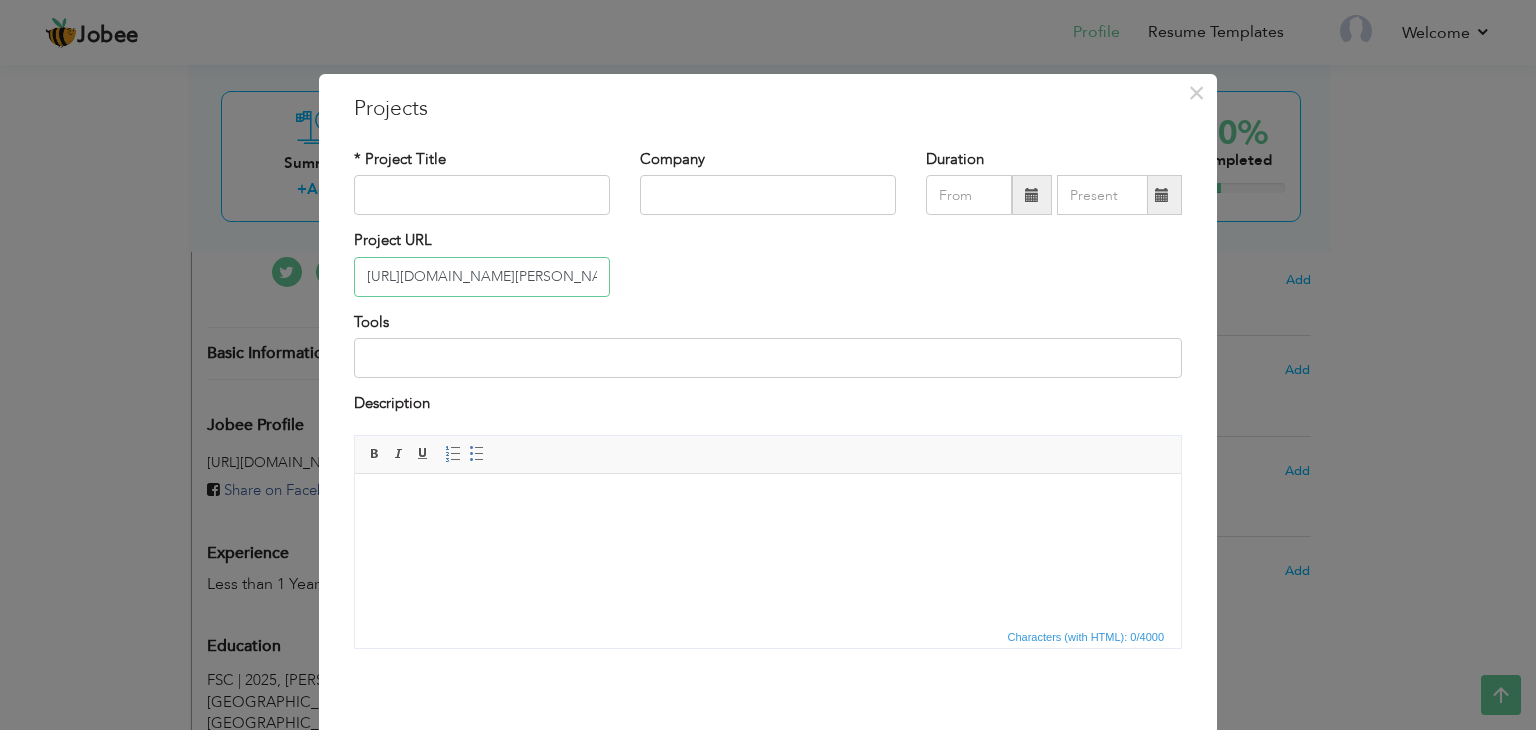 scroll, scrollTop: 0, scrollLeft: 239, axis: horizontal 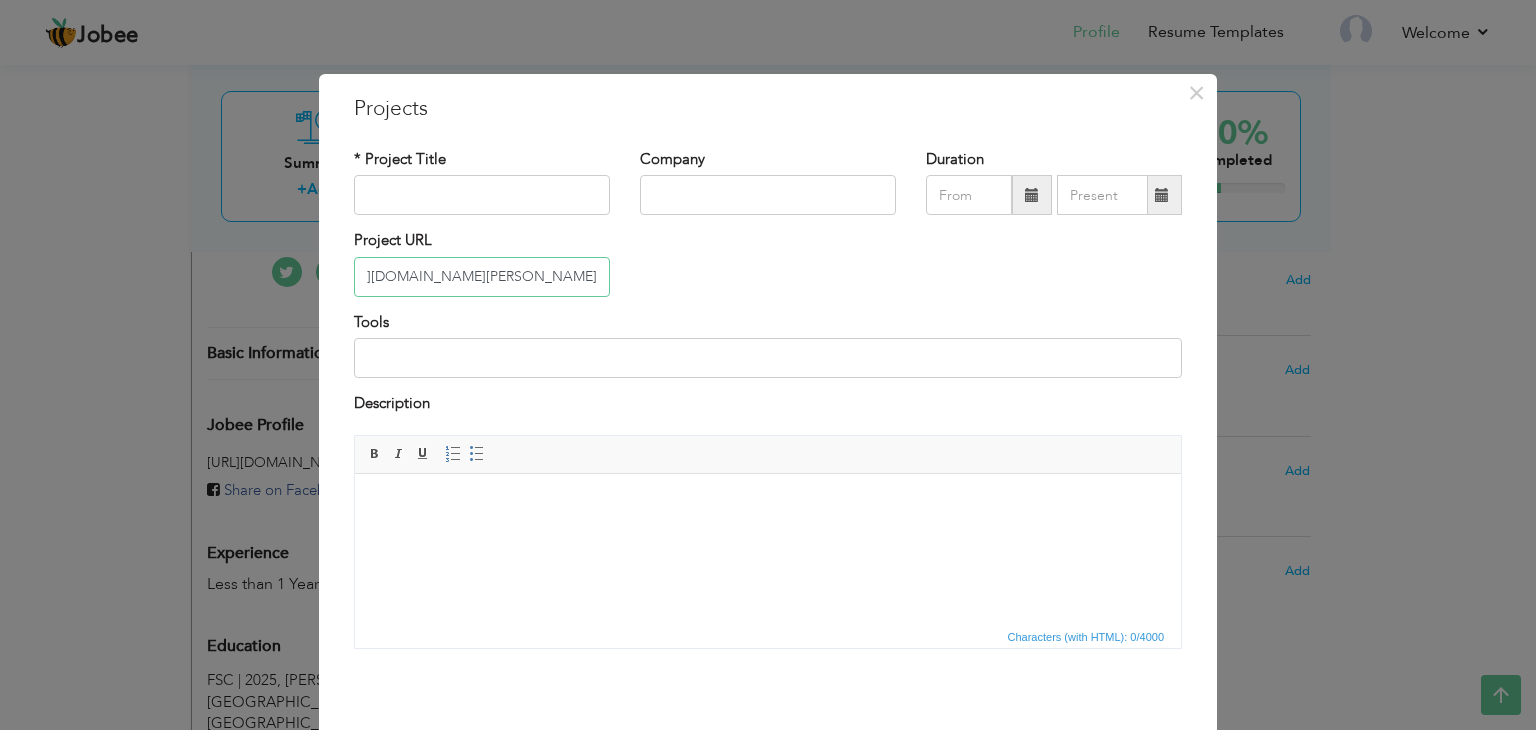 type on "[URL][DOMAIN_NAME][PERSON_NAME]" 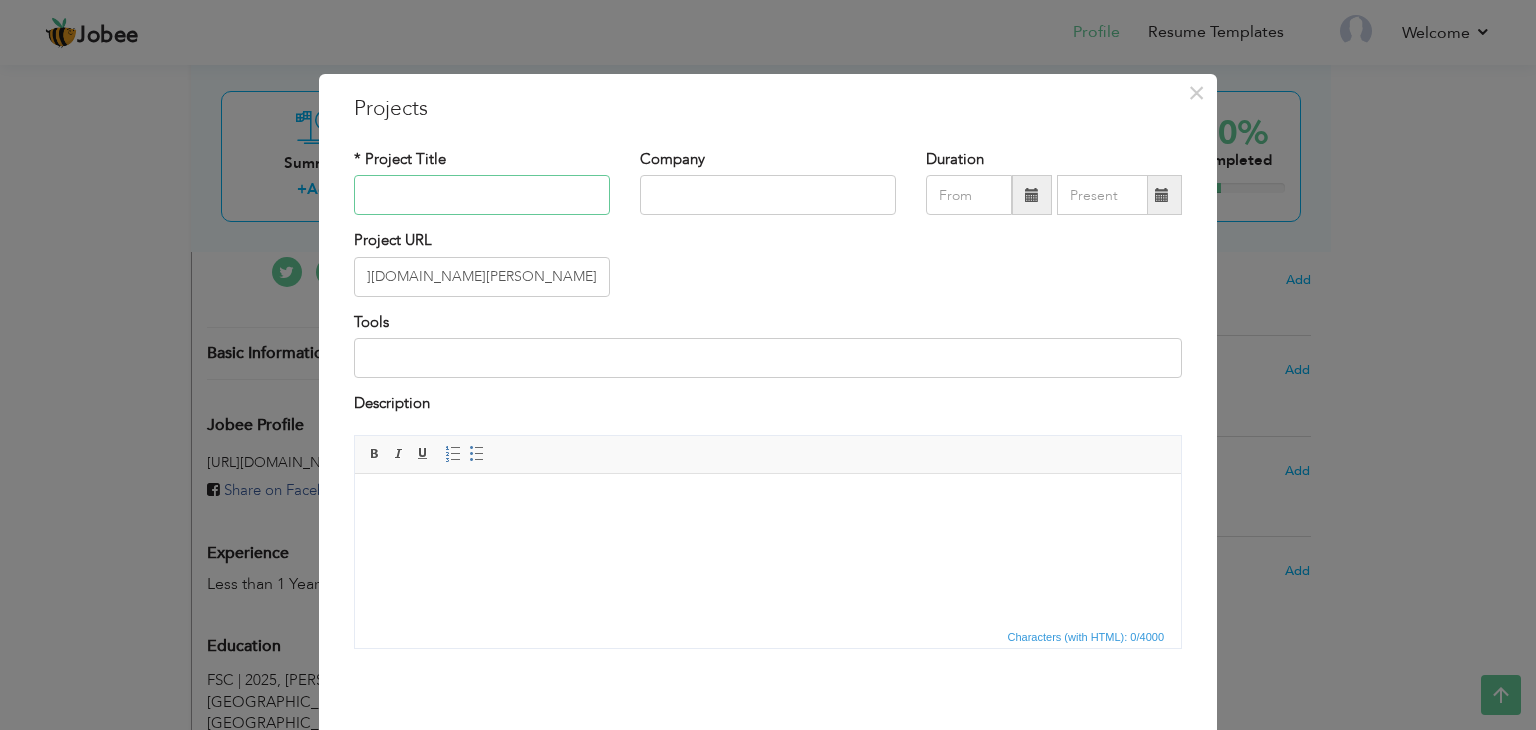 click at bounding box center (482, 195) 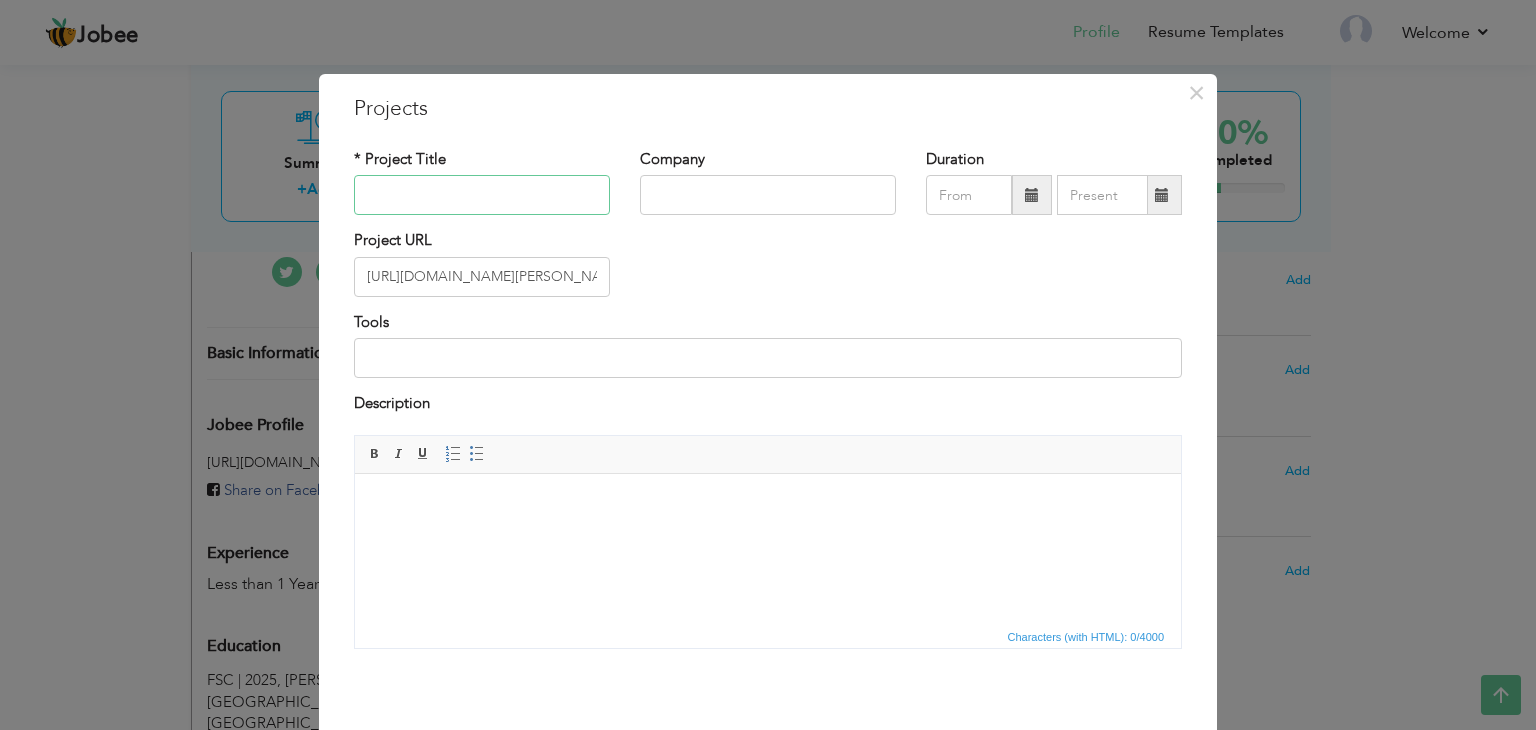 paste on "Ai - Image Generator" 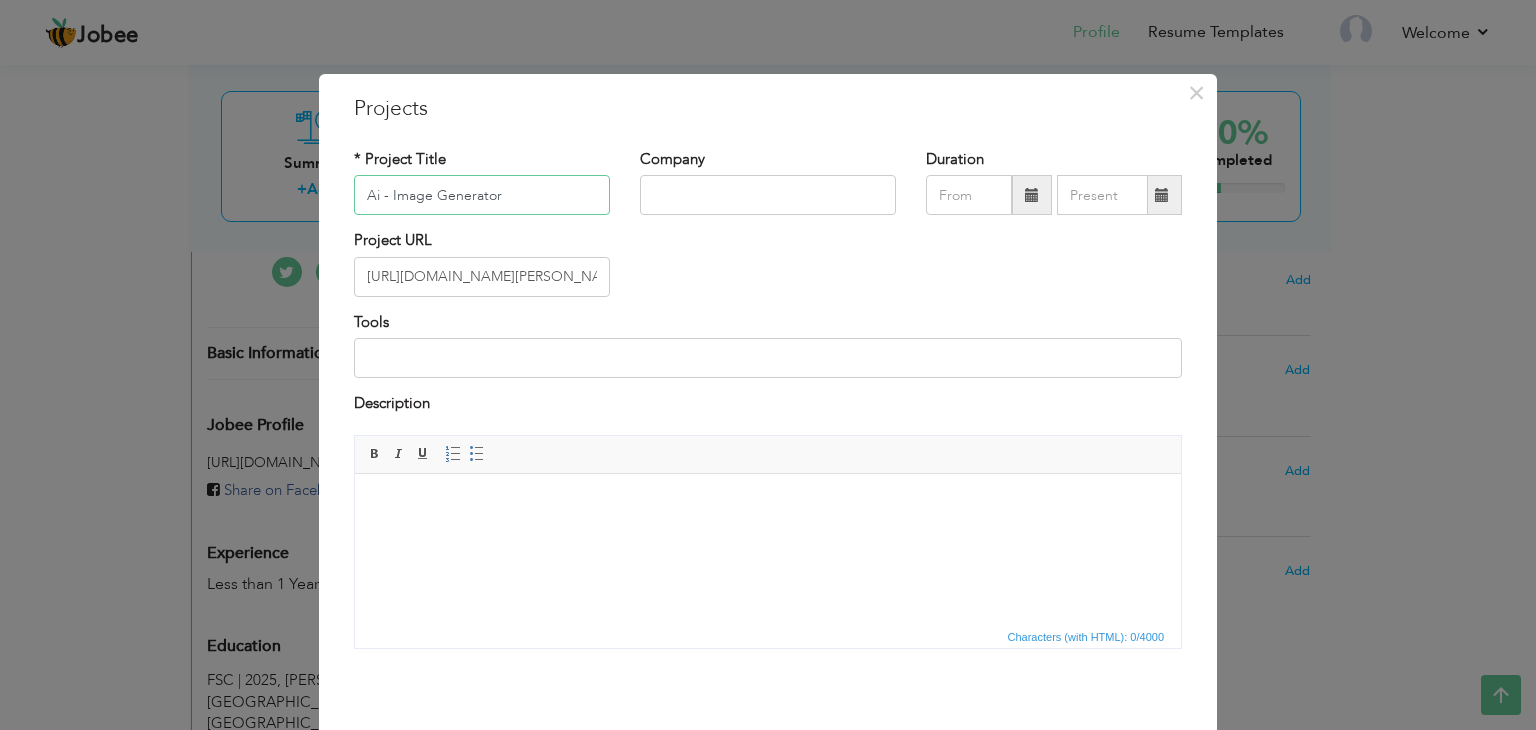 type on "Ai - Image Generator" 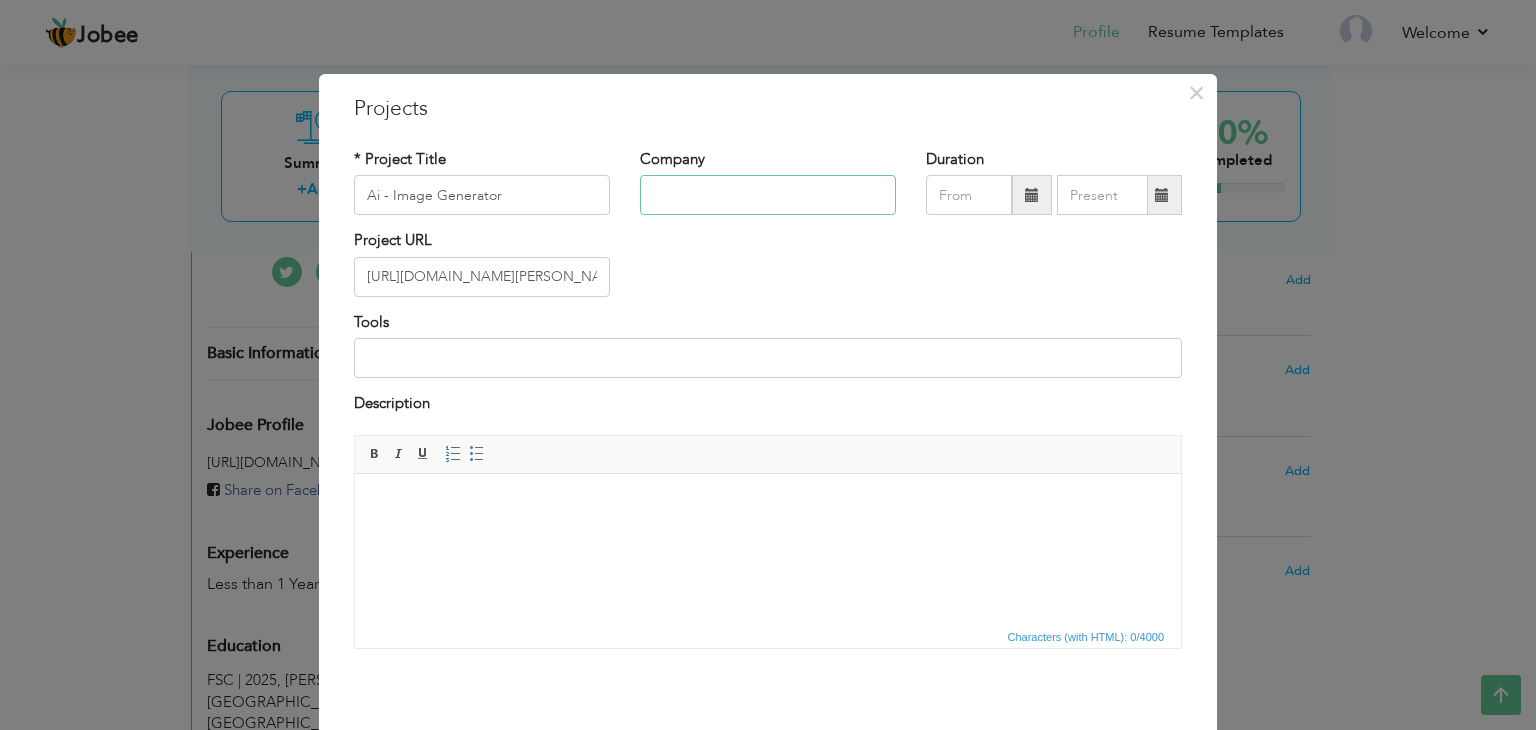 click at bounding box center [768, 195] 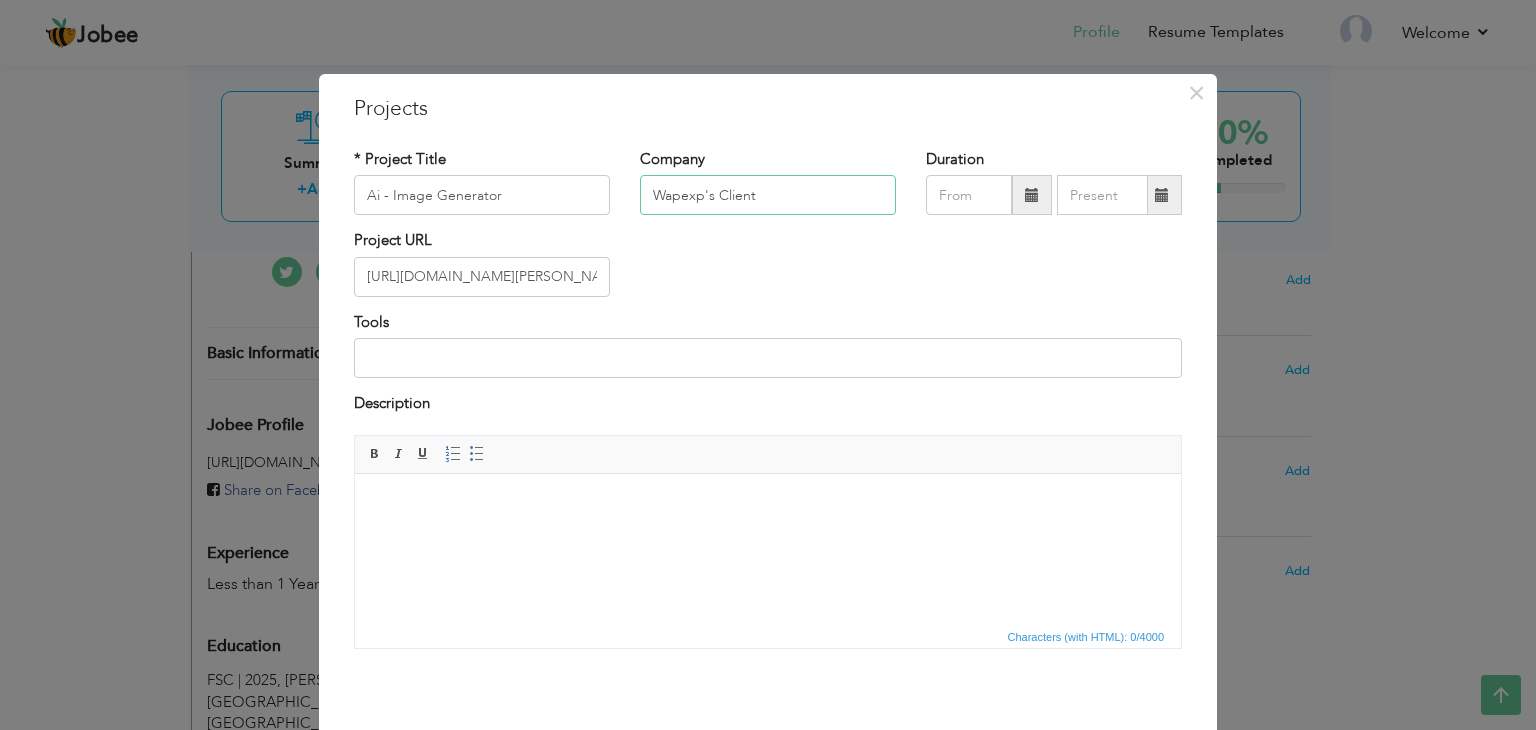 type on "Wapexp's Client" 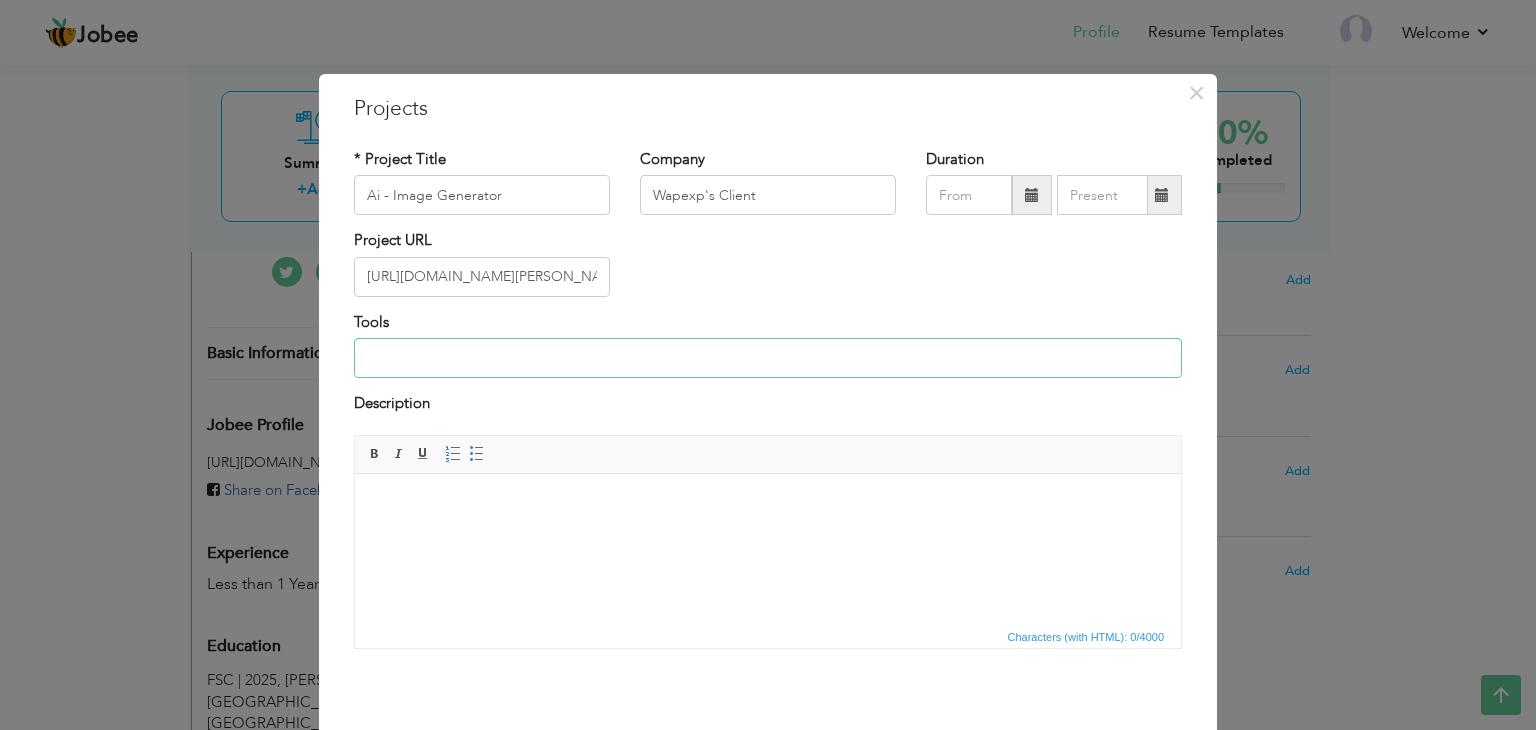 click at bounding box center (768, 358) 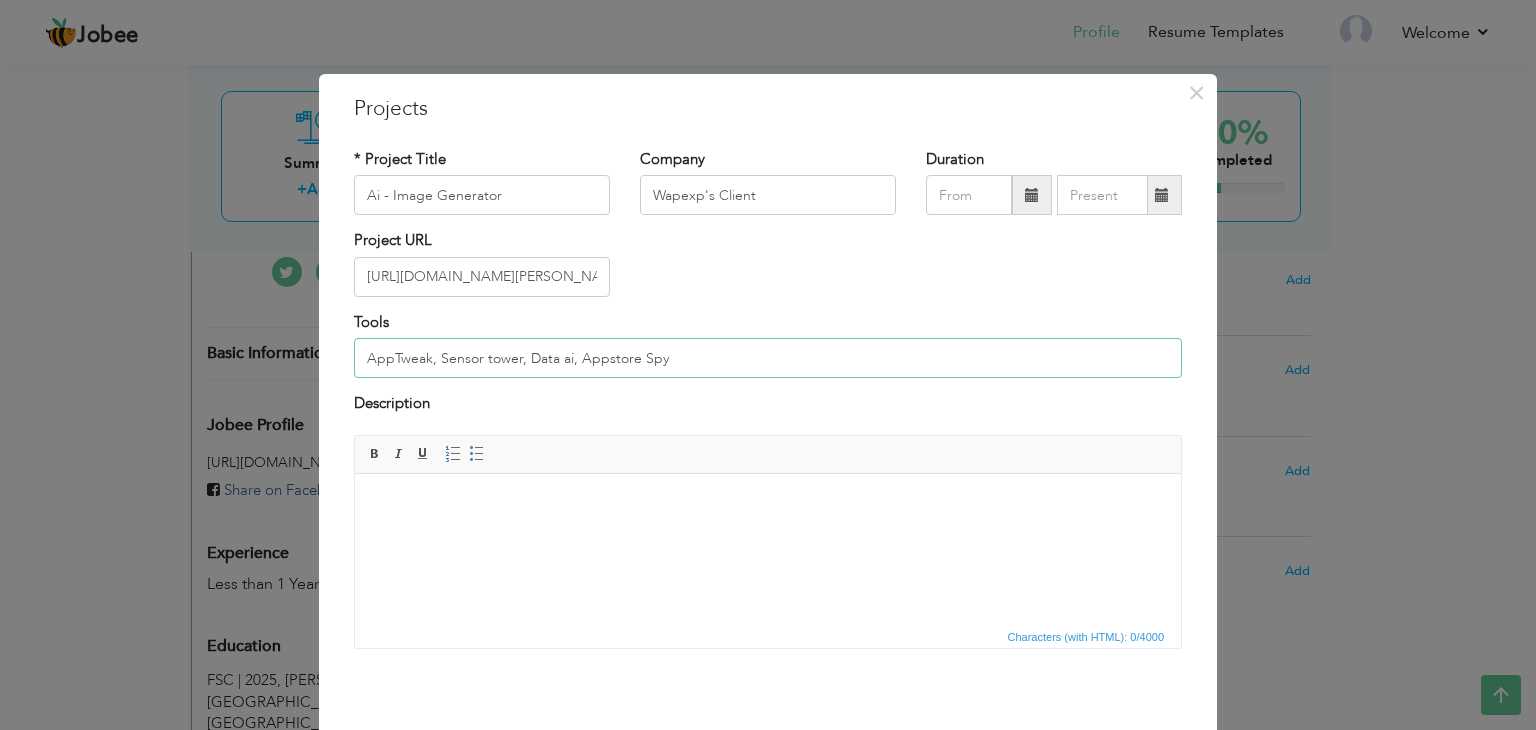 type on "AppTweak, Sensor tower, Data ai, Appstore Spy" 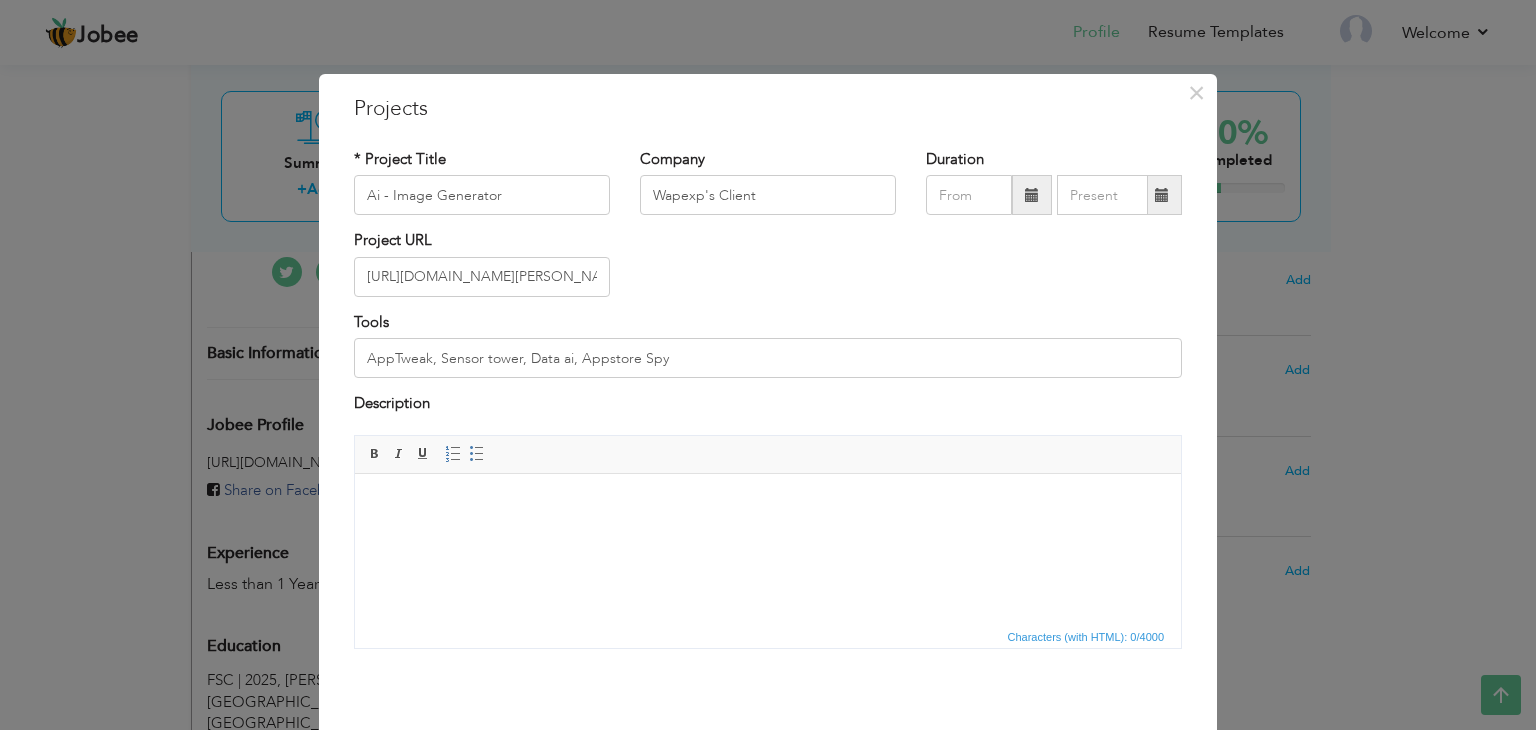 click at bounding box center (768, 503) 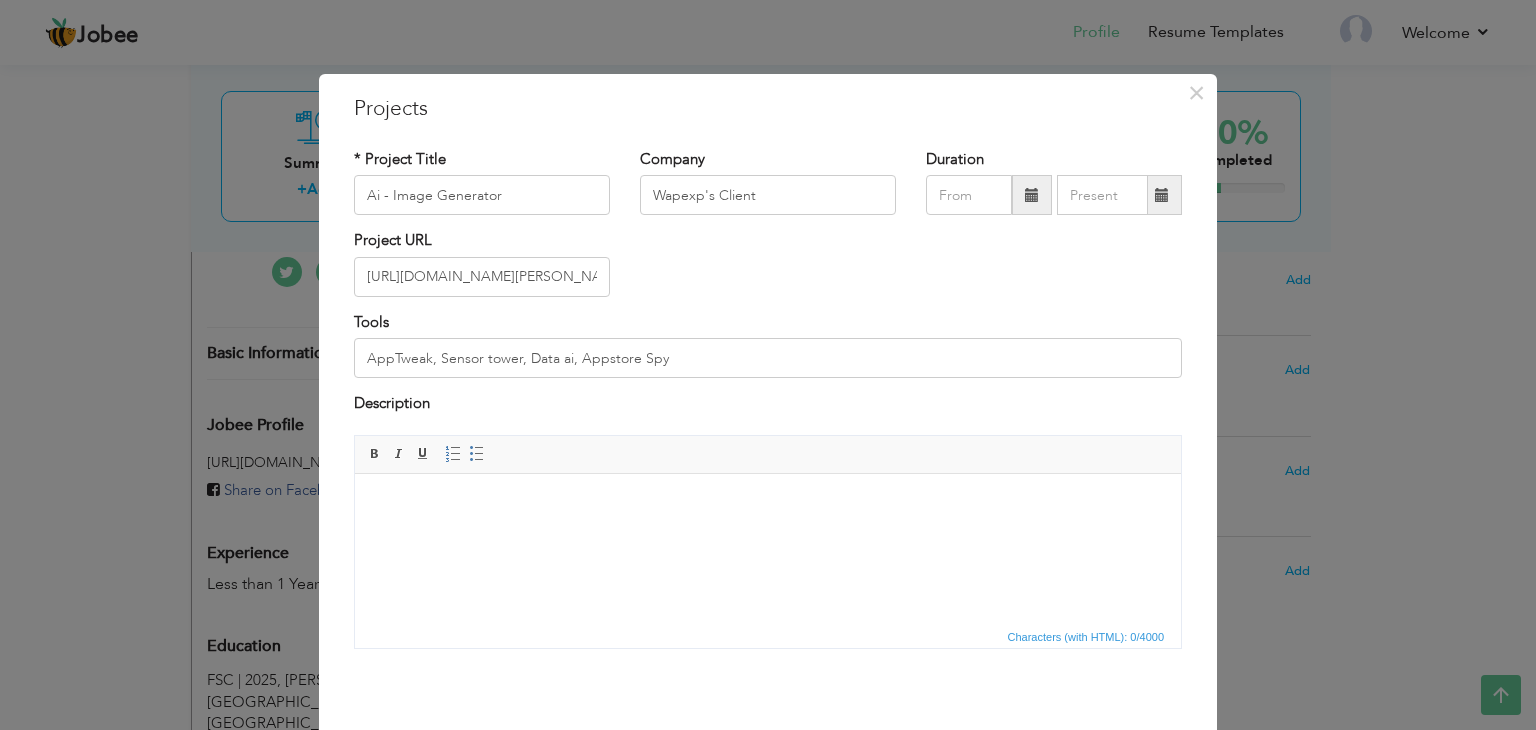 click at bounding box center (768, 503) 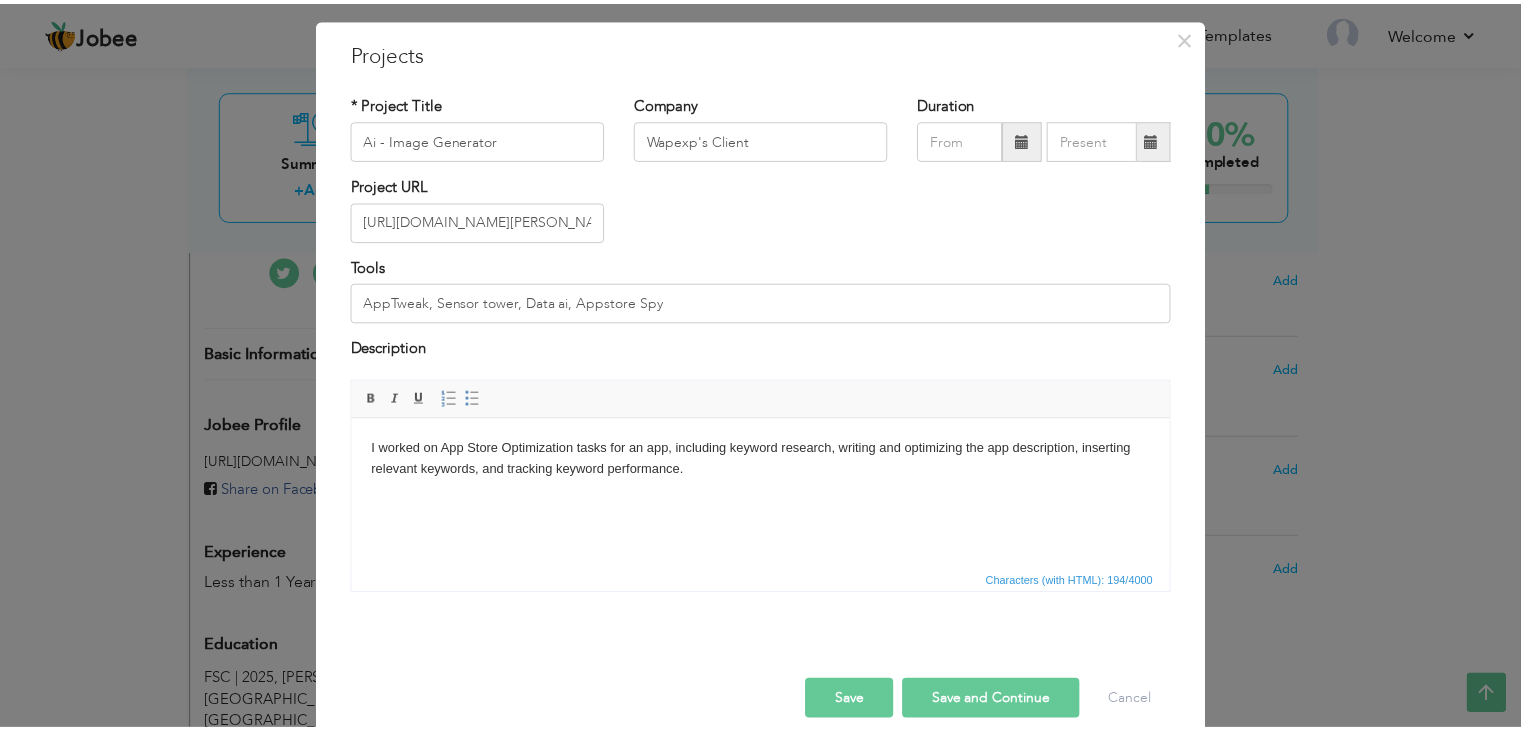 scroll, scrollTop: 80, scrollLeft: 0, axis: vertical 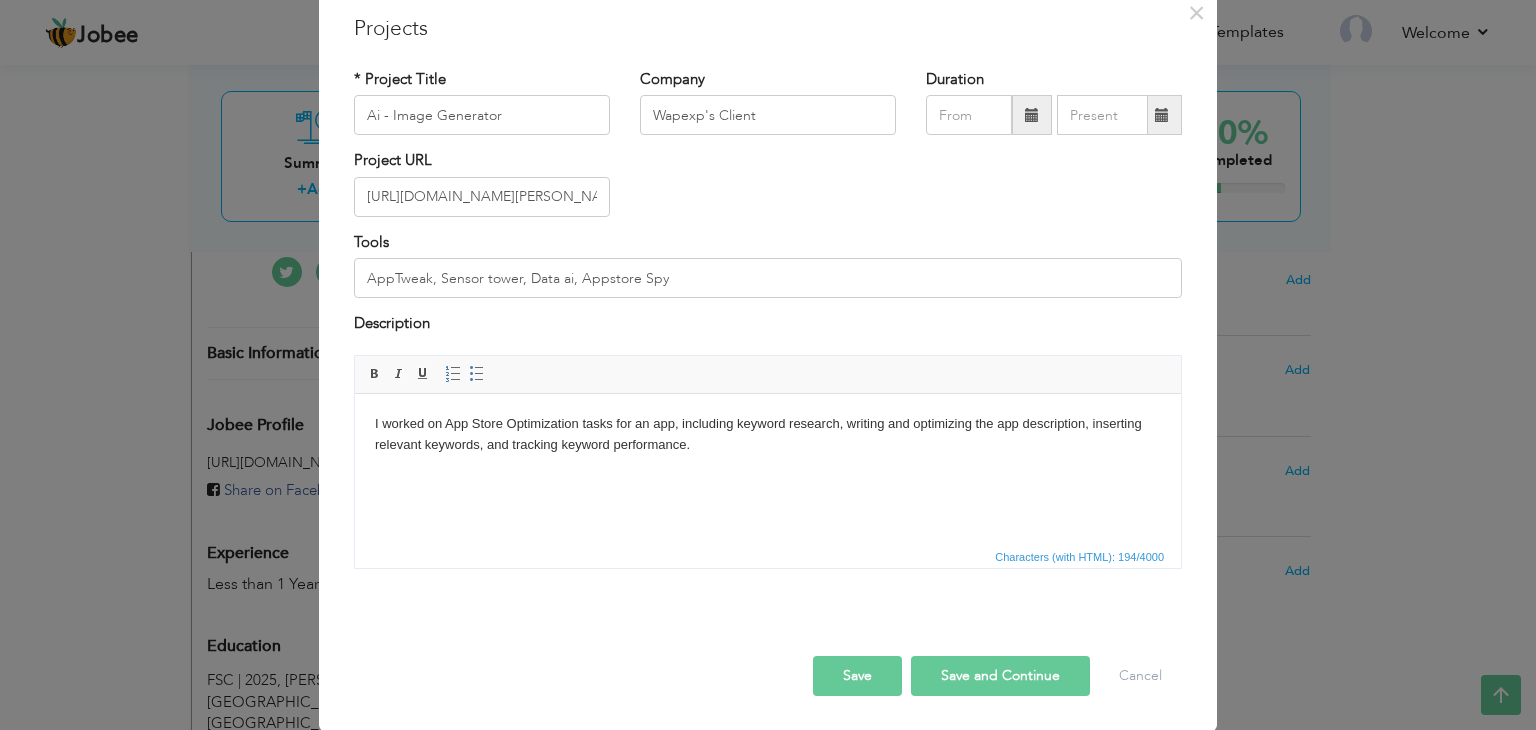 click on "Save" at bounding box center [857, 676] 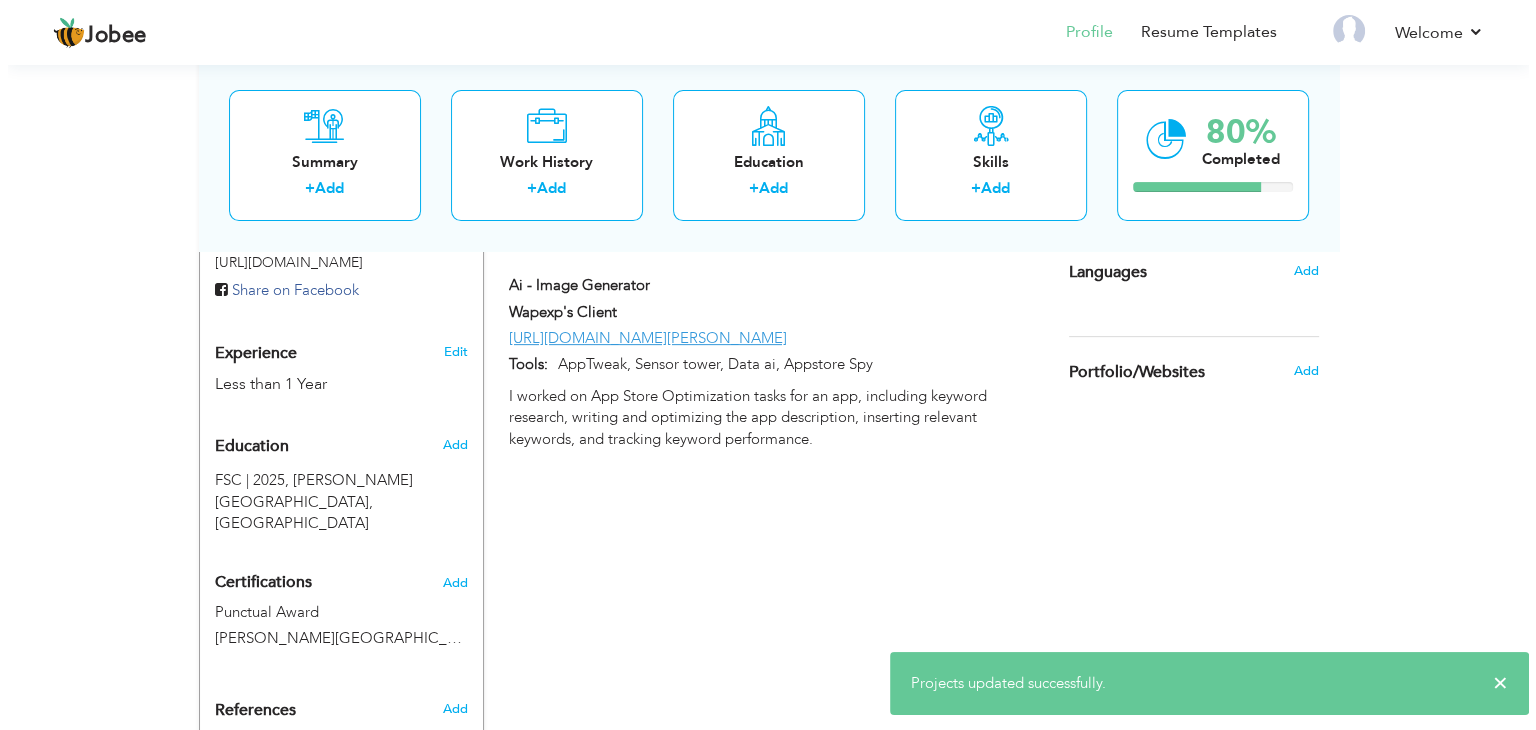 scroll, scrollTop: 600, scrollLeft: 0, axis: vertical 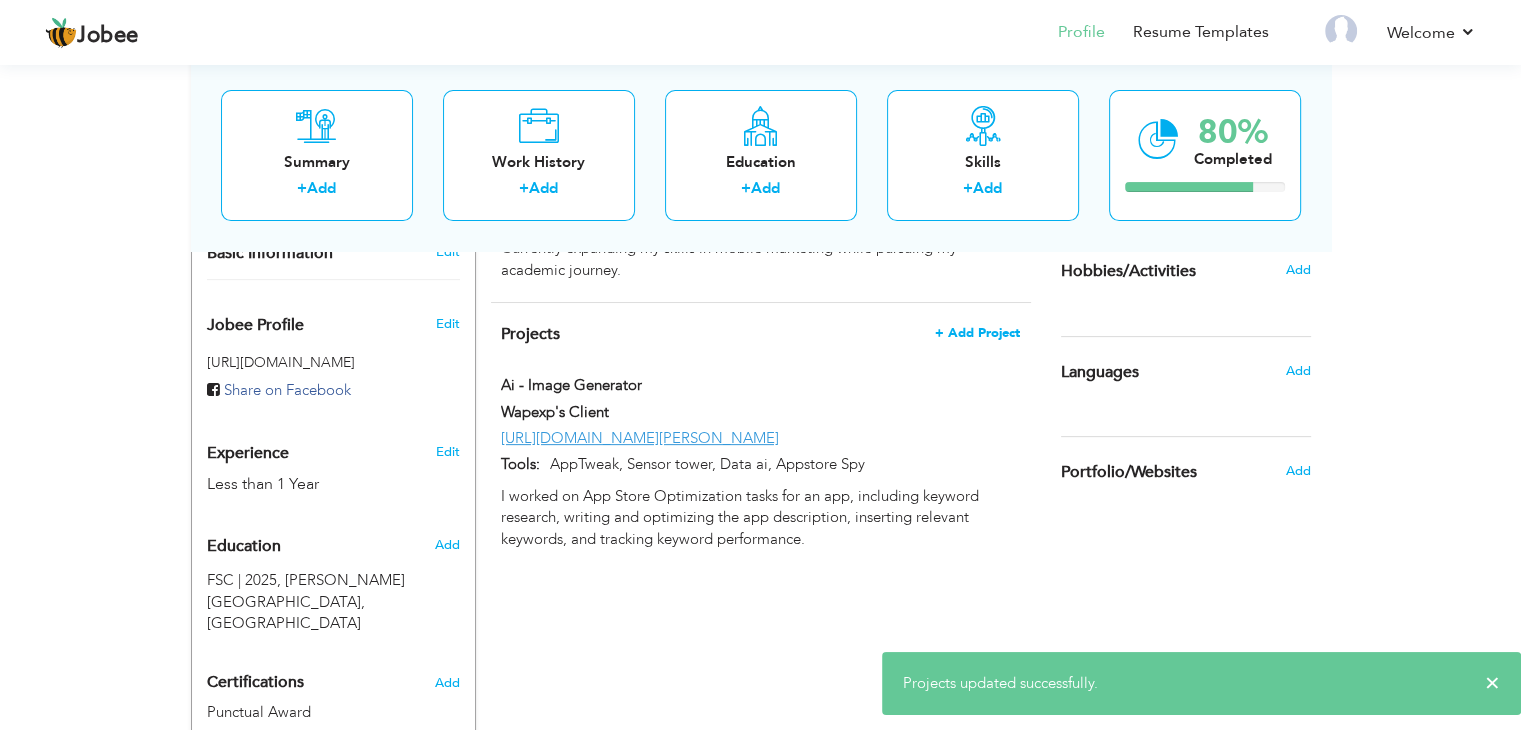 click on "+ Add Project" at bounding box center [977, 333] 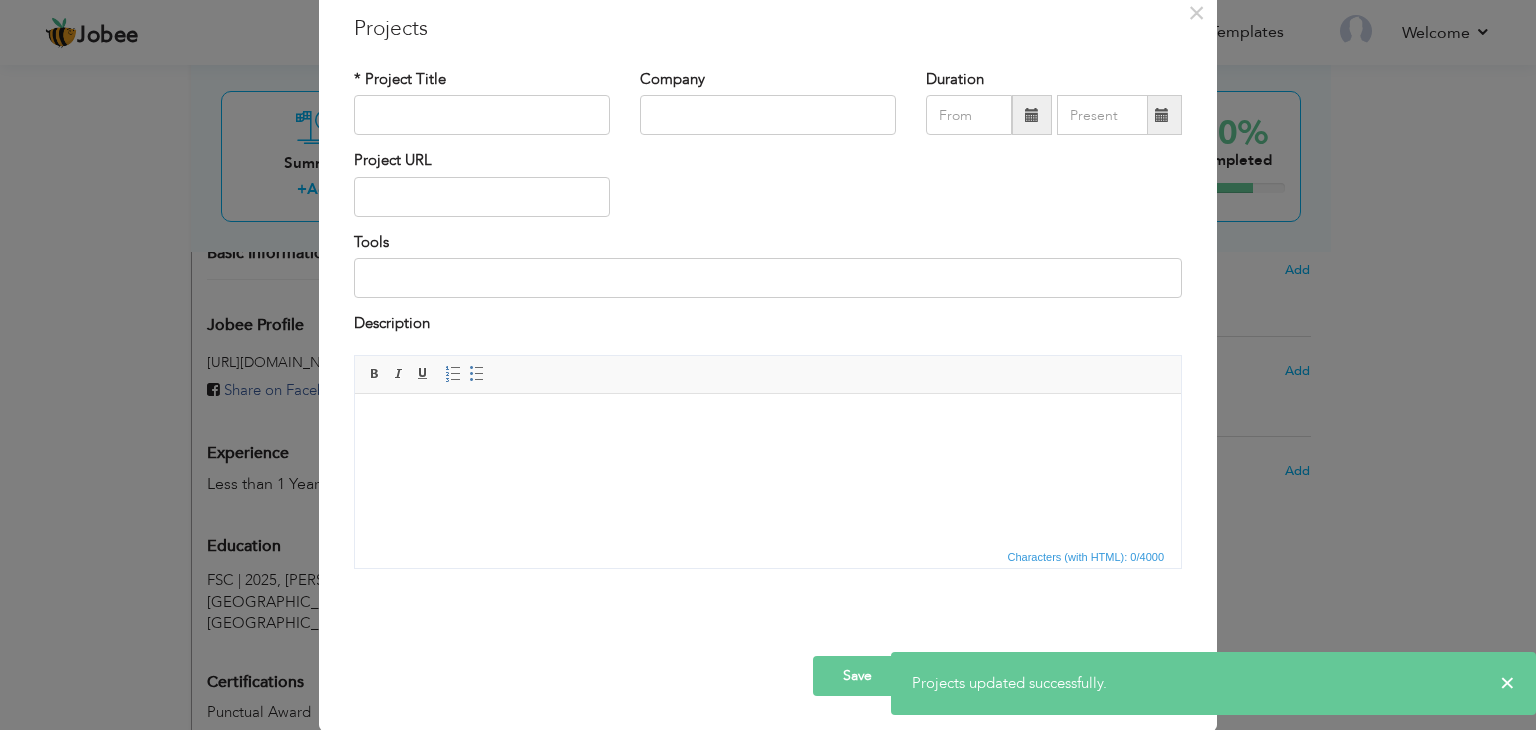 scroll, scrollTop: 0, scrollLeft: 0, axis: both 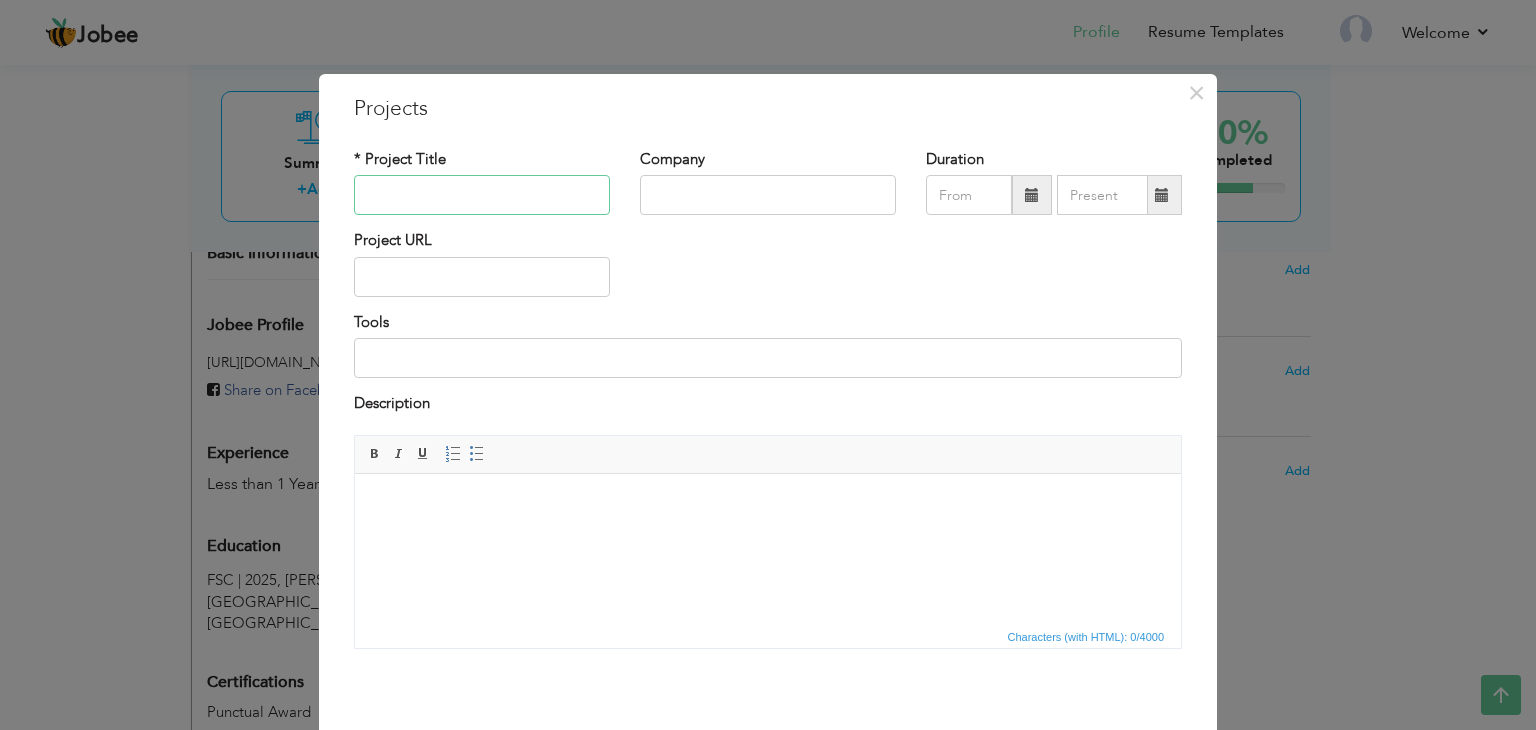 paste on "Save Status - Download Status" 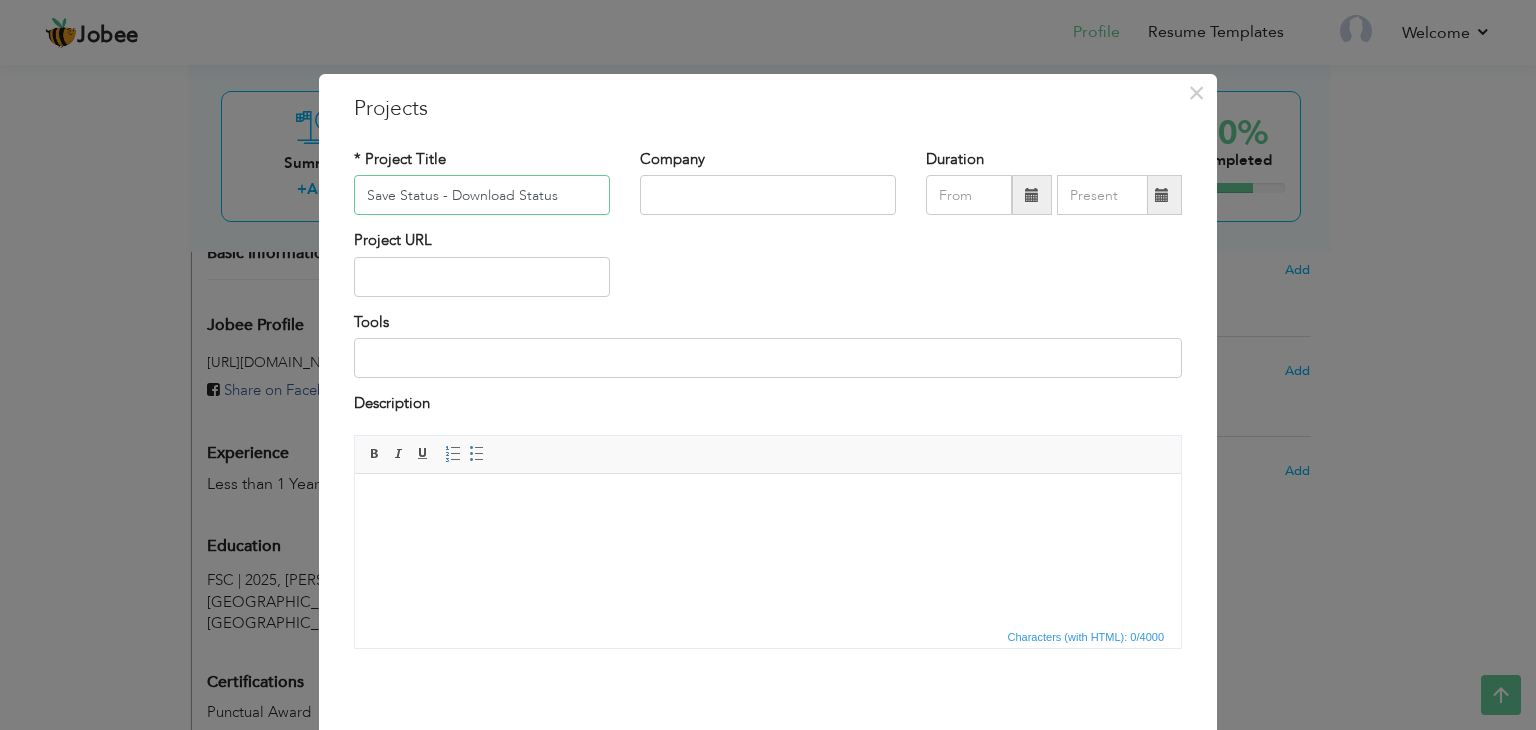 type on "Save Status - Download Status" 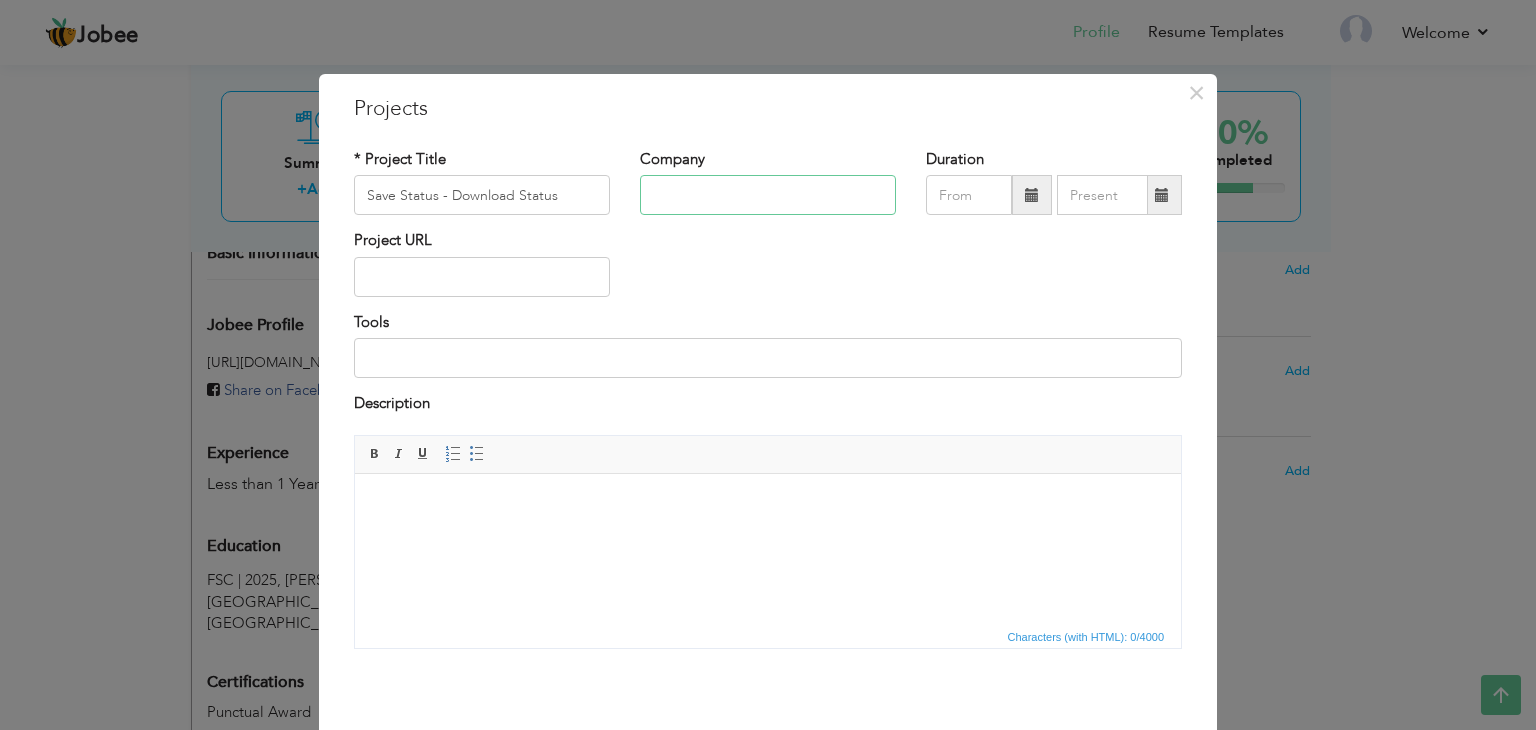 click at bounding box center (768, 195) 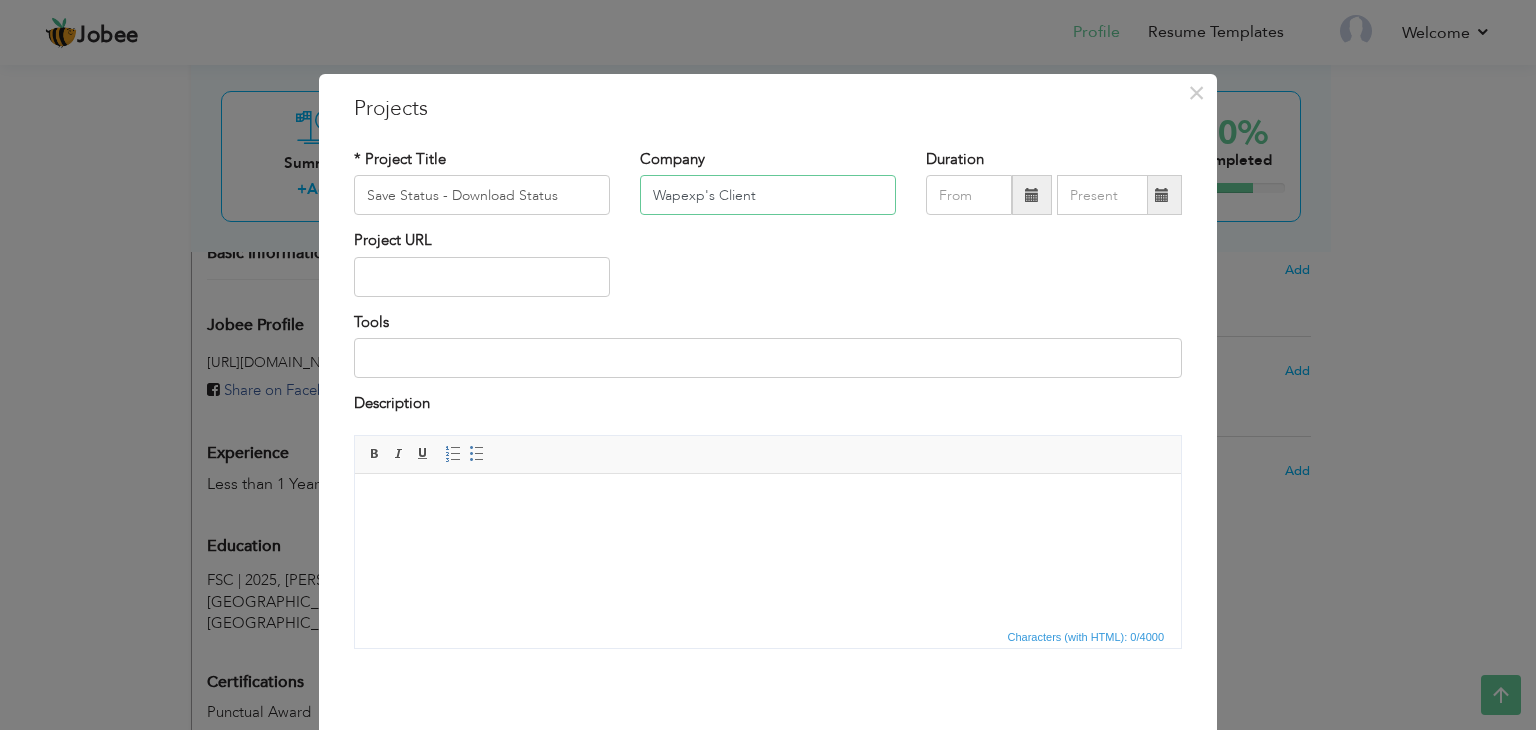 type on "Wapexp's Client" 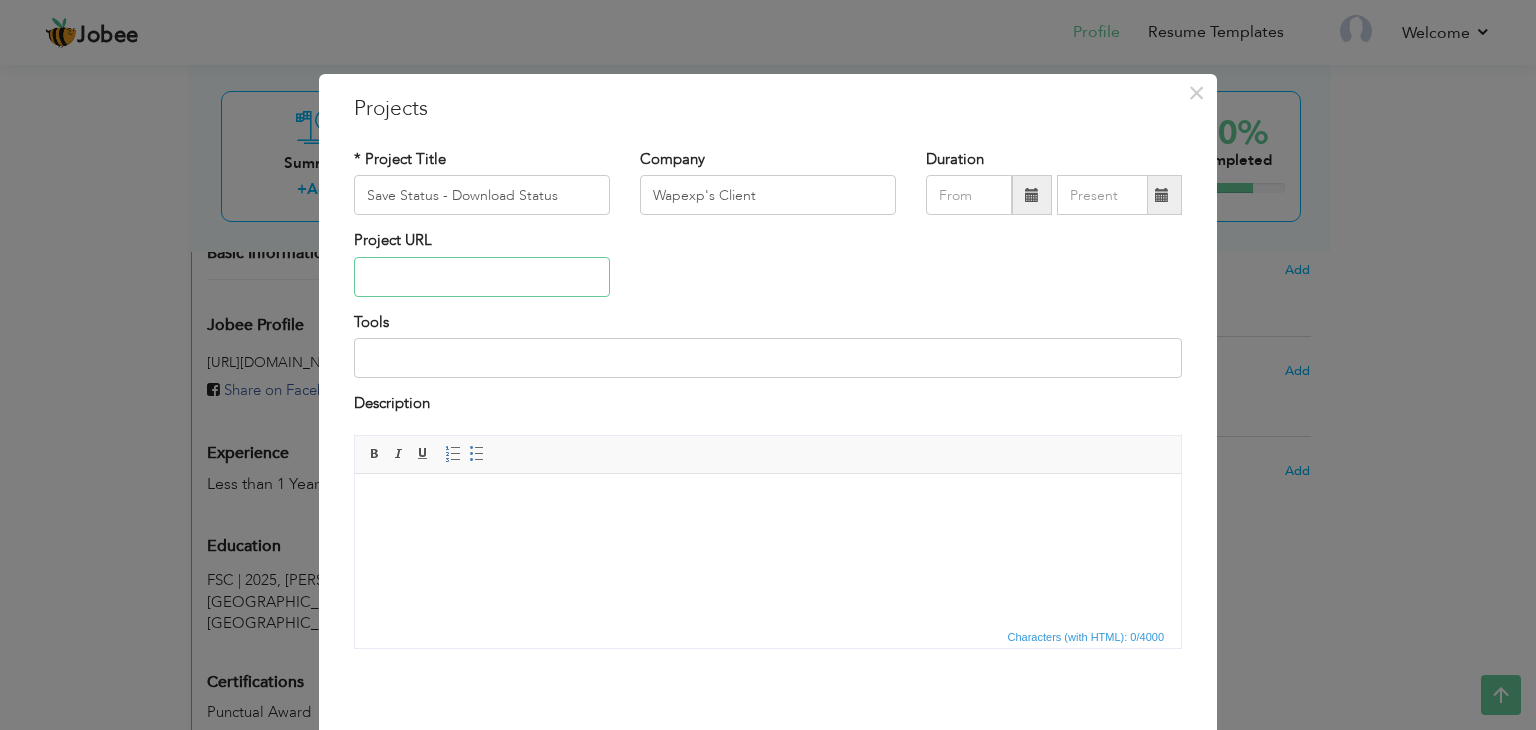 click at bounding box center (482, 277) 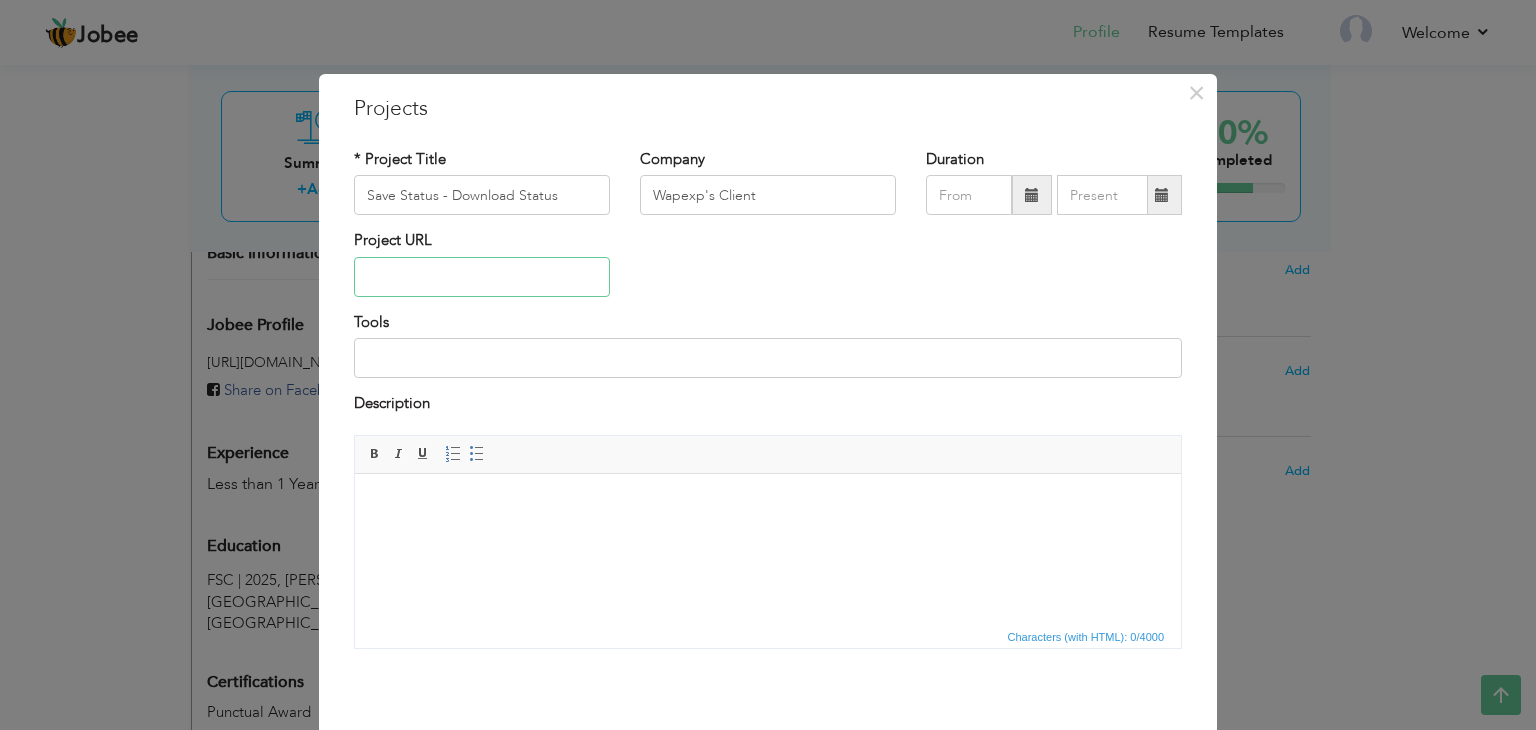 paste on "[URL][DOMAIN_NAME]" 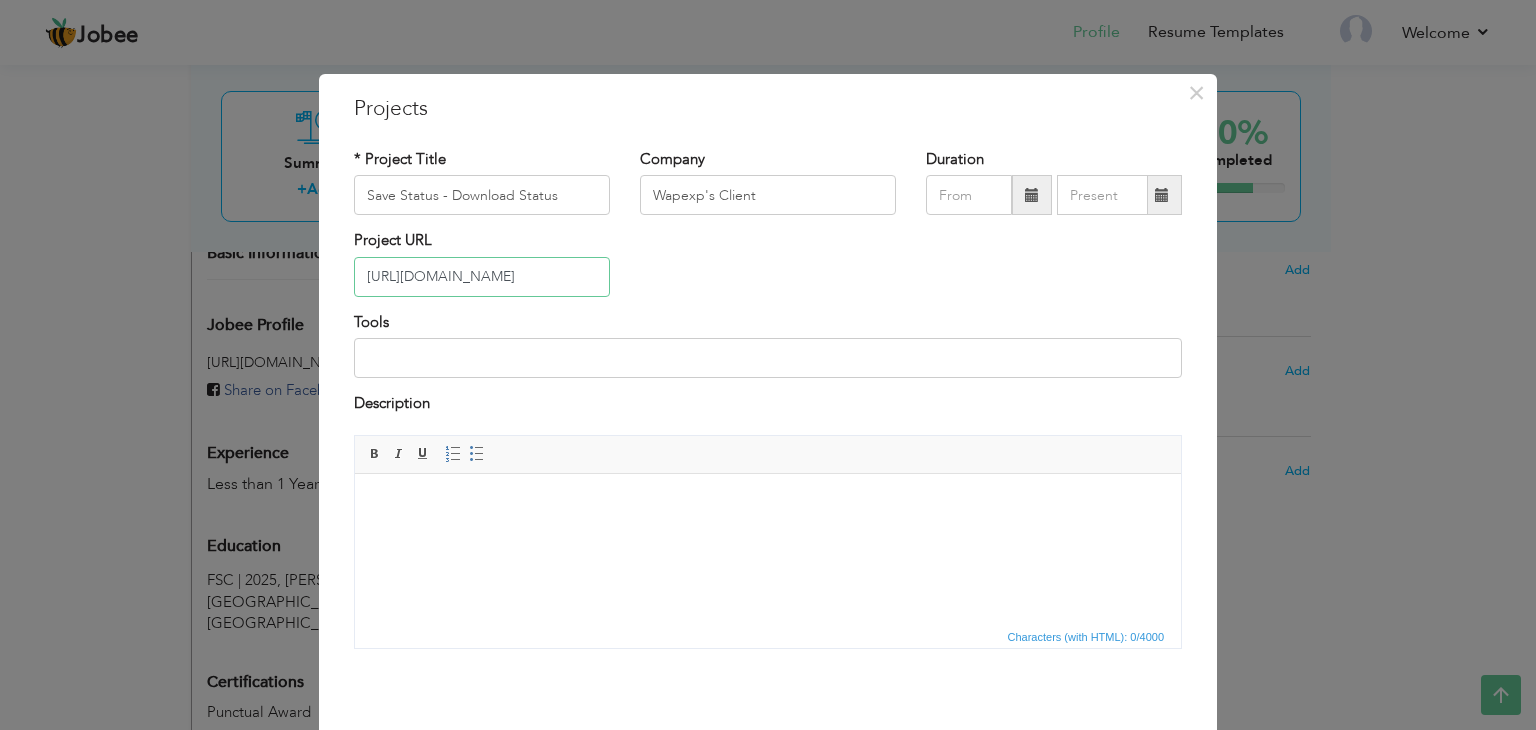 scroll, scrollTop: 0, scrollLeft: 268, axis: horizontal 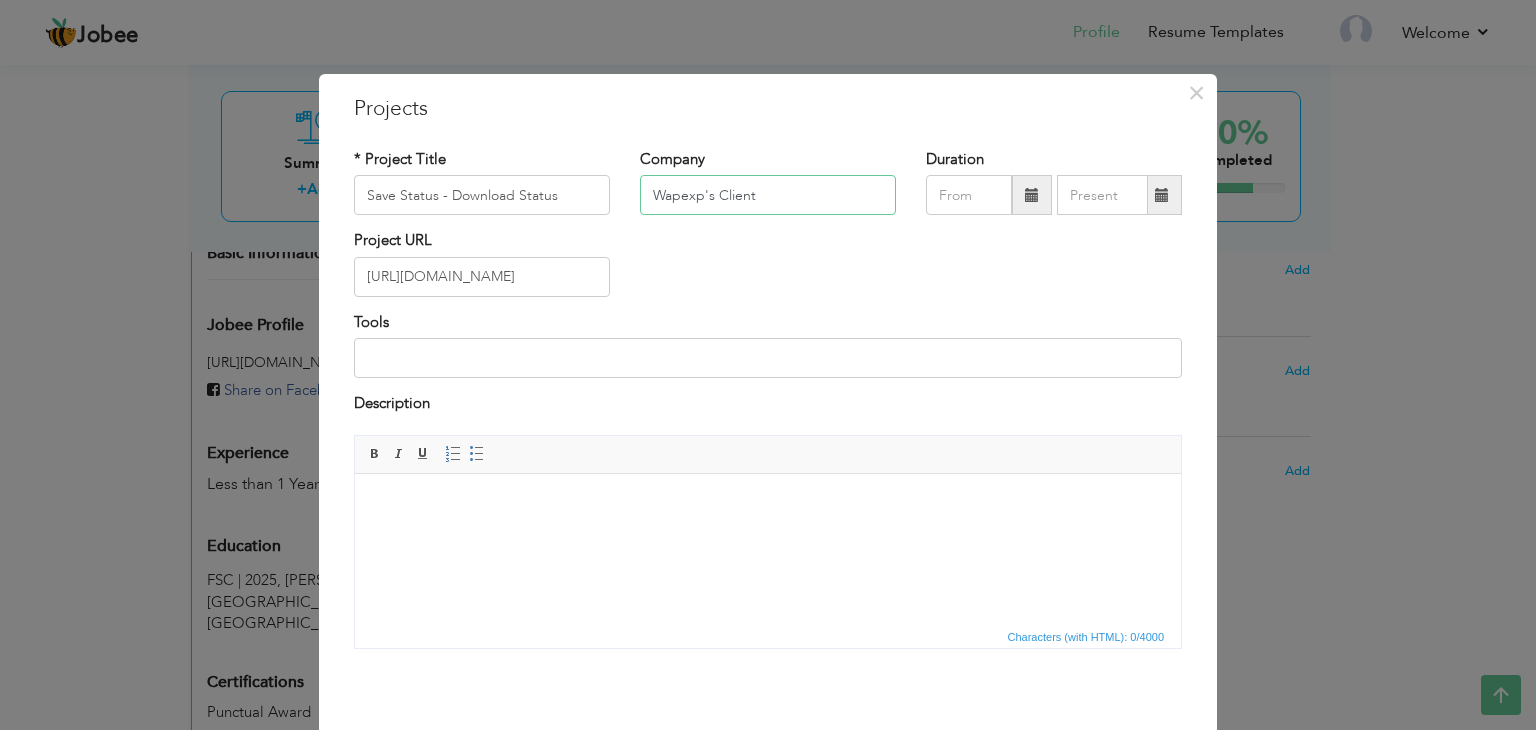 click on "Wapexp's Client" at bounding box center [768, 195] 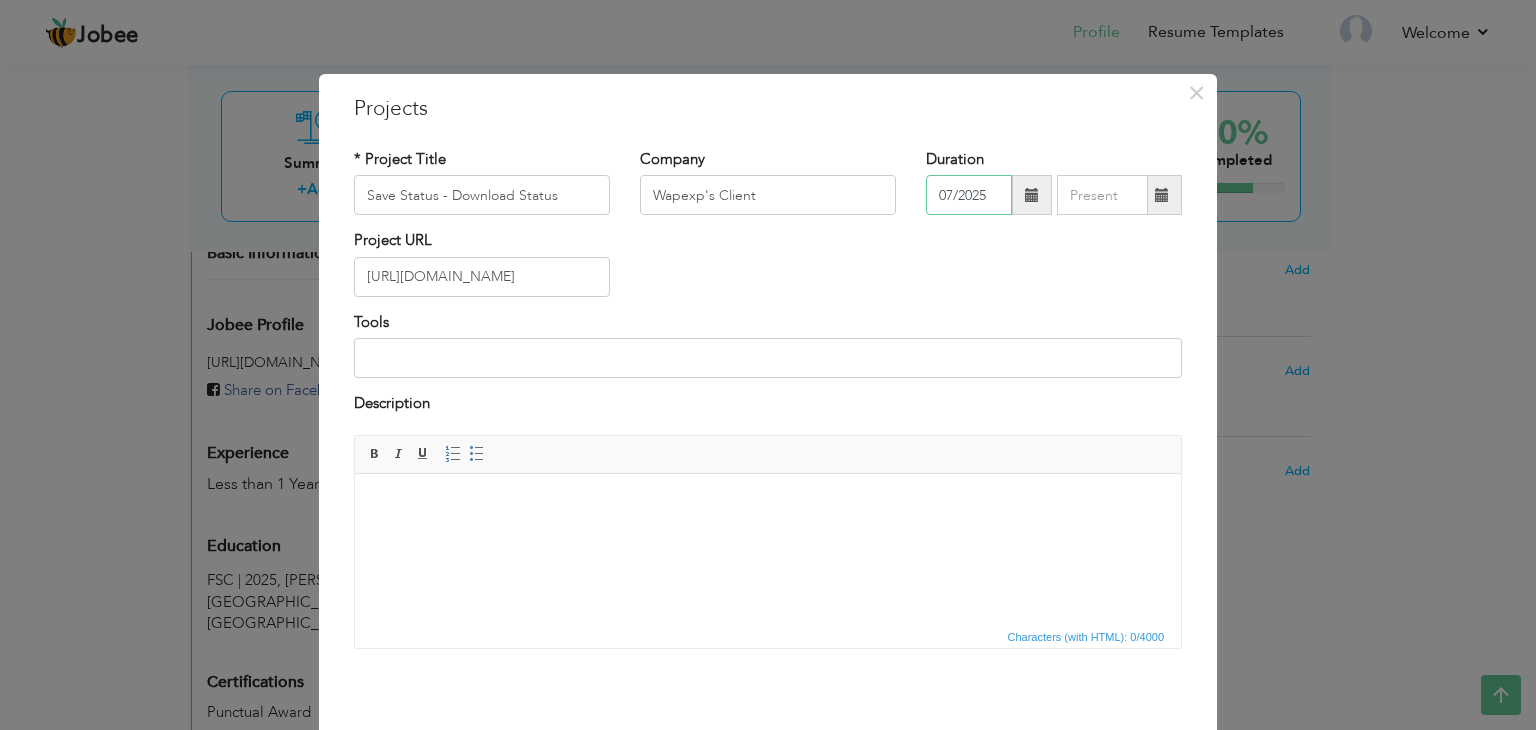click on "07/2025" at bounding box center [969, 195] 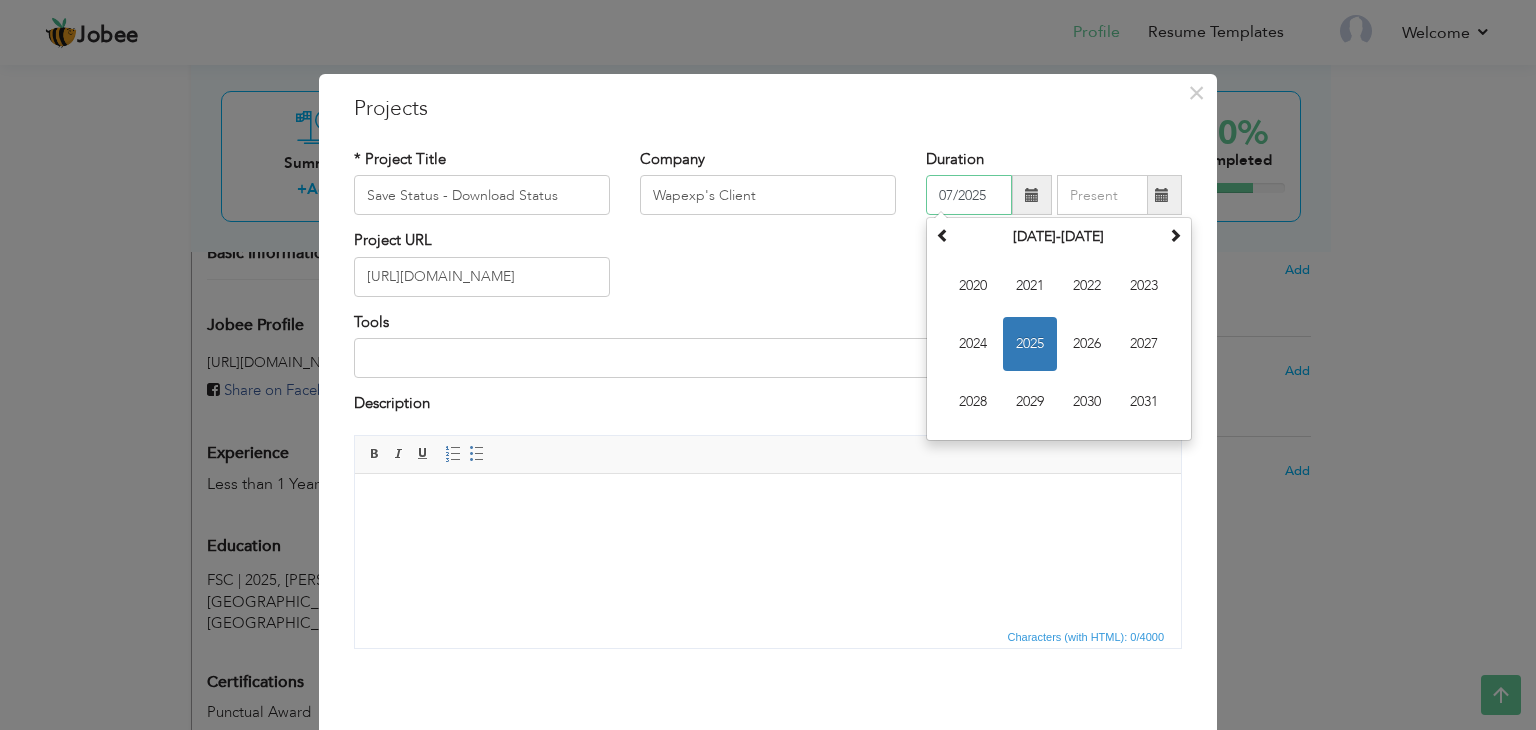 click on "07/2025" at bounding box center (969, 195) 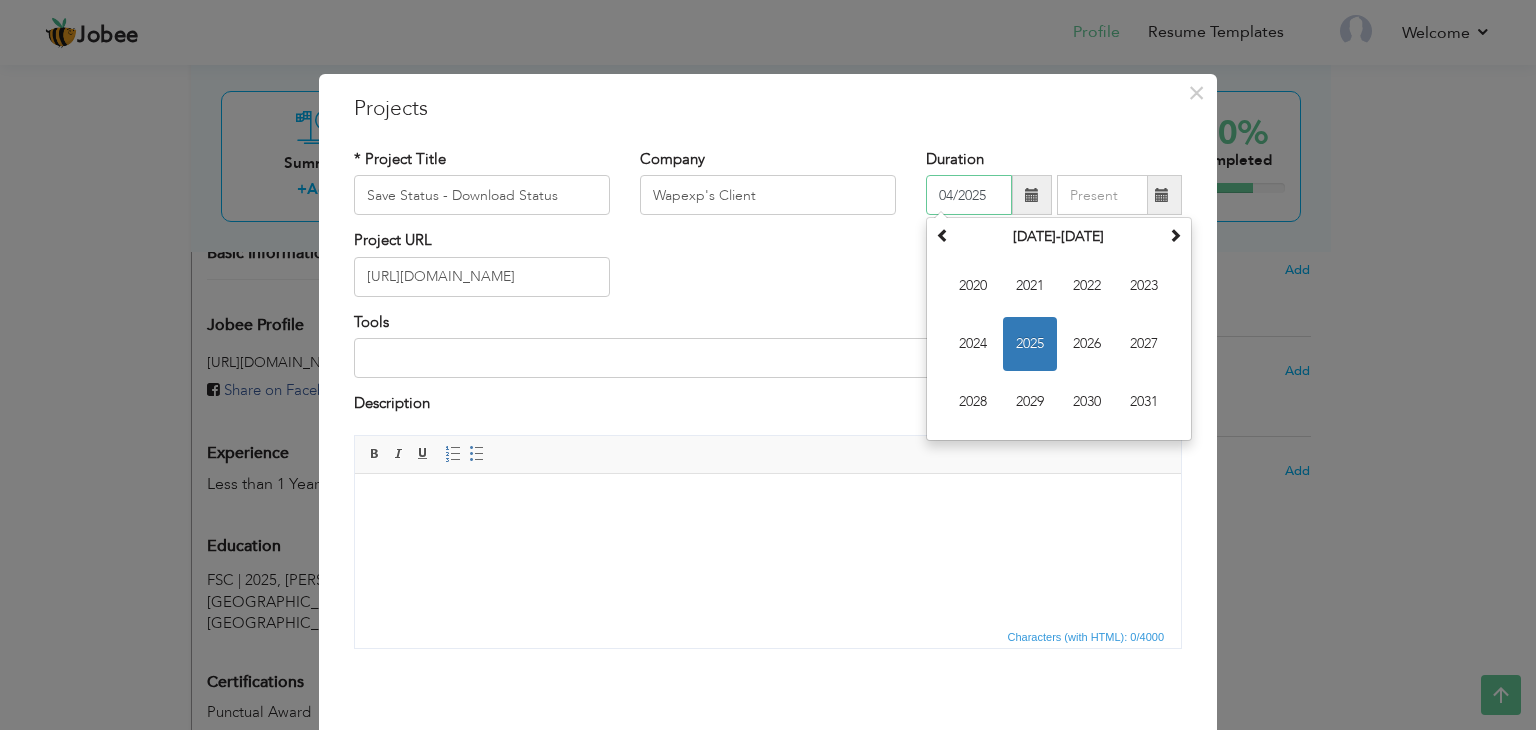 type on "04/2025" 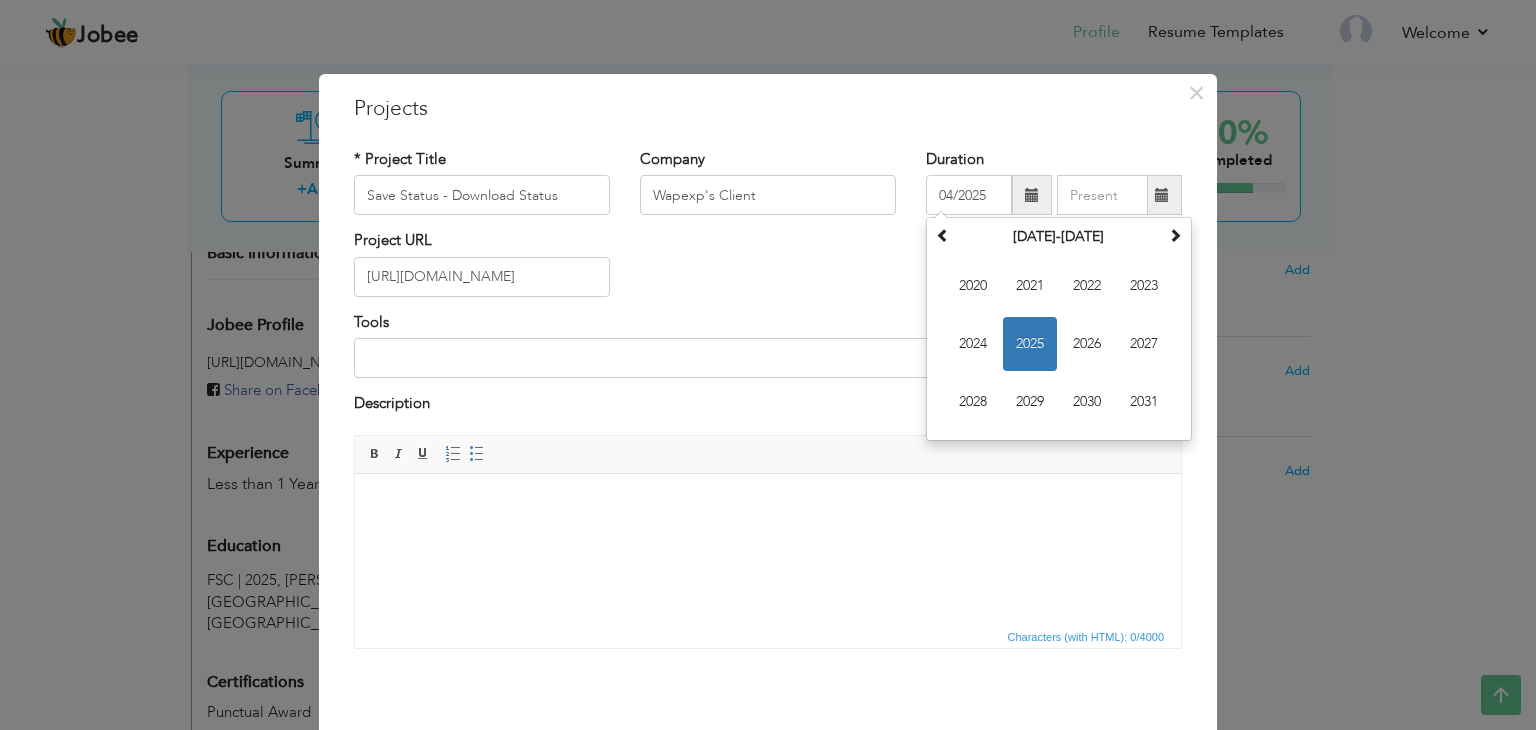click on "Project URL
[URL][DOMAIN_NAME]" at bounding box center (768, 270) 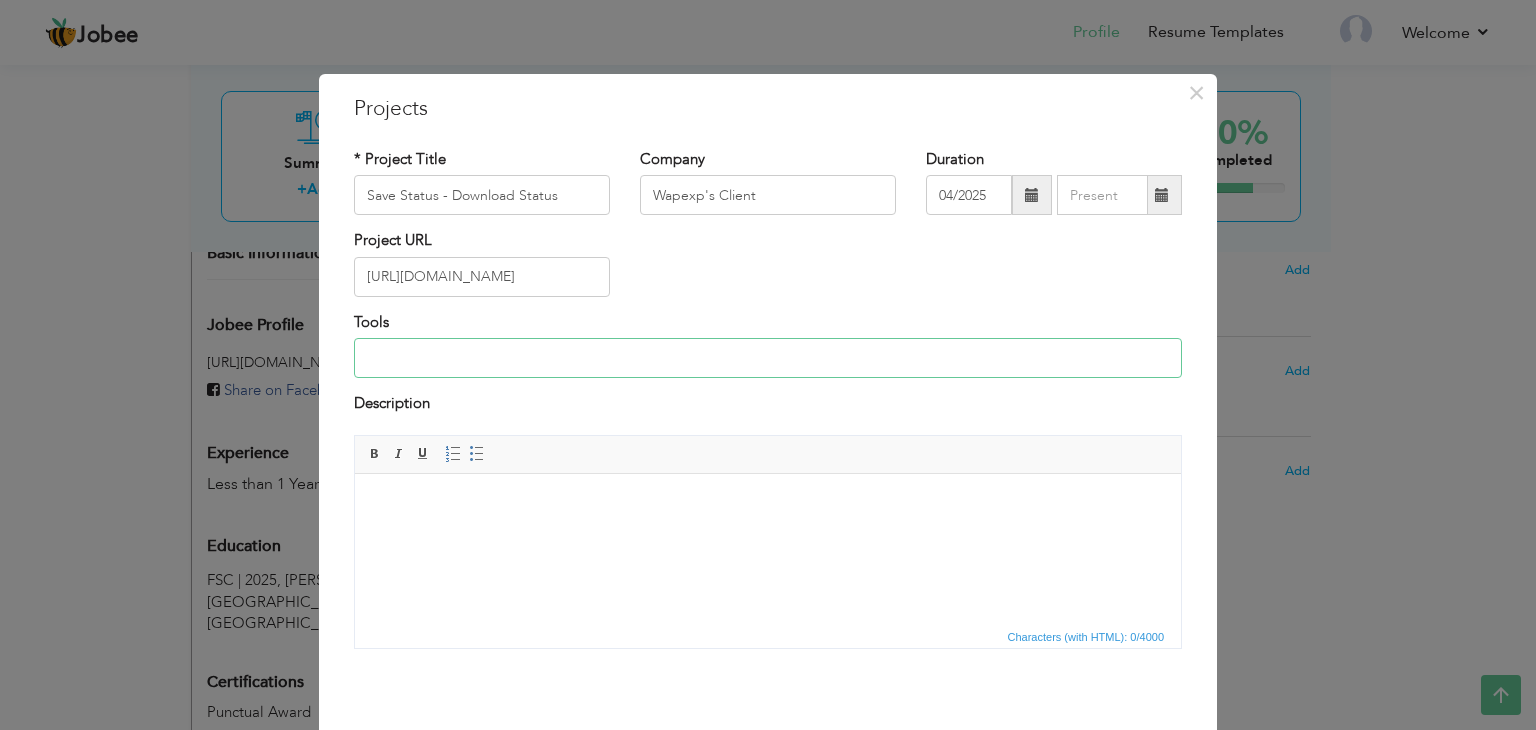 click at bounding box center [768, 358] 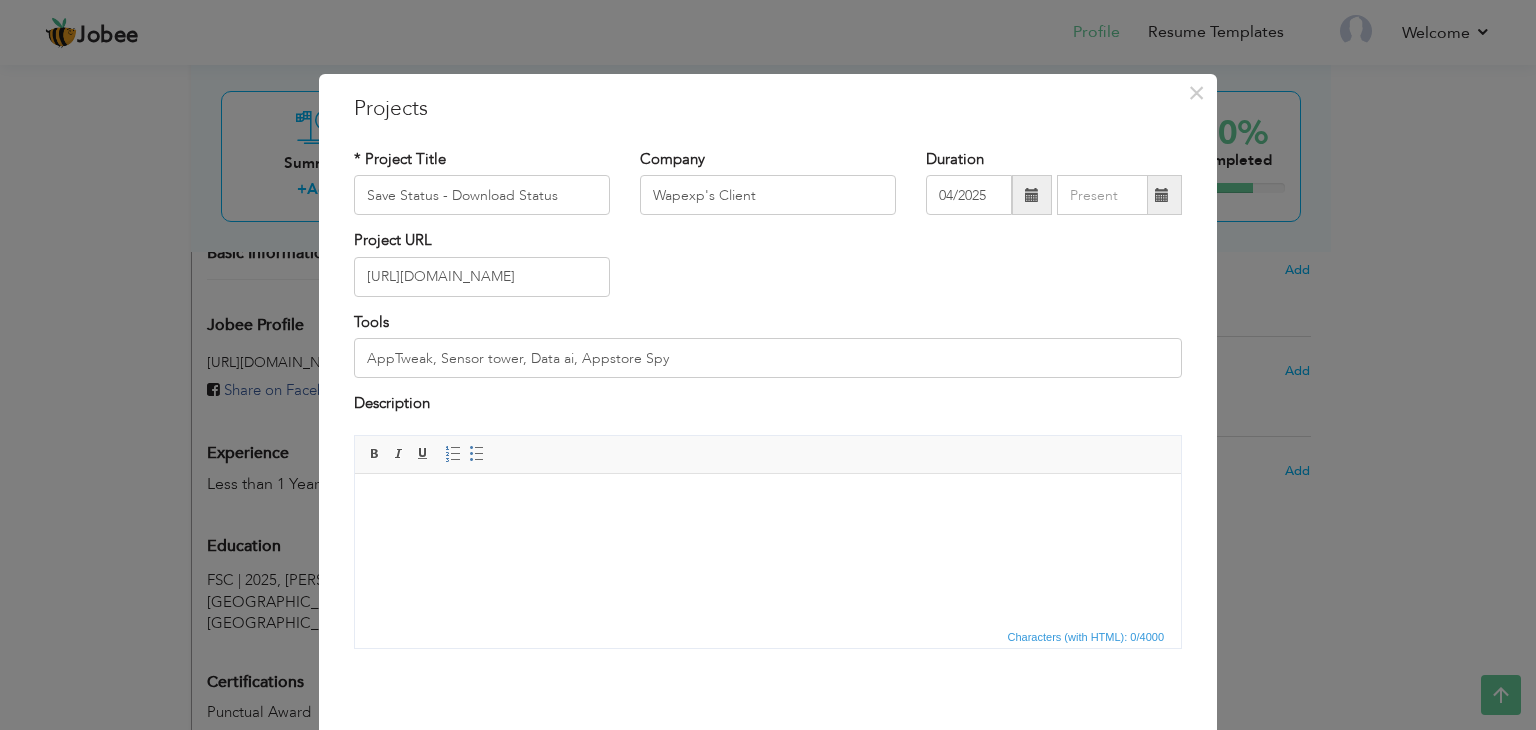 click at bounding box center (768, 503) 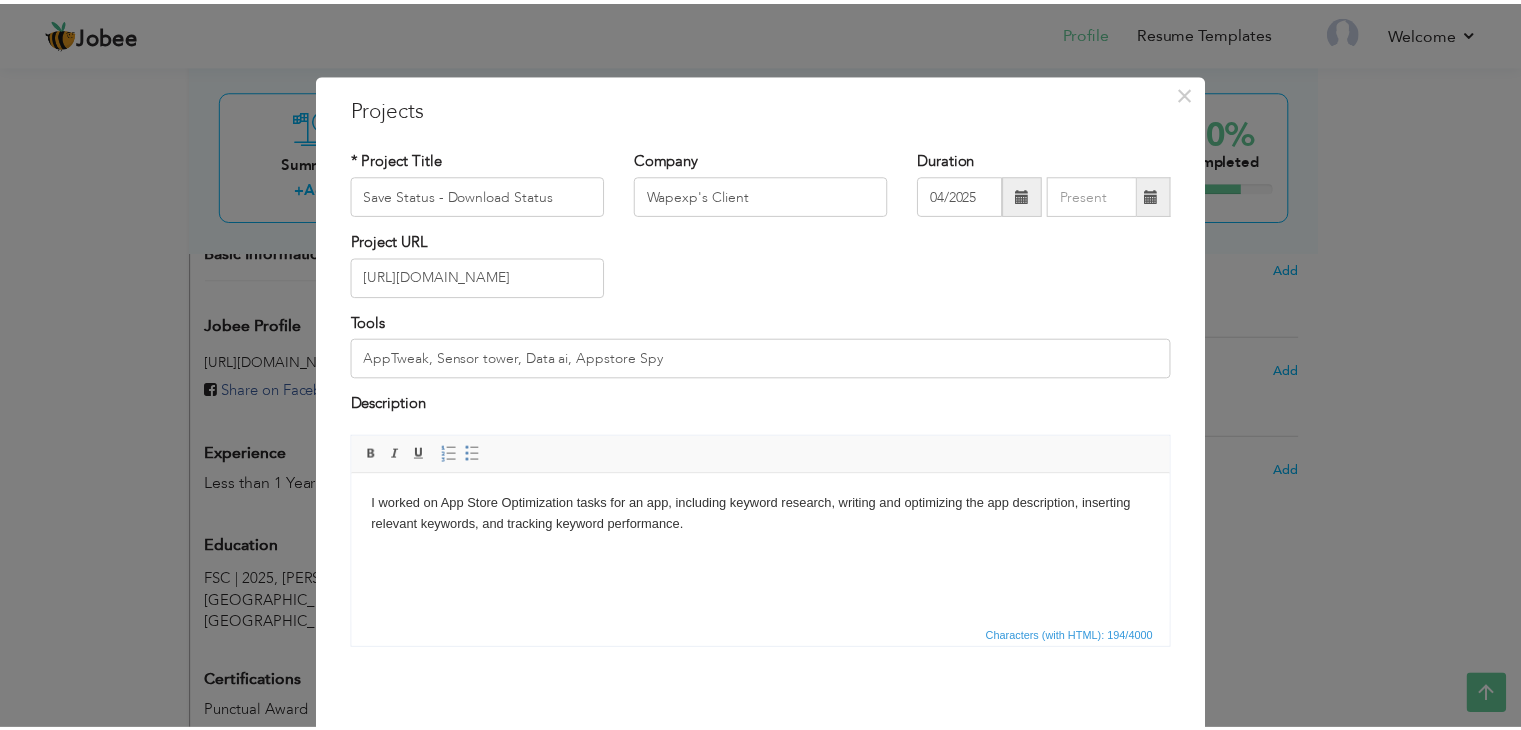 scroll, scrollTop: 80, scrollLeft: 0, axis: vertical 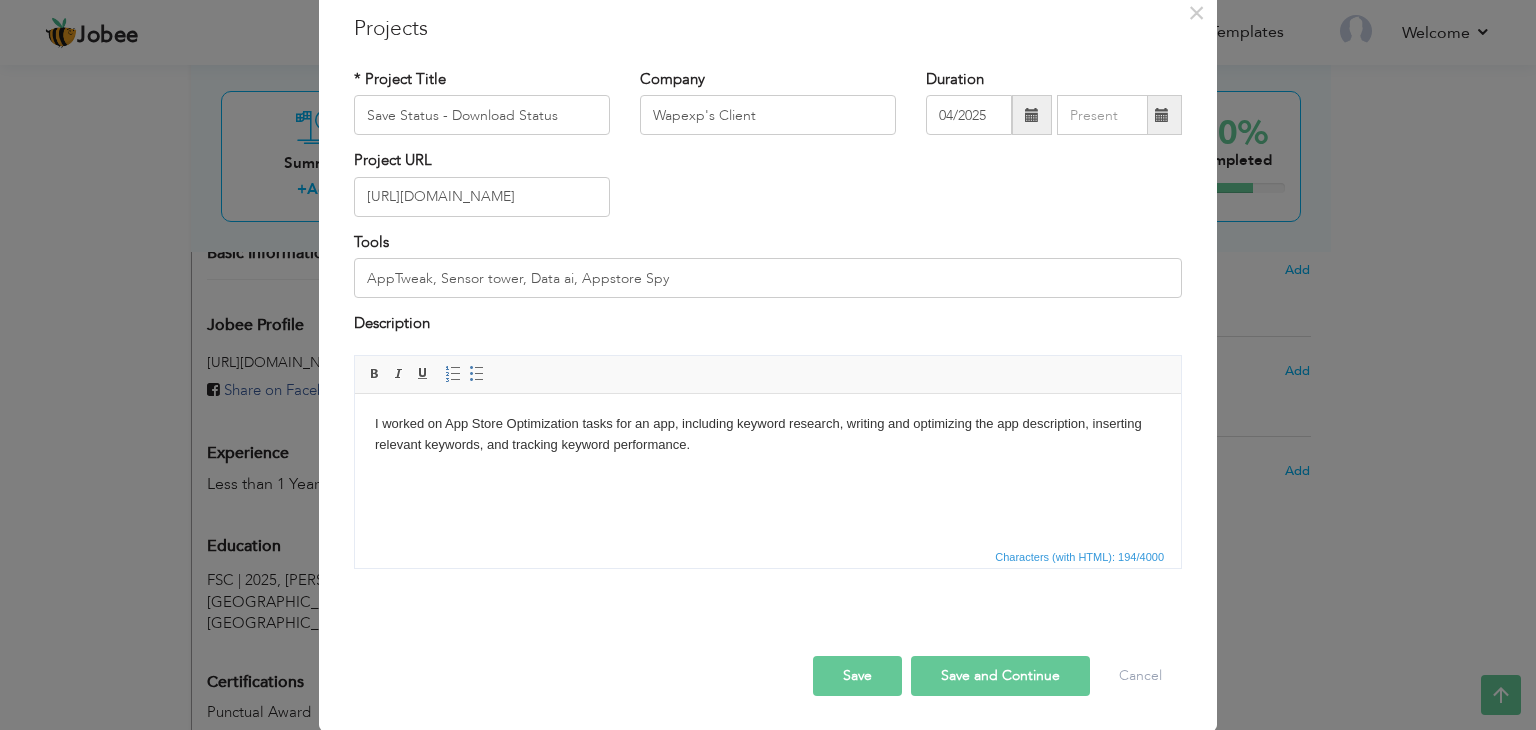 click on "Save" at bounding box center [857, 676] 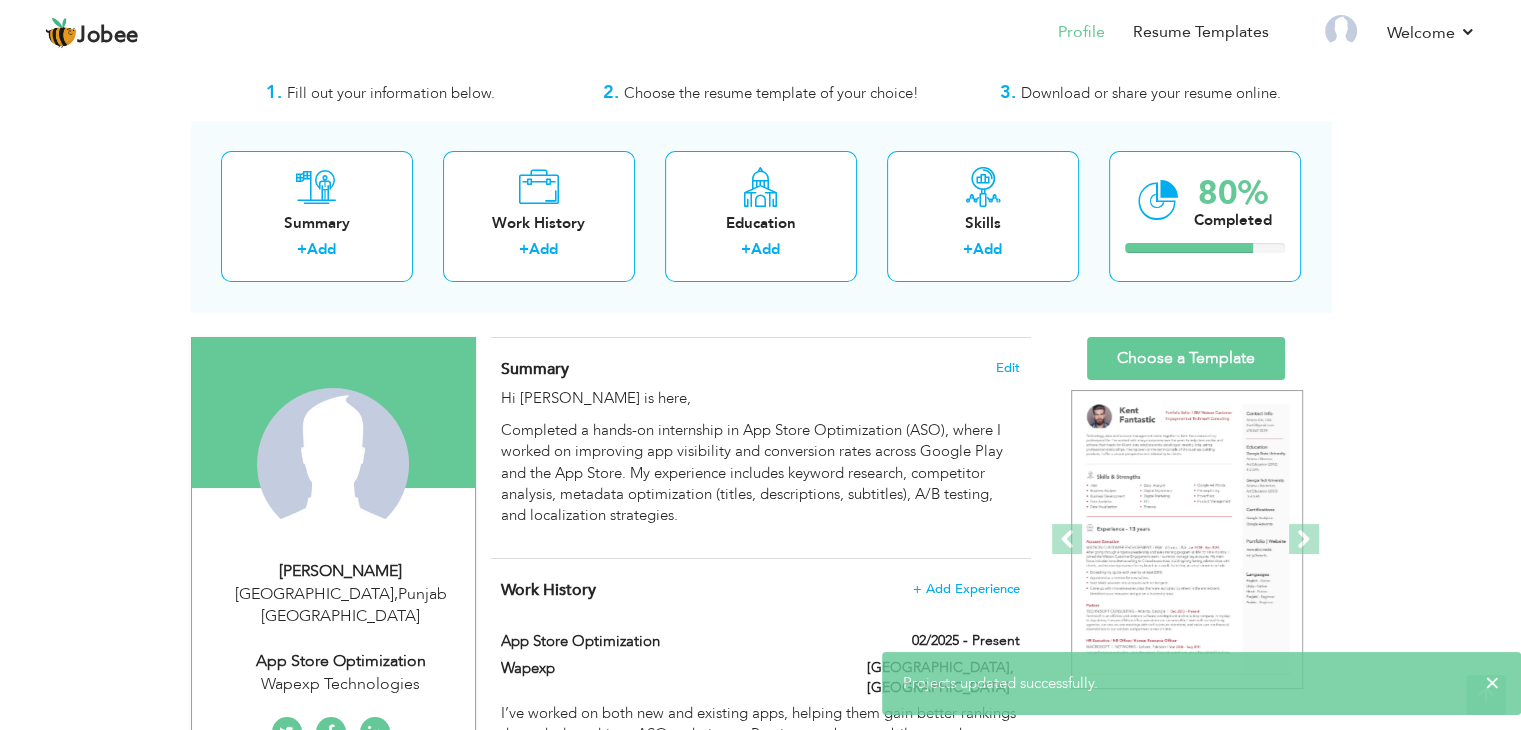 scroll, scrollTop: 0, scrollLeft: 0, axis: both 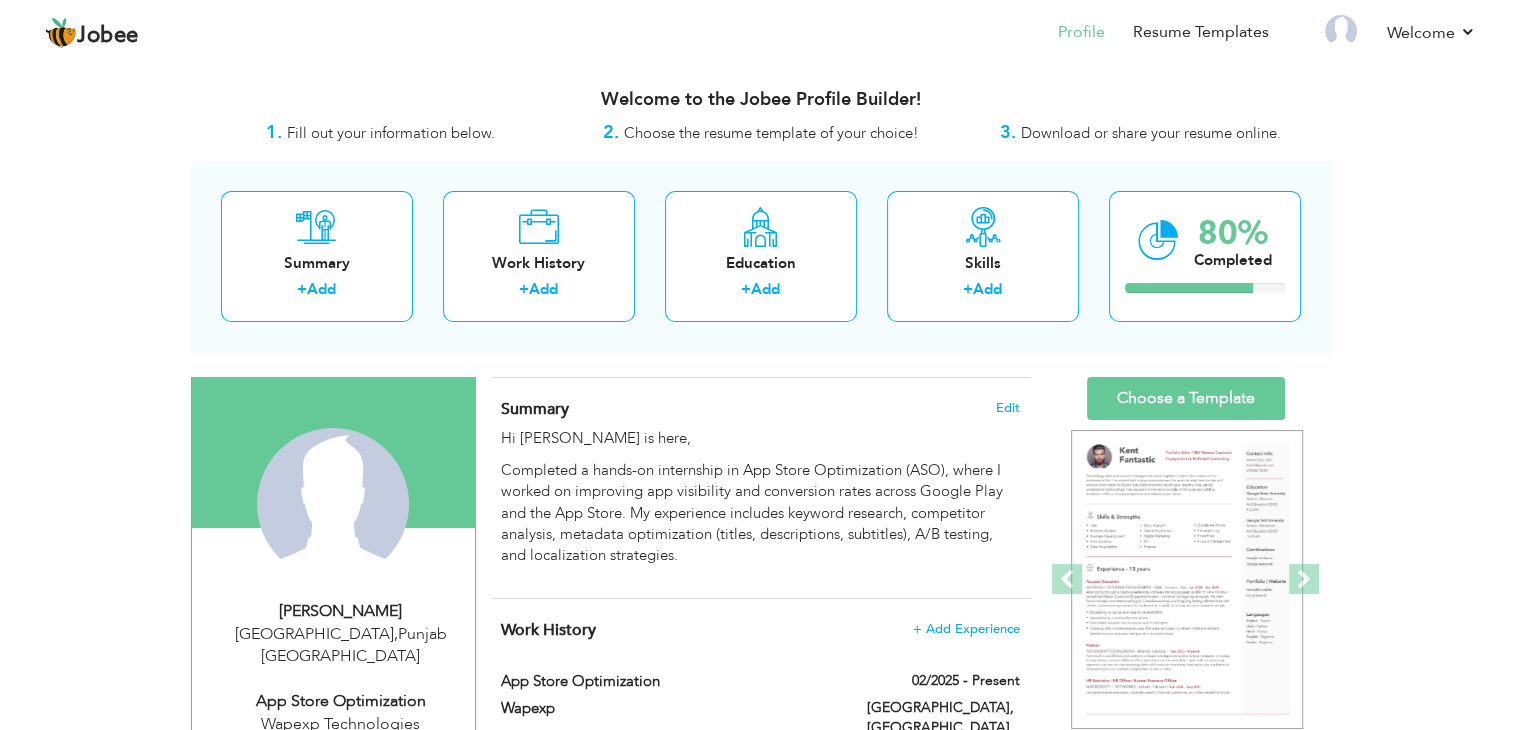 click on "View Resume
Export PDF
Profile
Summary
Public Link
Experience
Education
Awards
Work Histroy
Projects
Certifications
Skills
Preferred Job City" at bounding box center (760, 797) 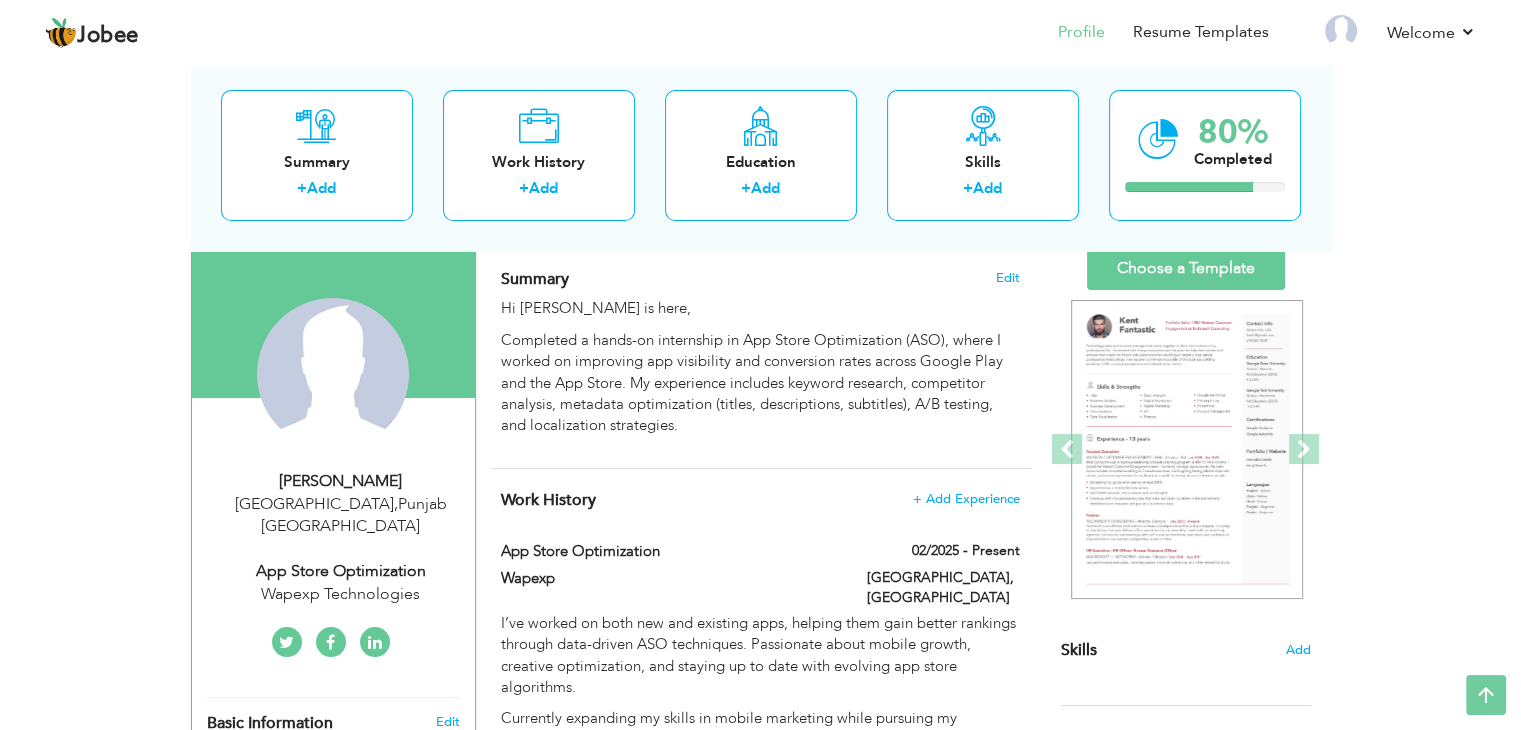 scroll, scrollTop: 100, scrollLeft: 0, axis: vertical 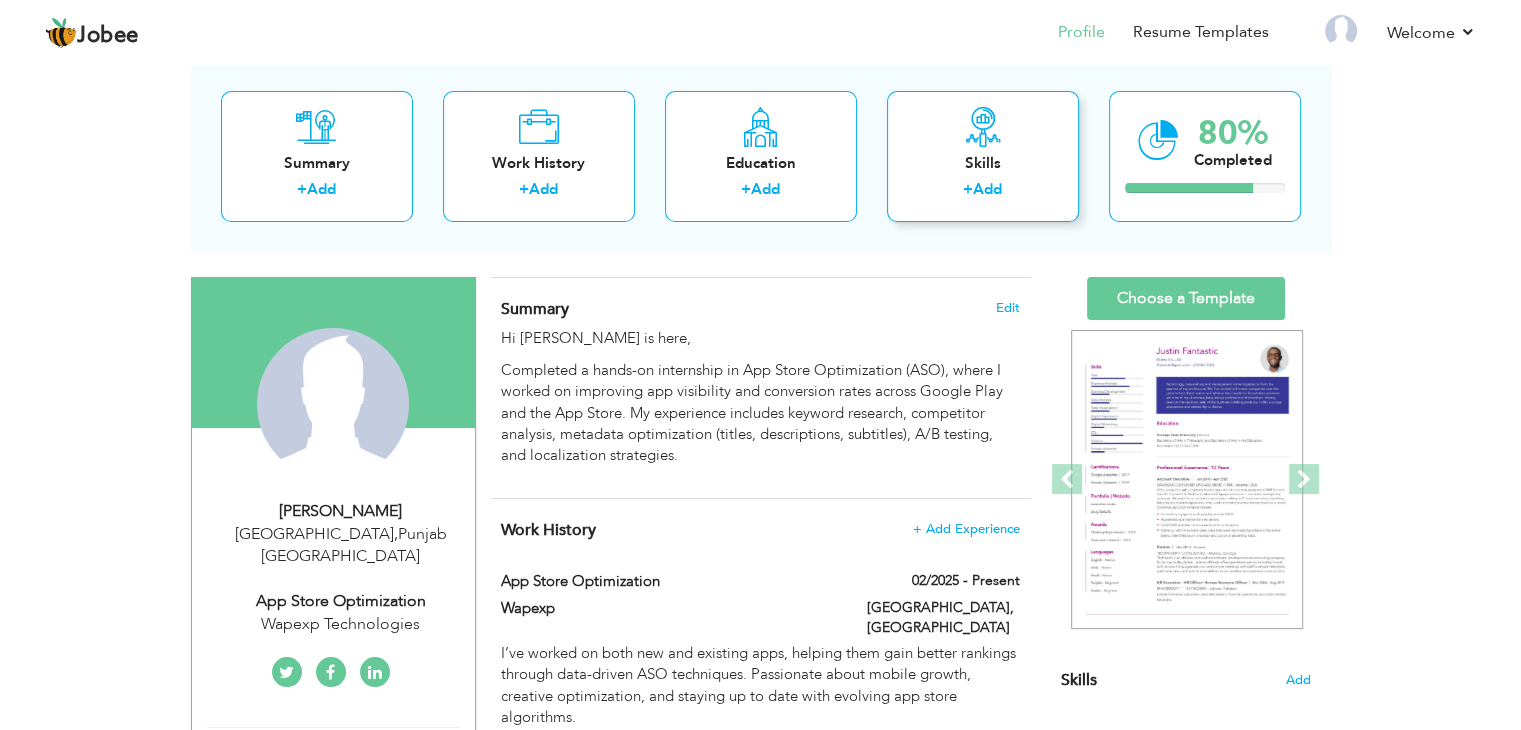 click on "Add" at bounding box center [987, 189] 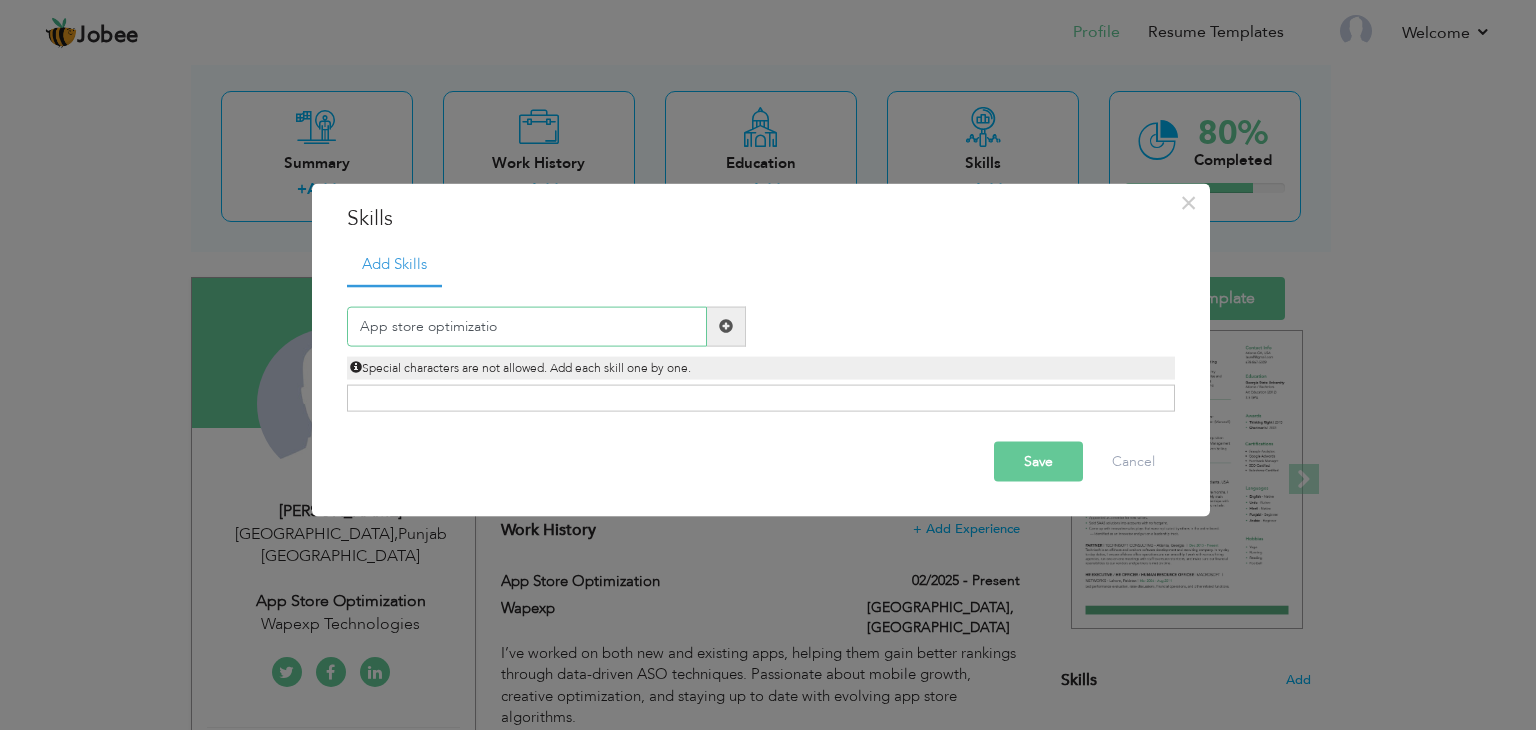 type on "App store optimization" 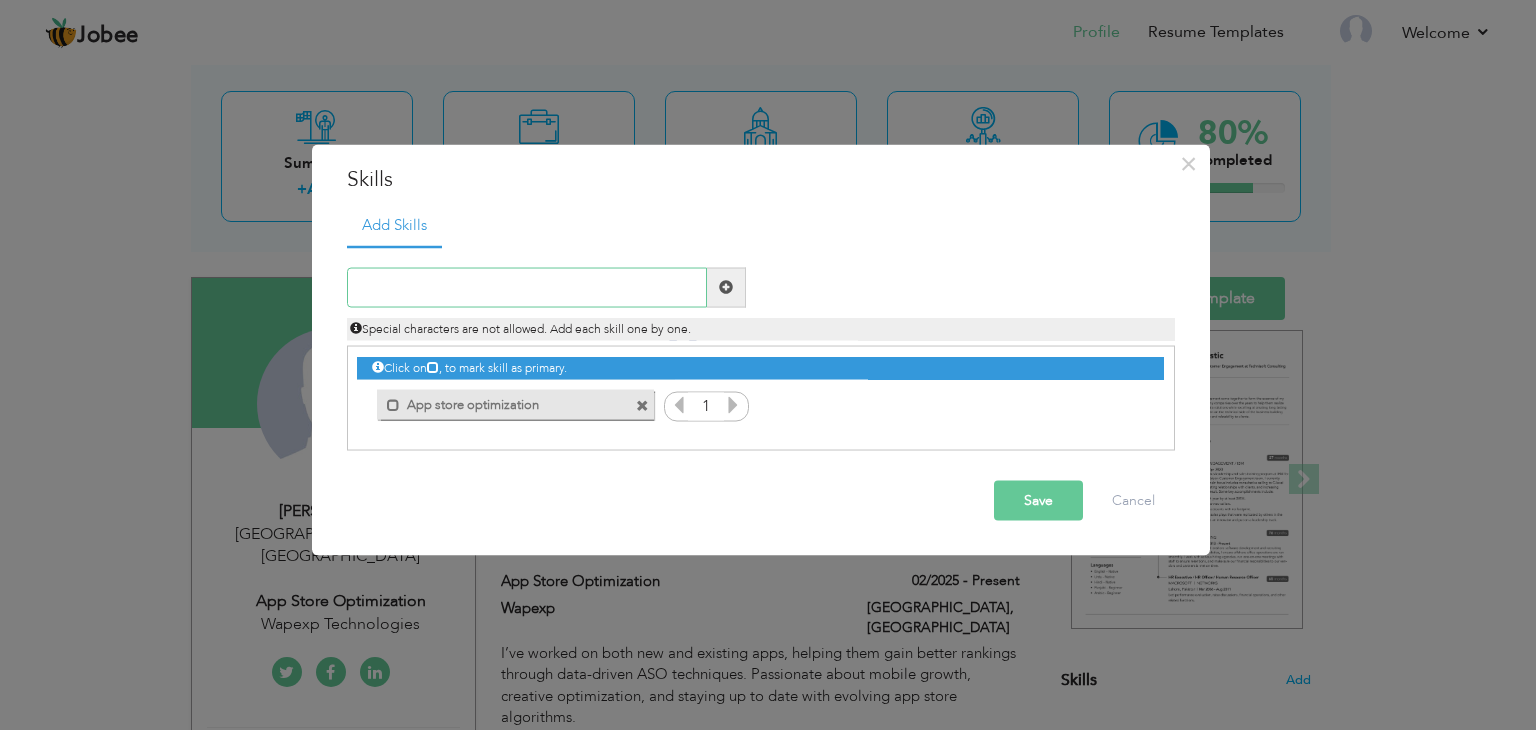type on "A" 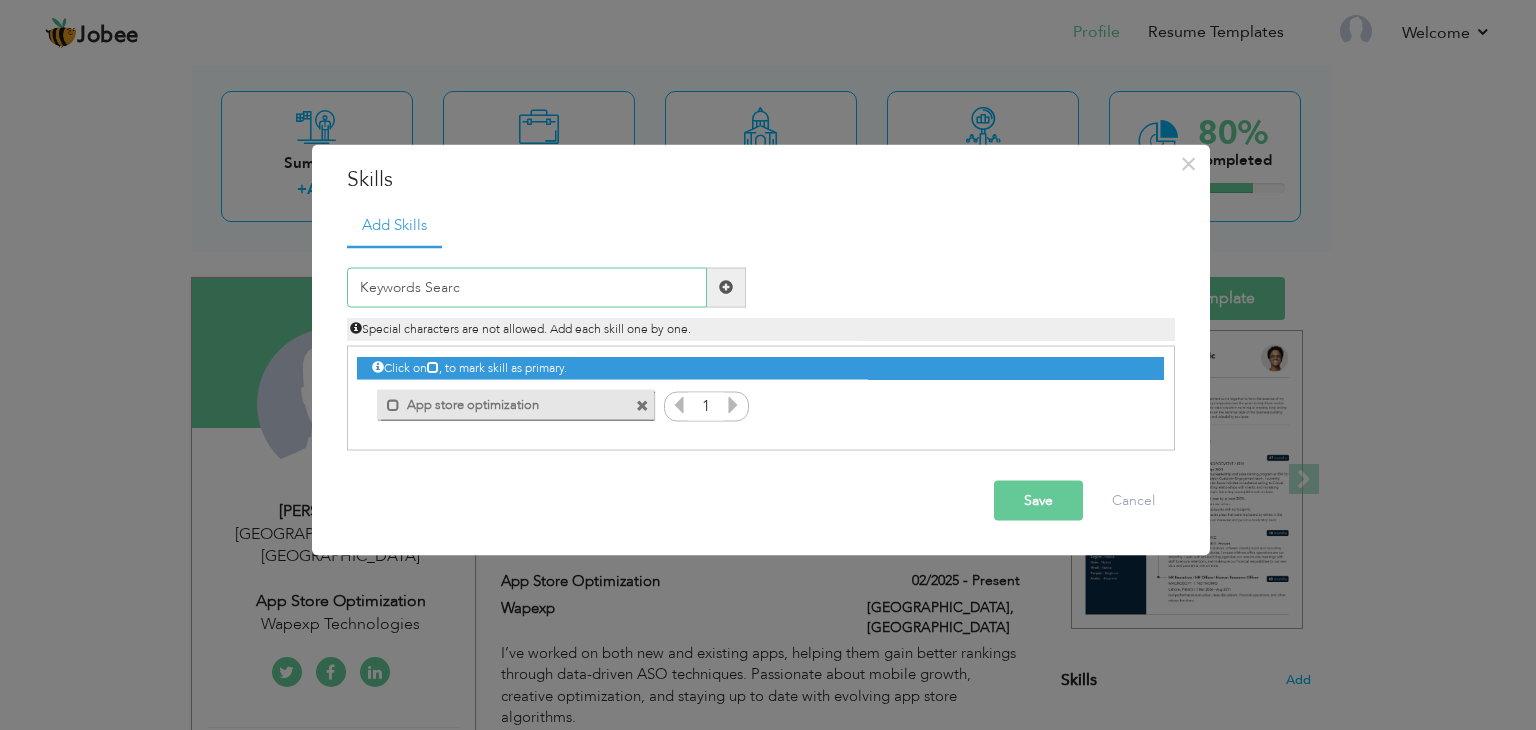 type on "Keywords Search" 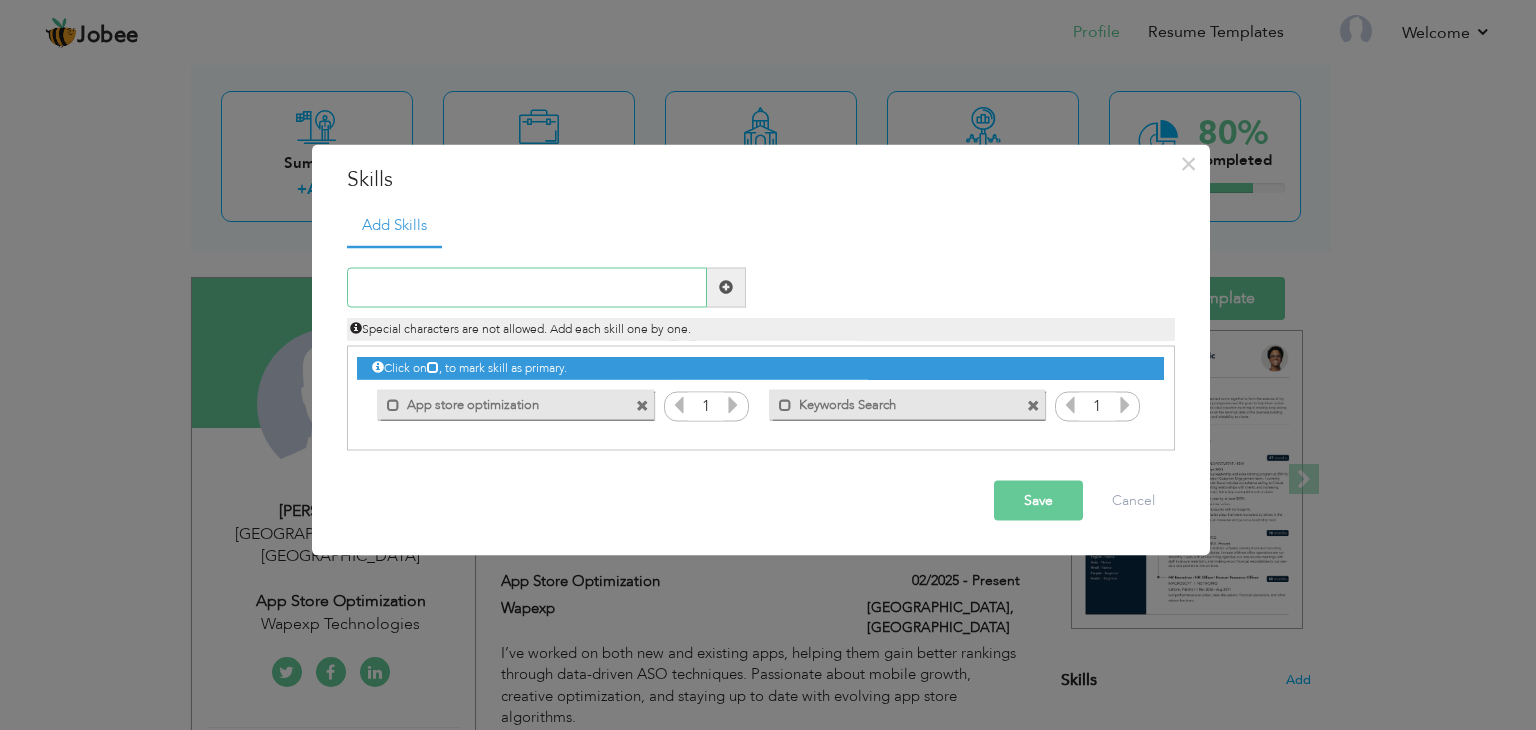 type on "o" 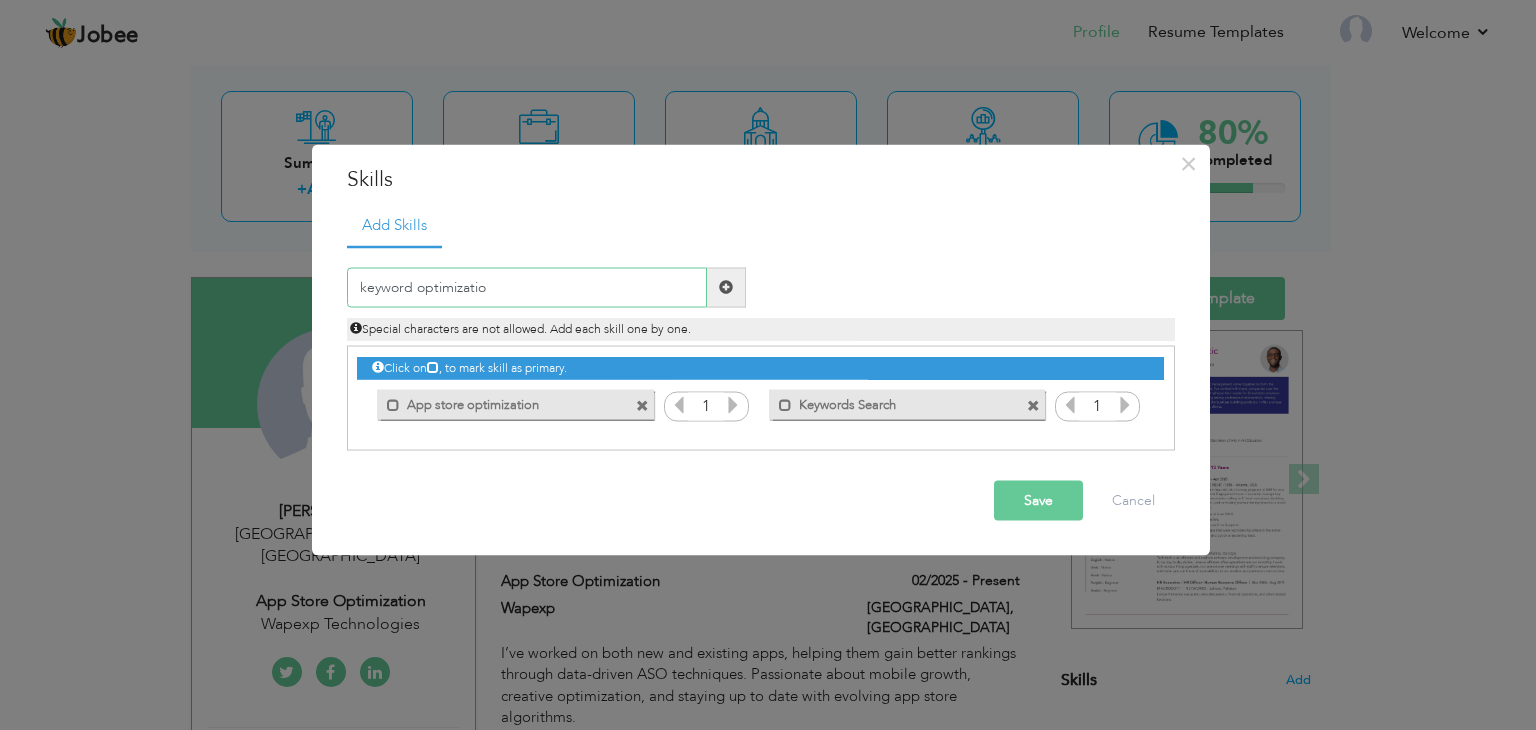 type on "keyword optimization" 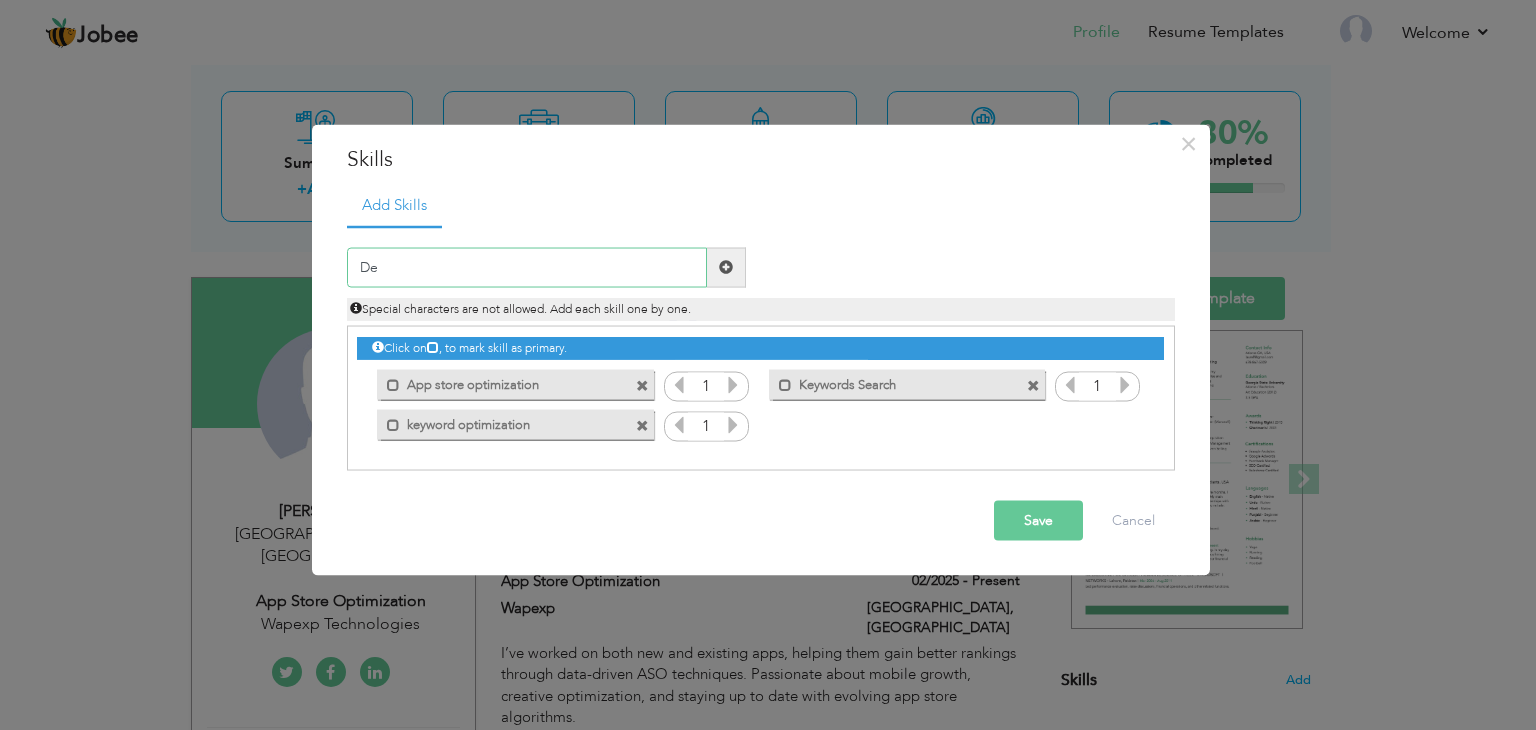type on "D" 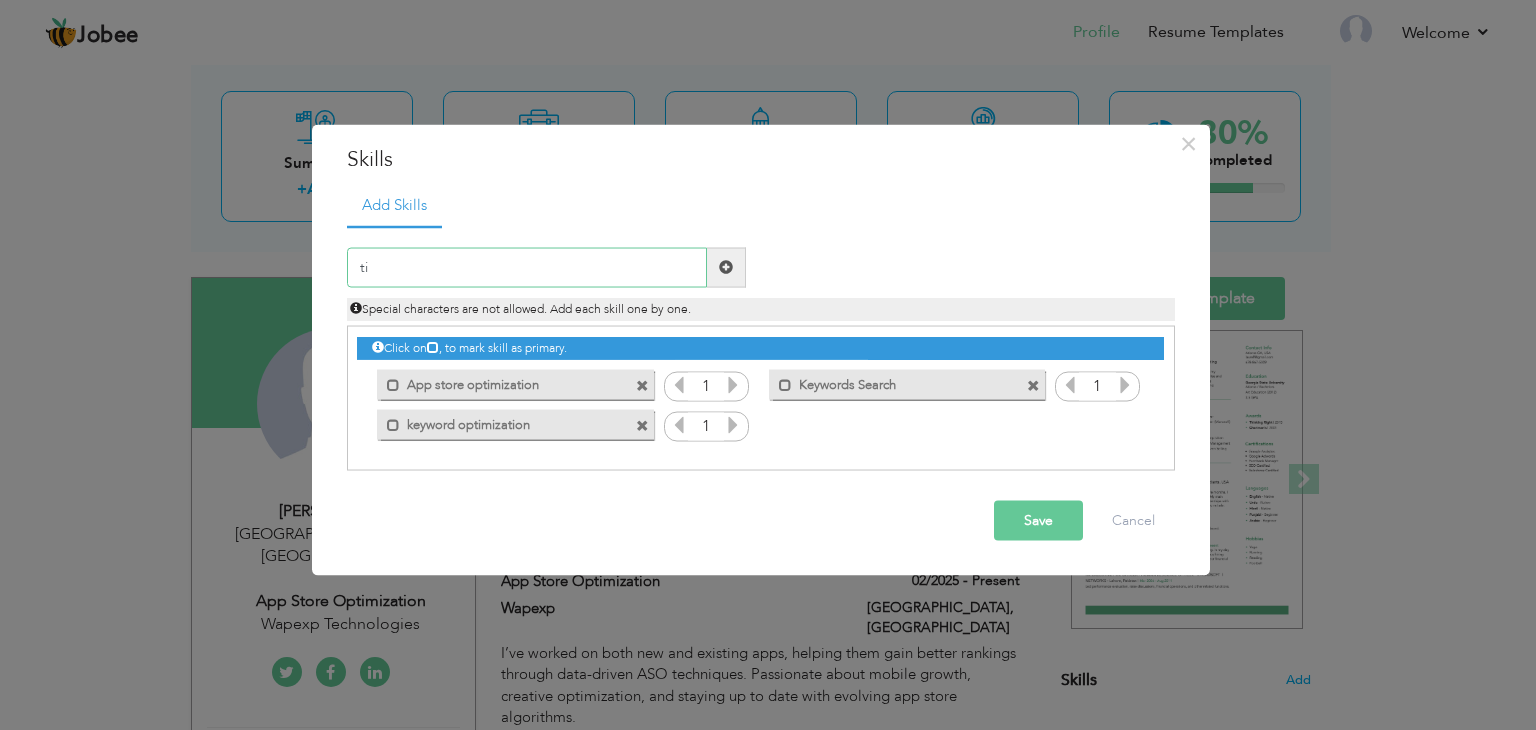 type on "t" 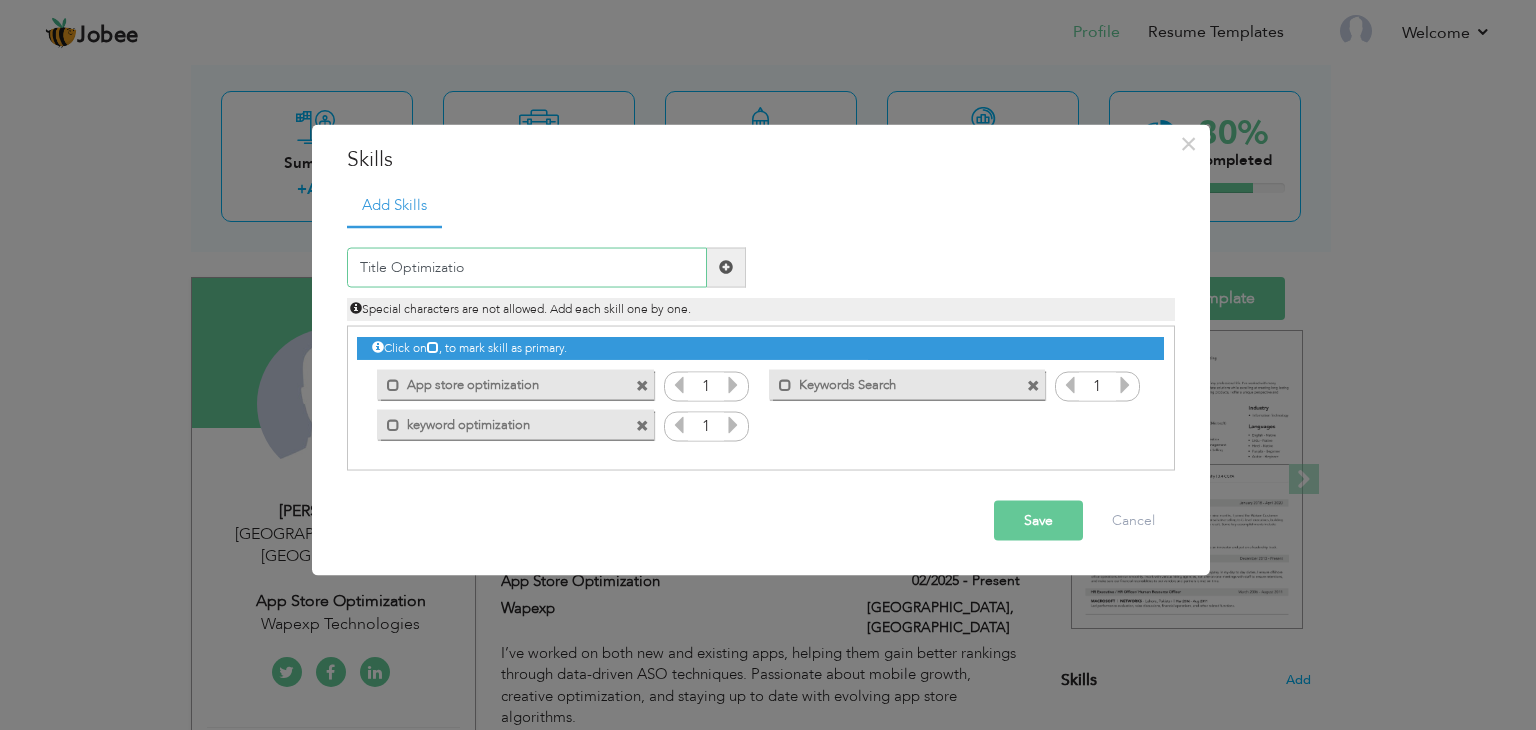 type on "Title Optimization" 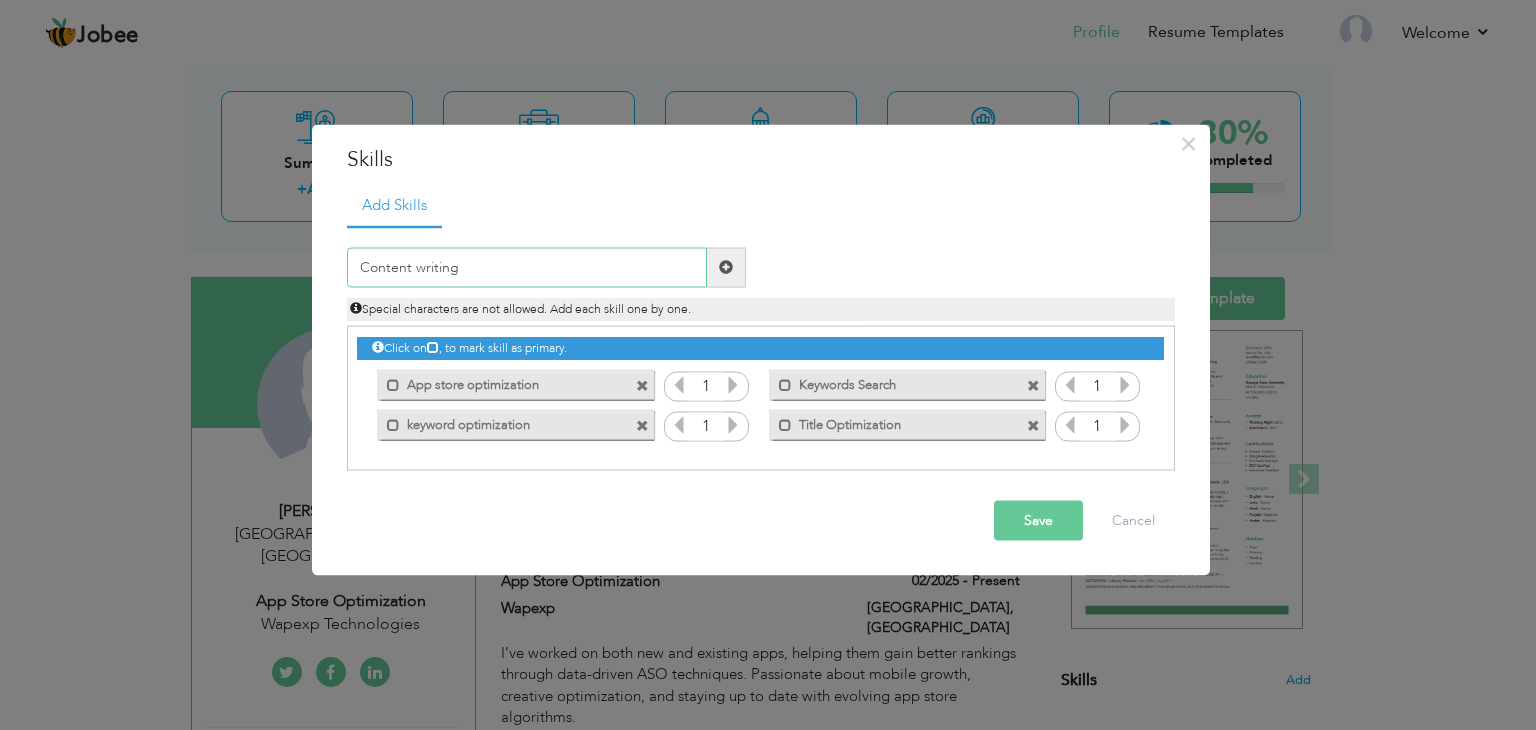 type on "Content writing" 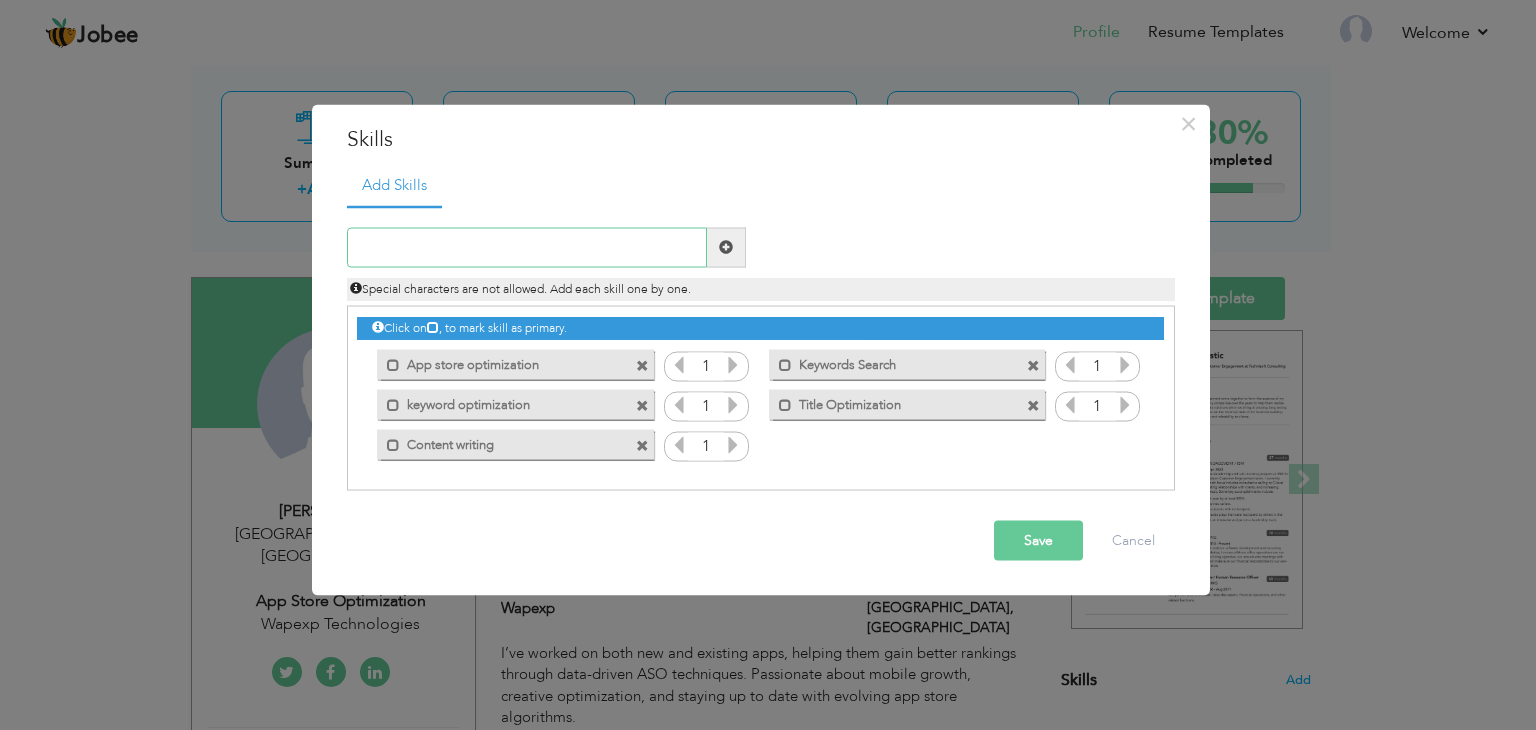 type on "k" 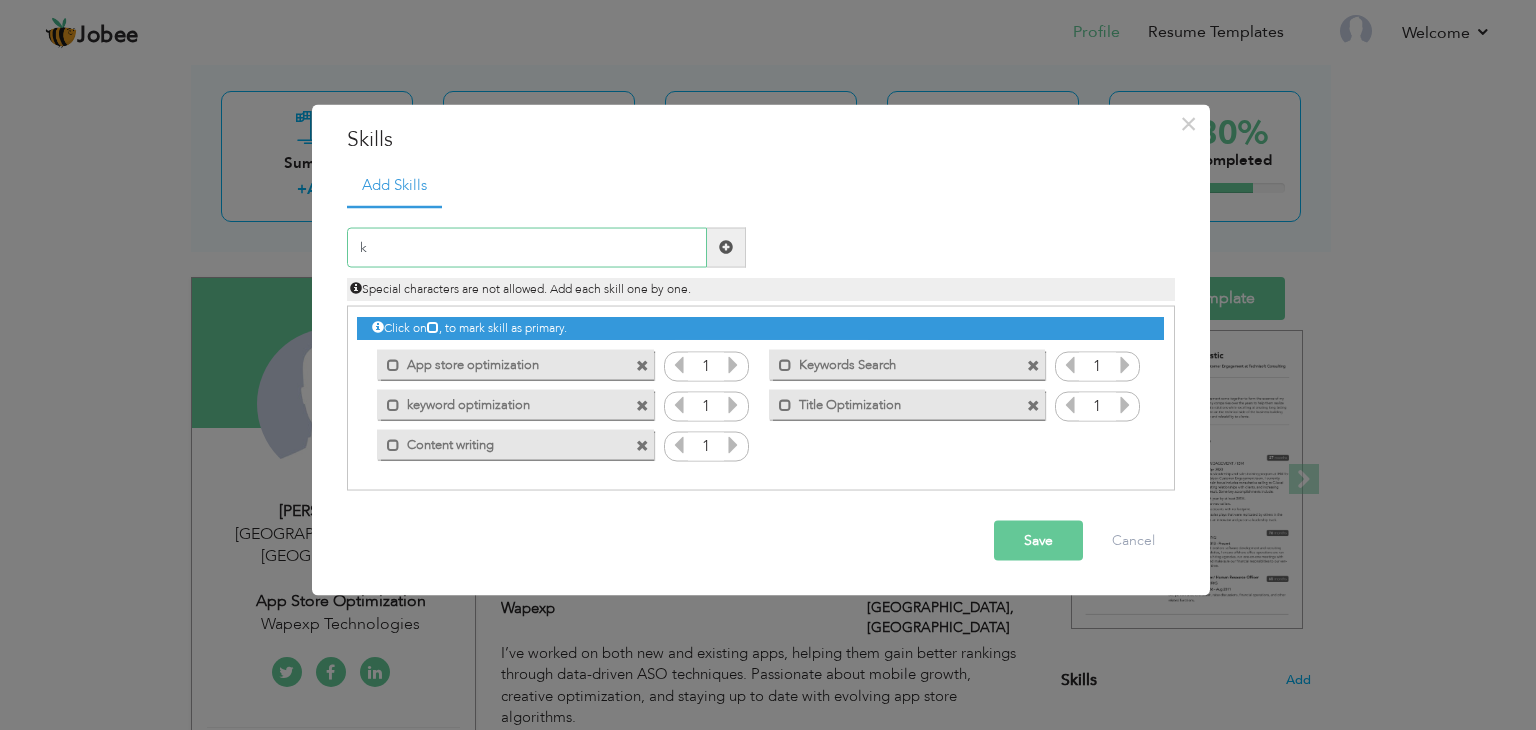 type 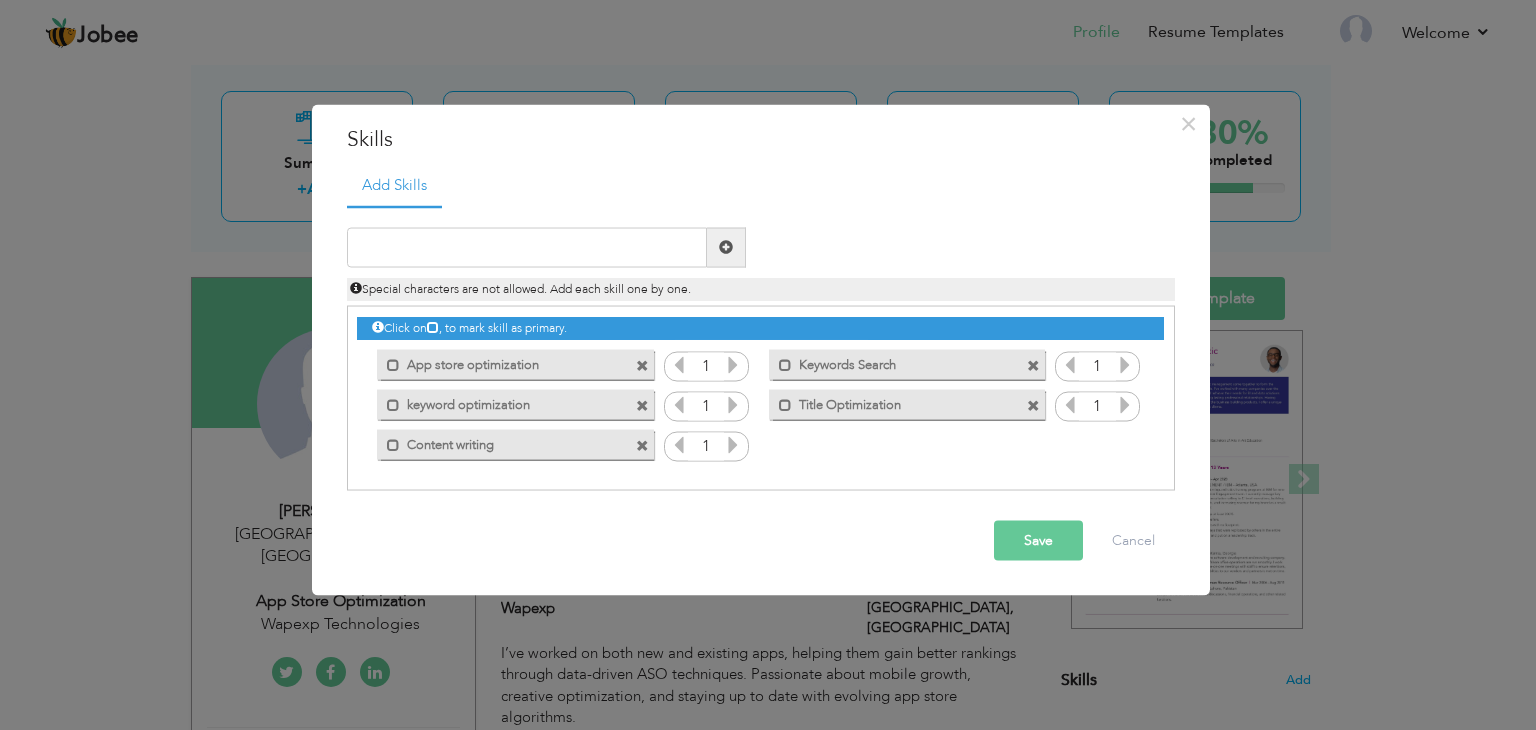 click on "Save" at bounding box center (1038, 540) 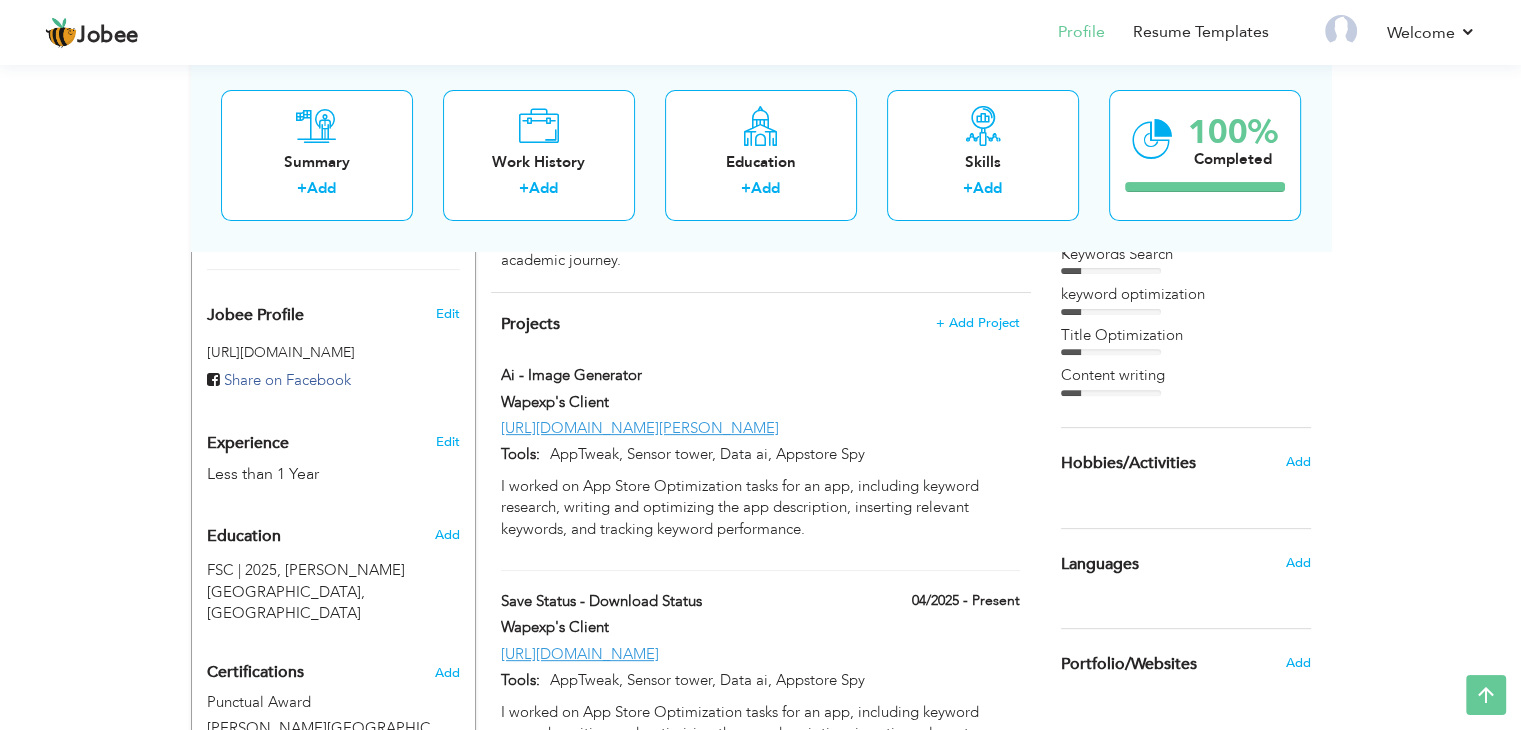 scroll, scrollTop: 488, scrollLeft: 0, axis: vertical 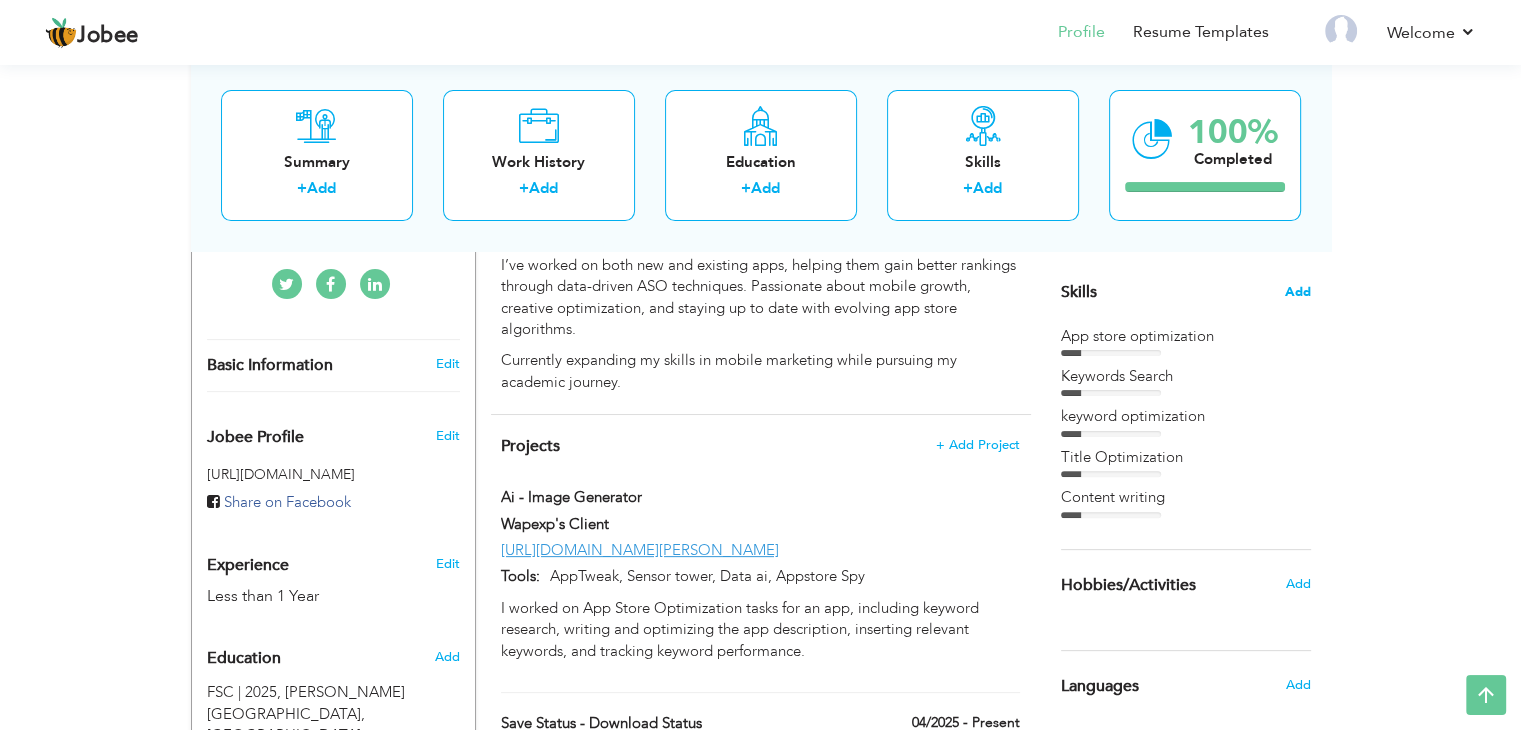 click on "Add" at bounding box center (1298, 292) 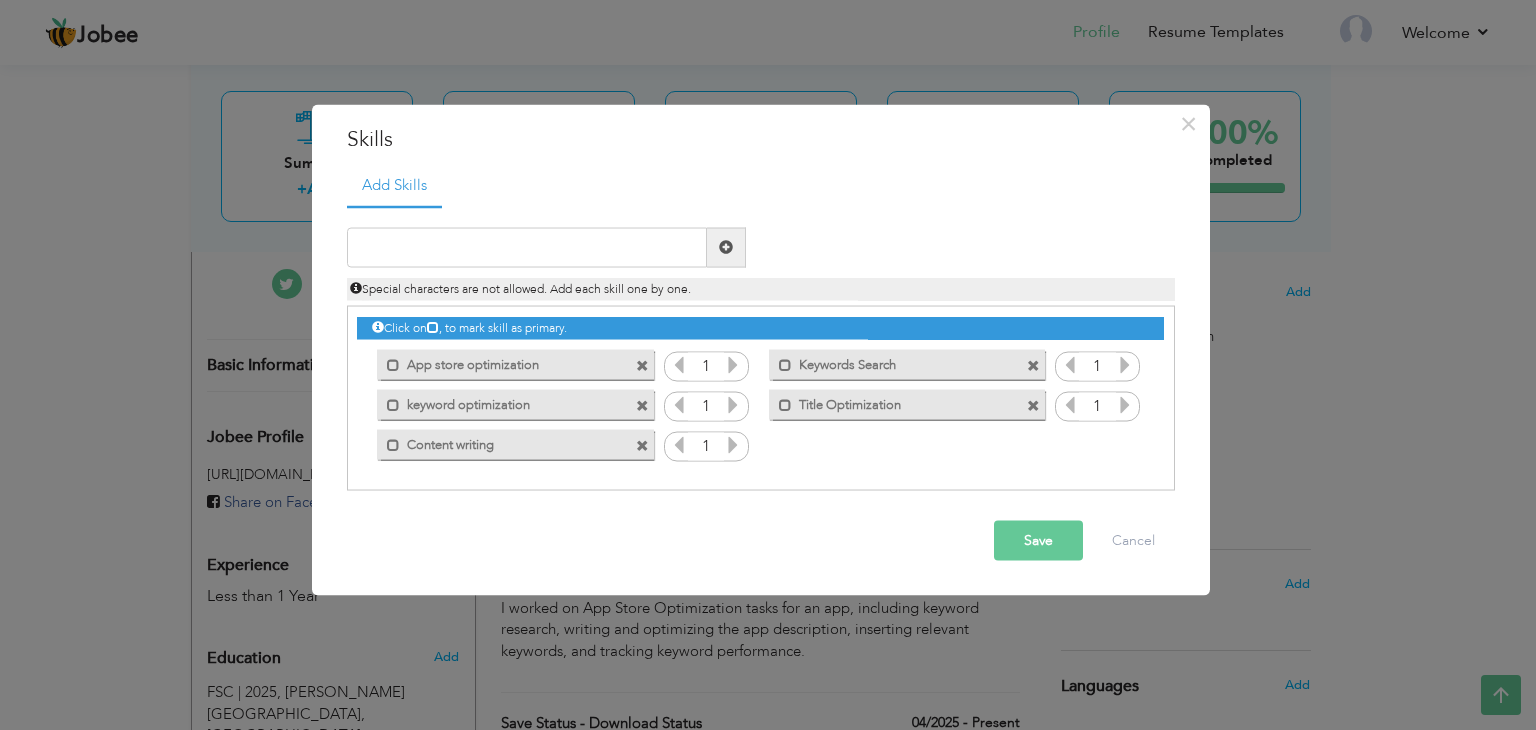 click at bounding box center (733, 364) 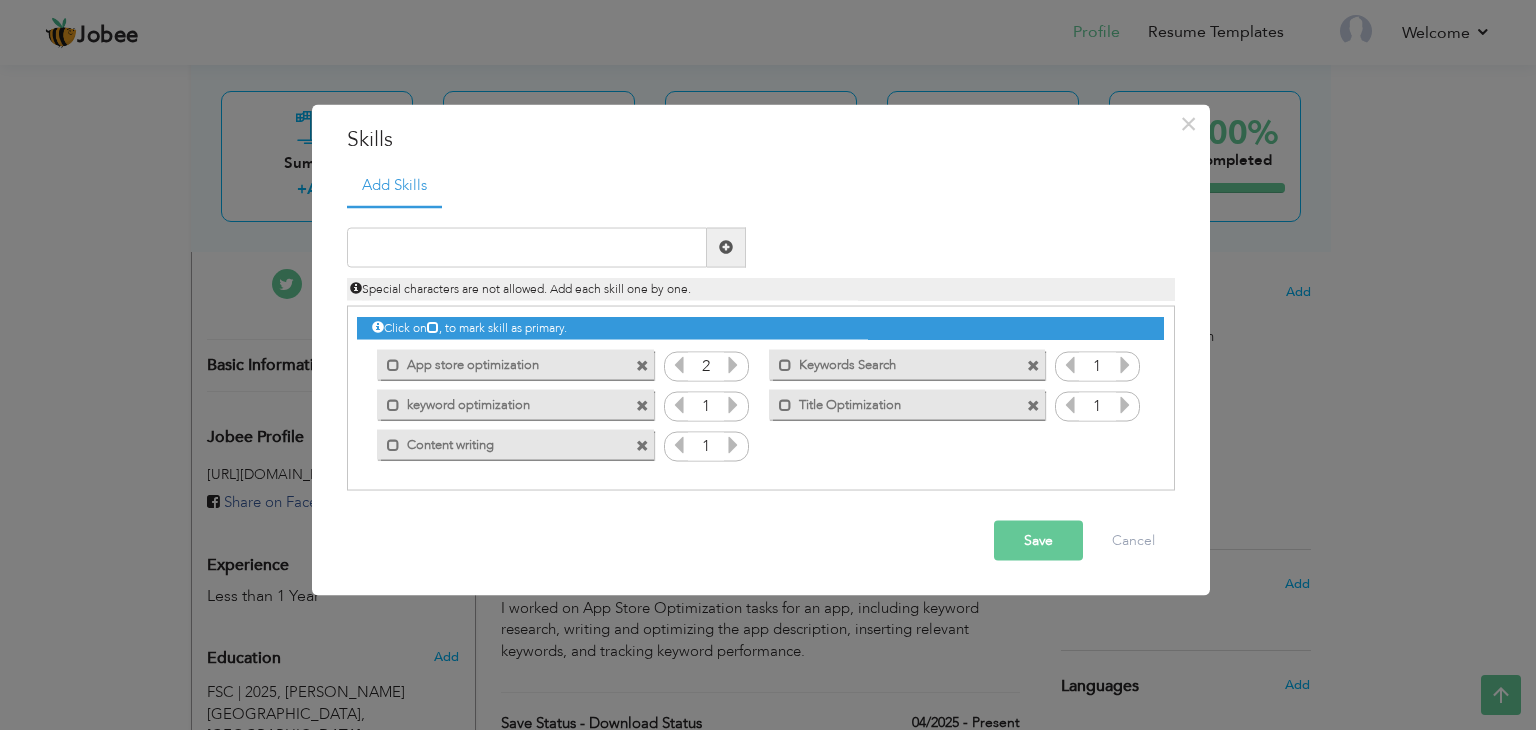 click at bounding box center [733, 364] 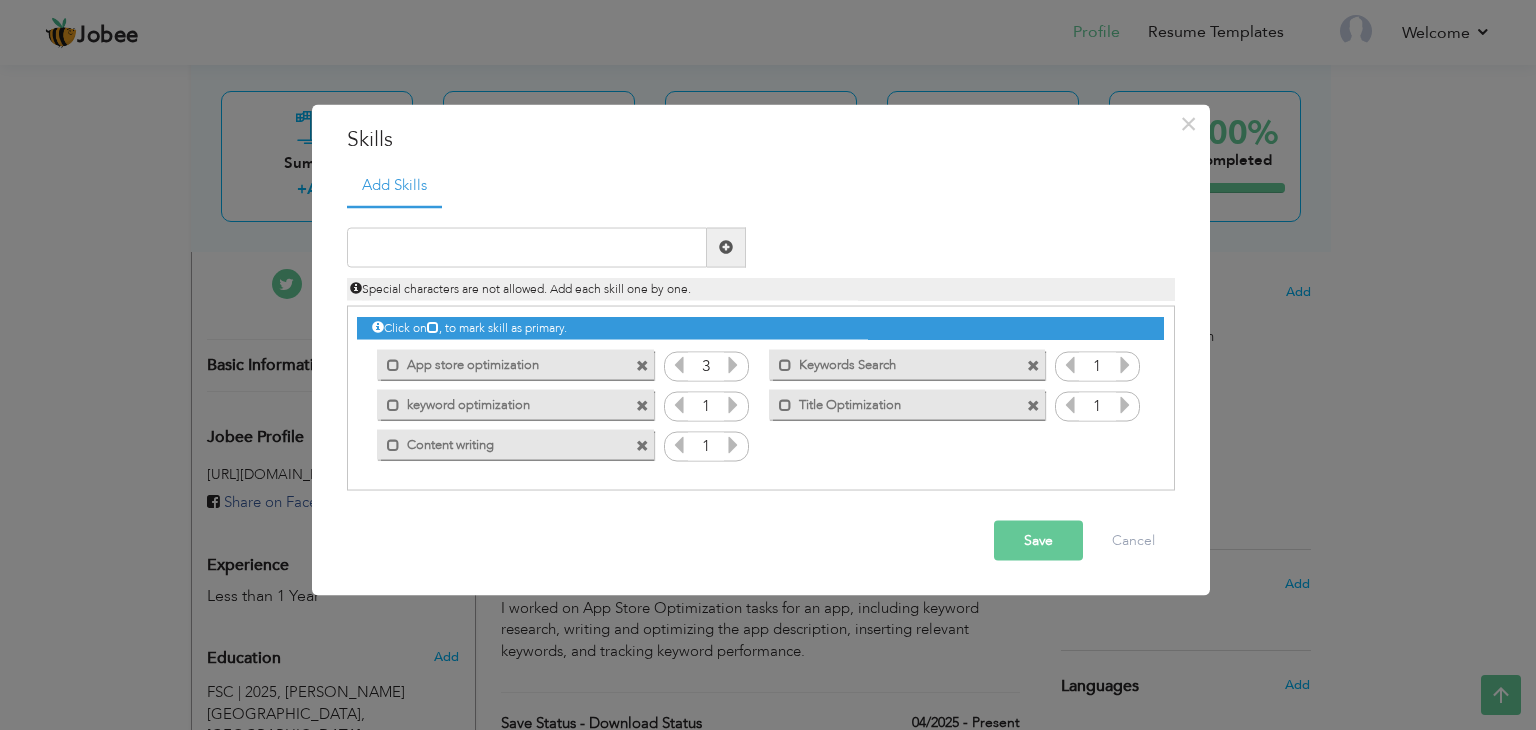 click at bounding box center (733, 364) 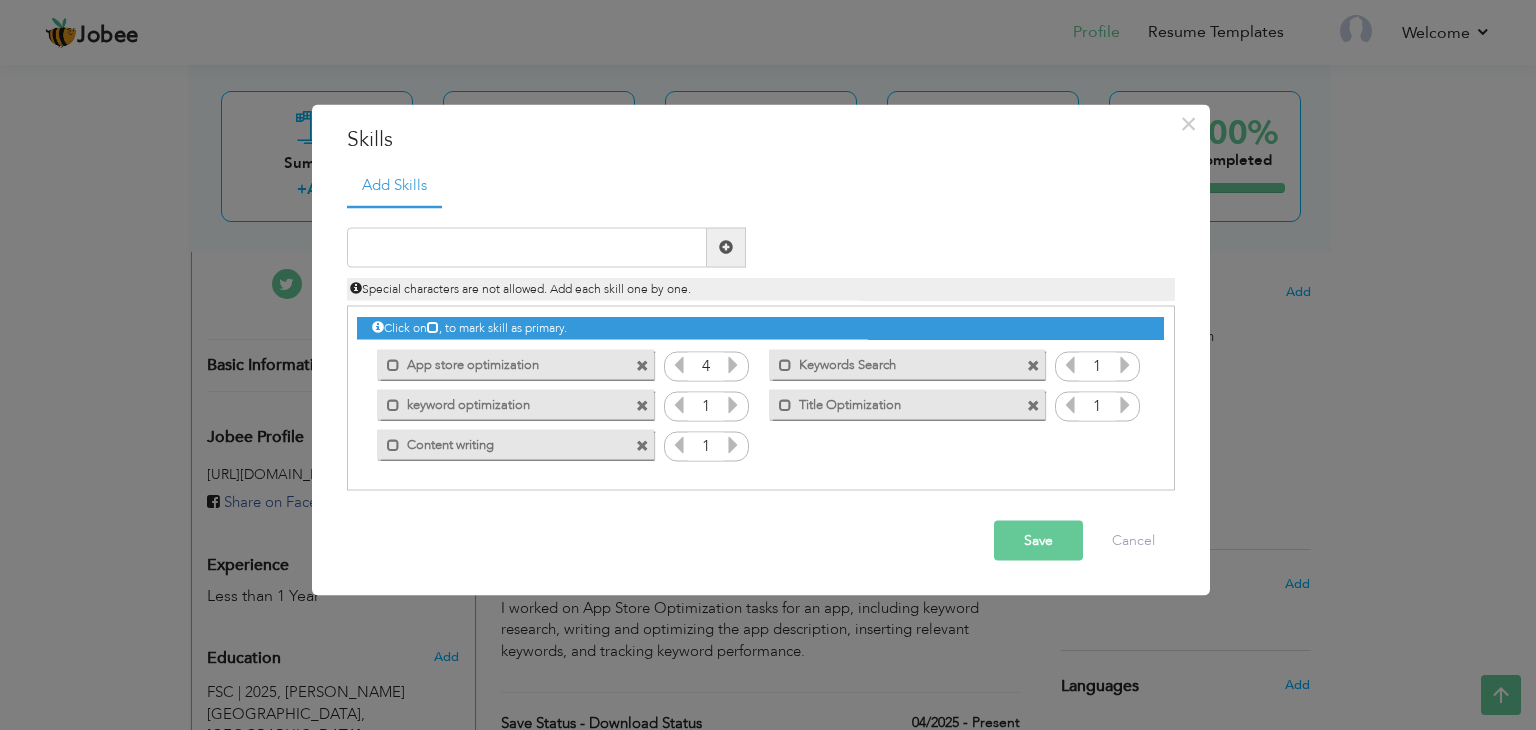 click at bounding box center [733, 364] 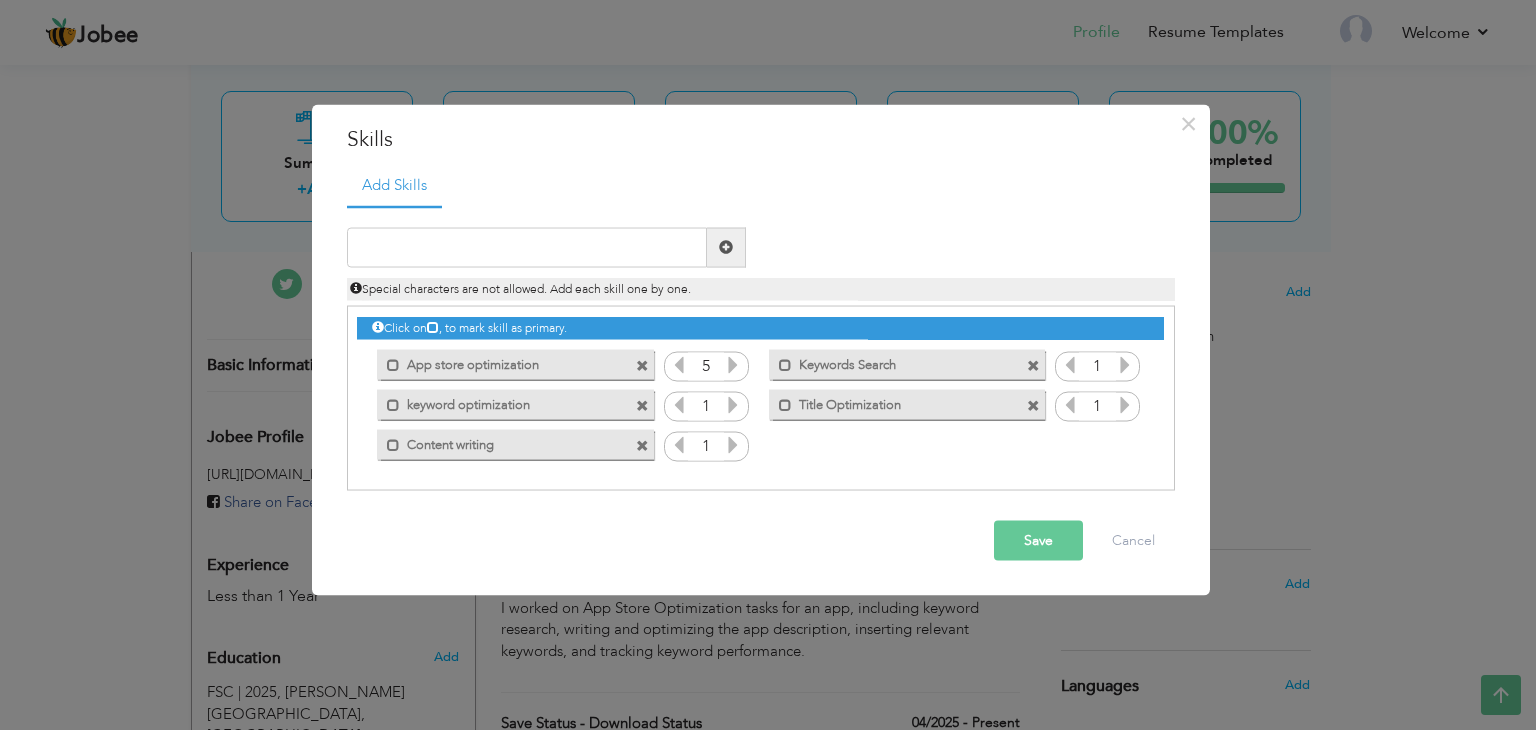 click at bounding box center (733, 404) 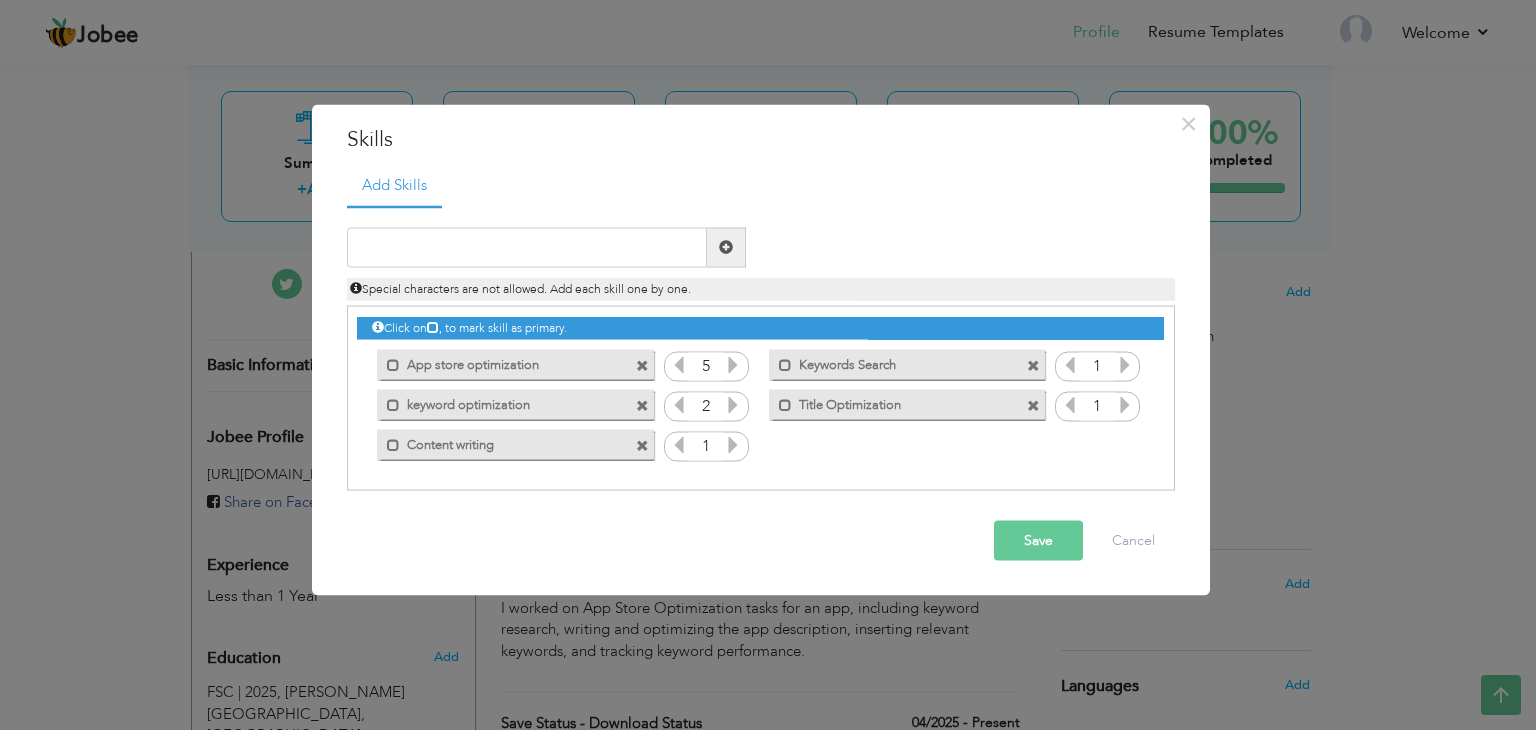 click at bounding box center (733, 404) 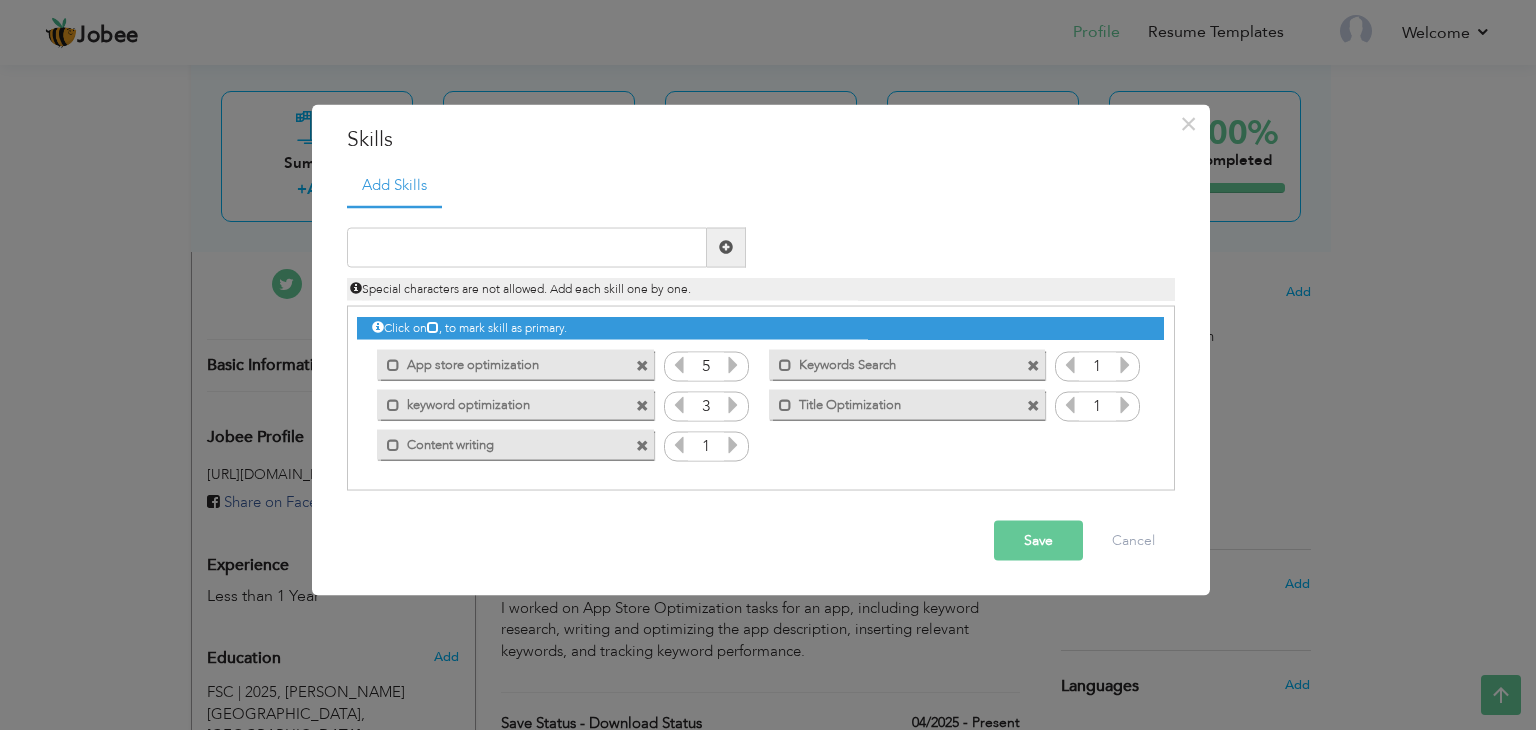click at bounding box center [733, 404] 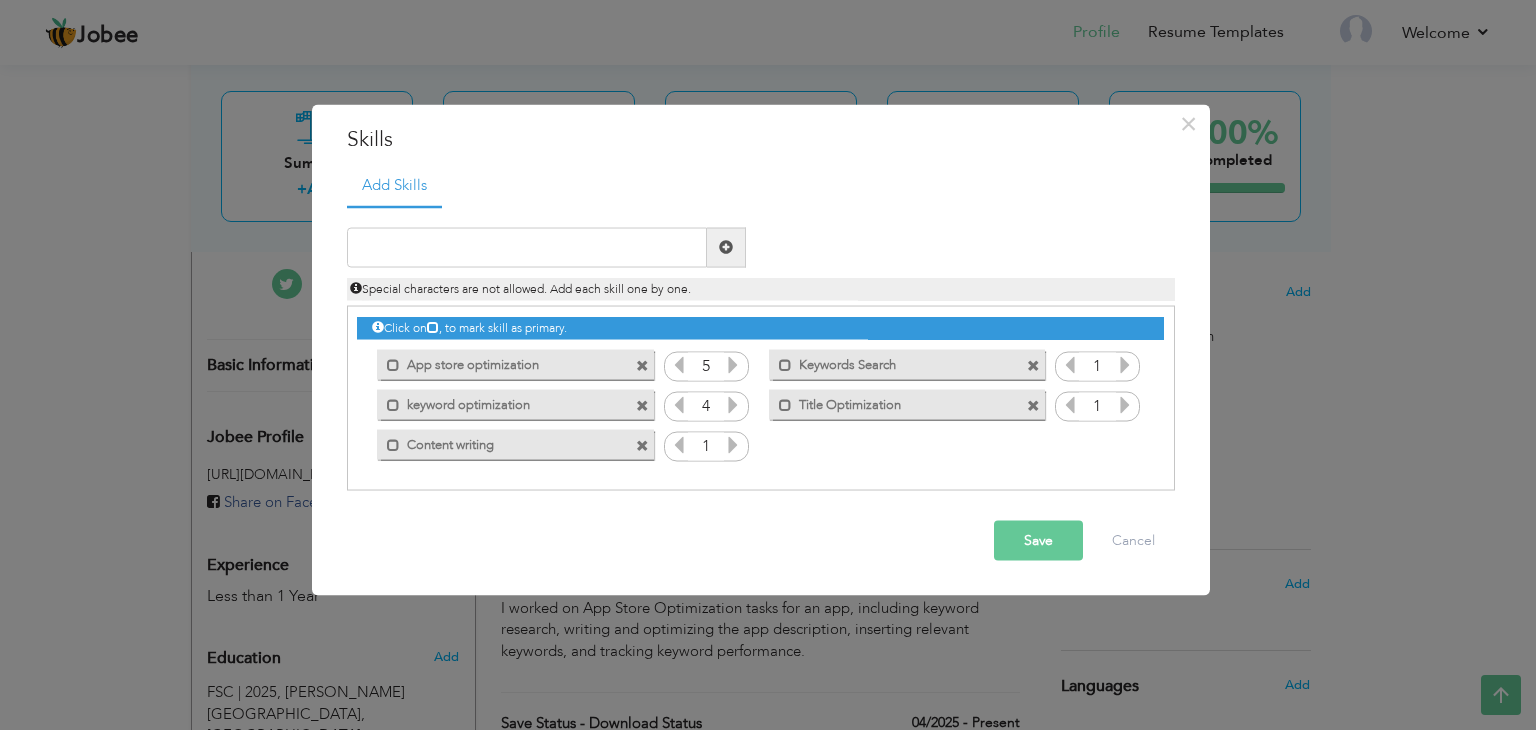 click at bounding box center [733, 404] 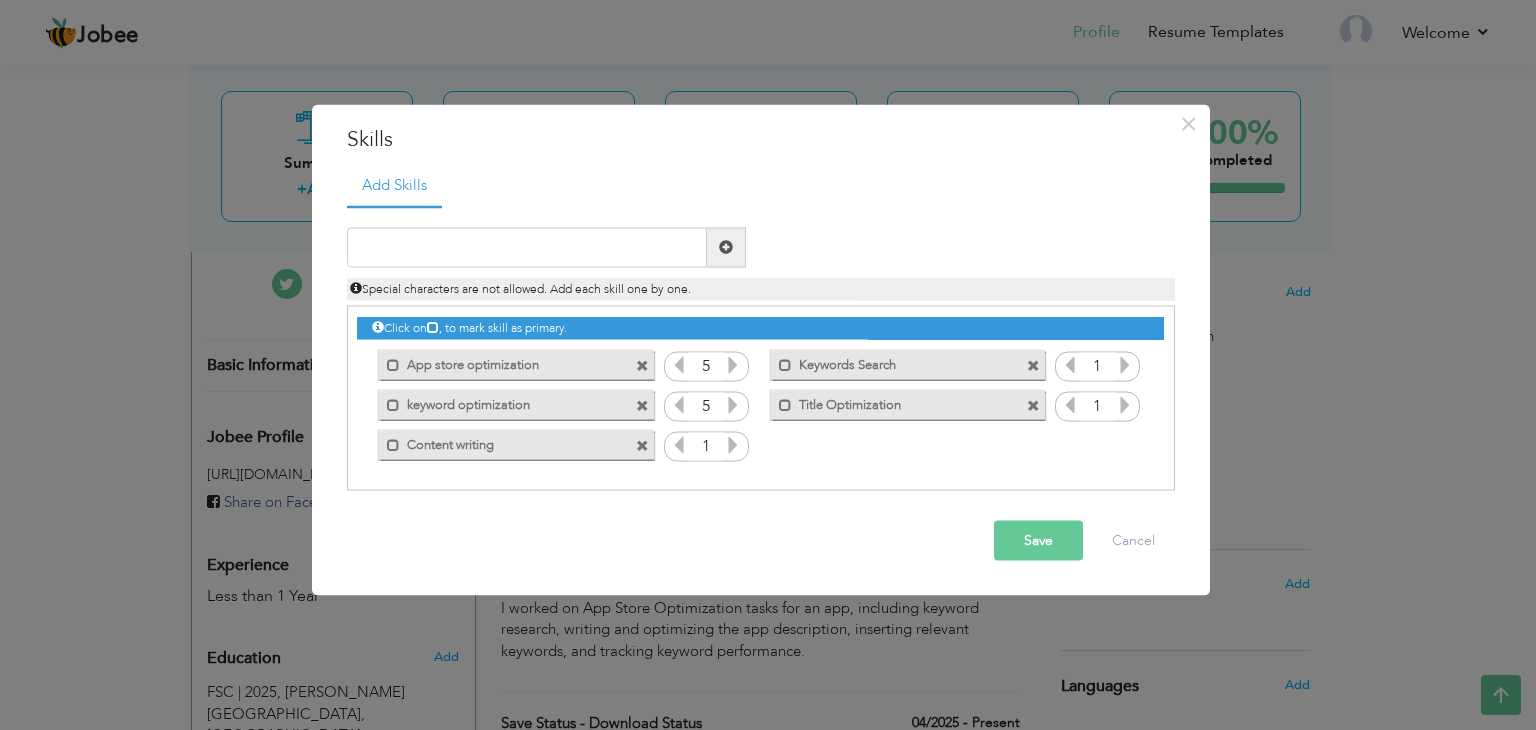 click at bounding box center (733, 444) 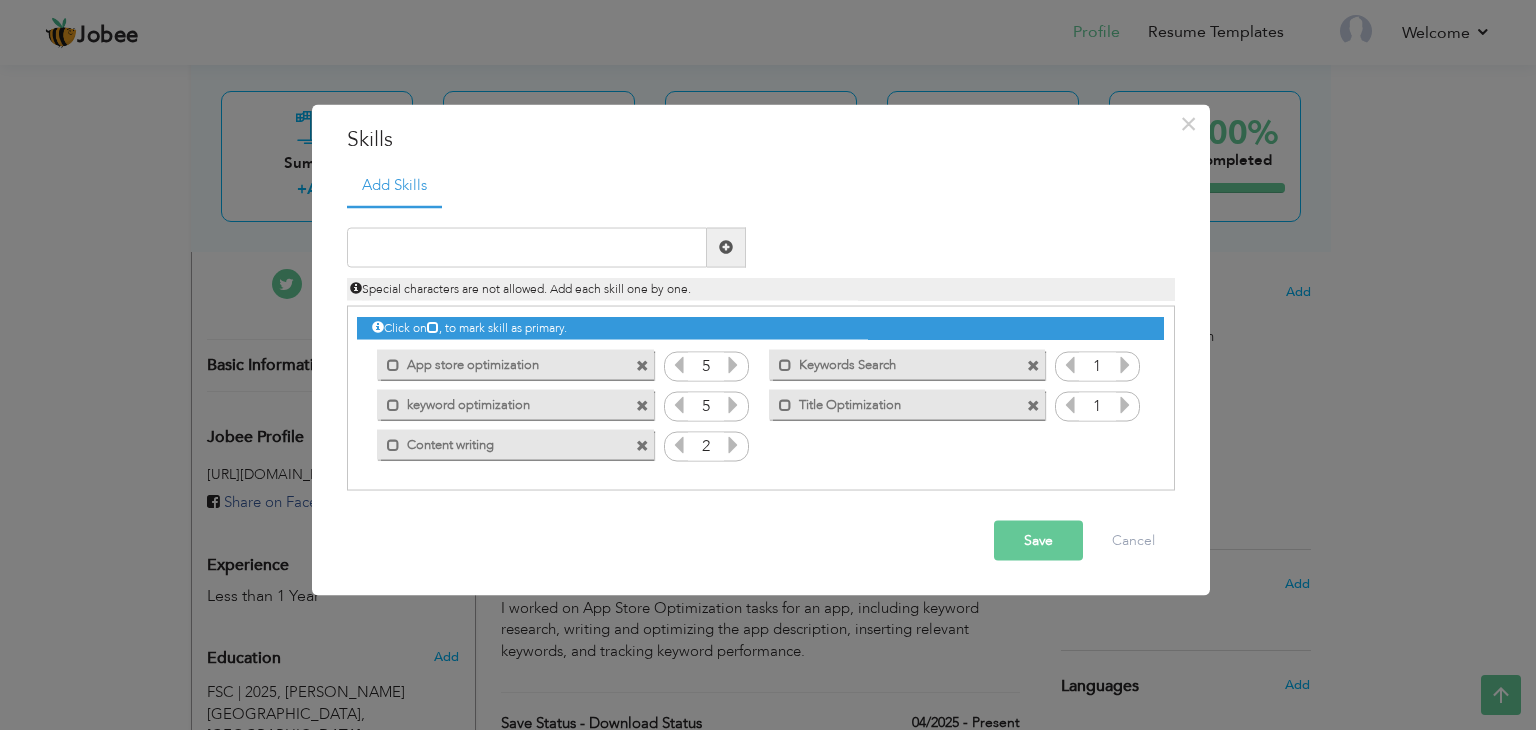 click at bounding box center (733, 444) 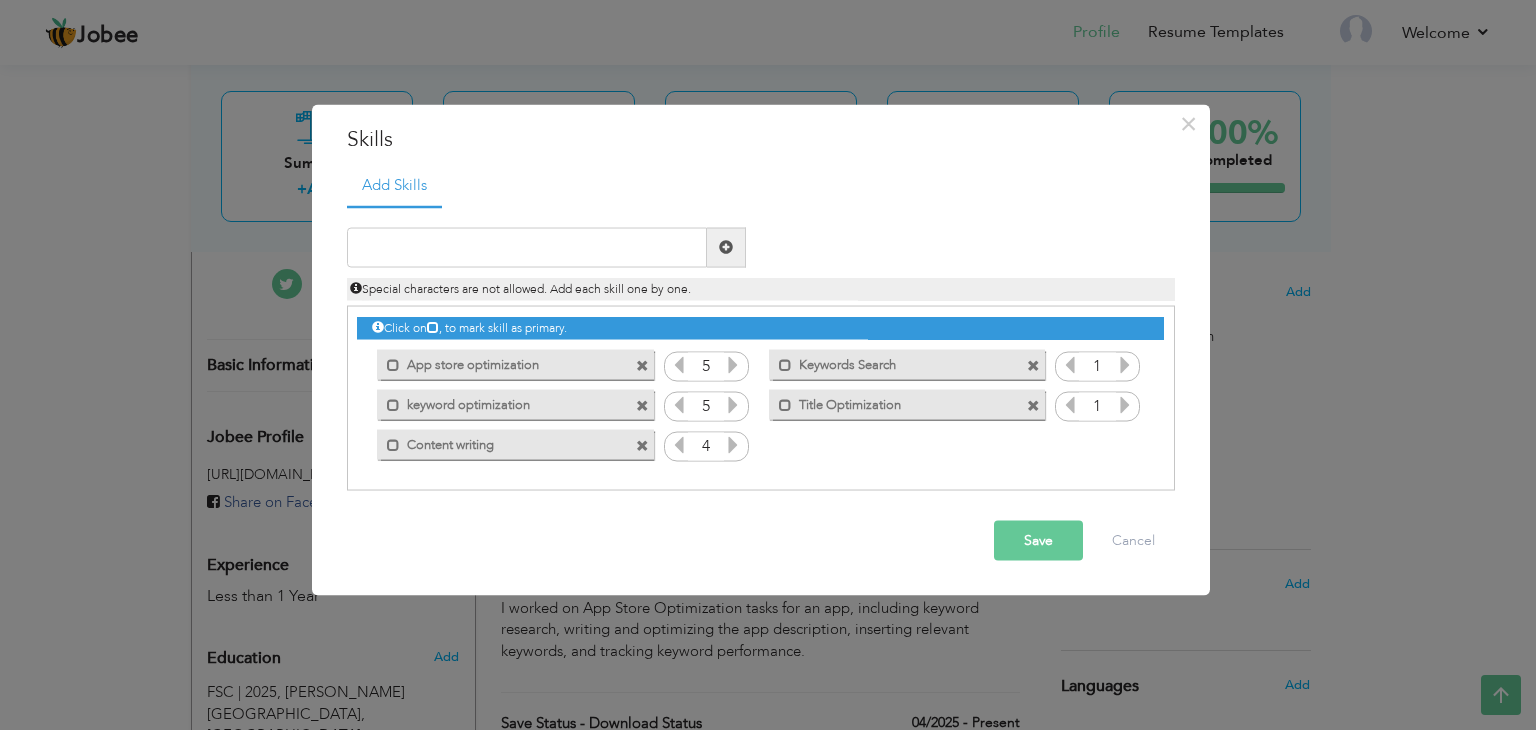 click at bounding box center (733, 444) 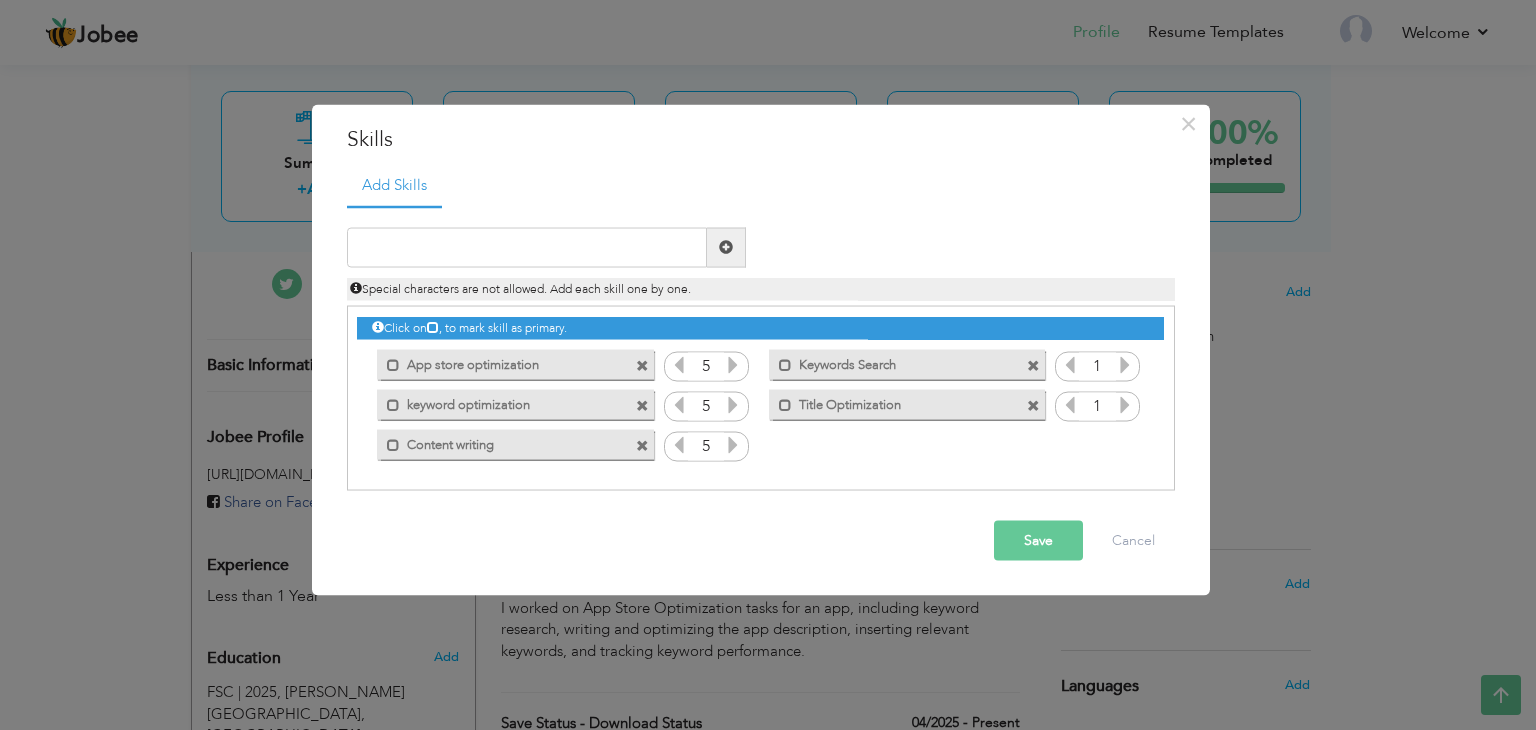 click at bounding box center [1125, 364] 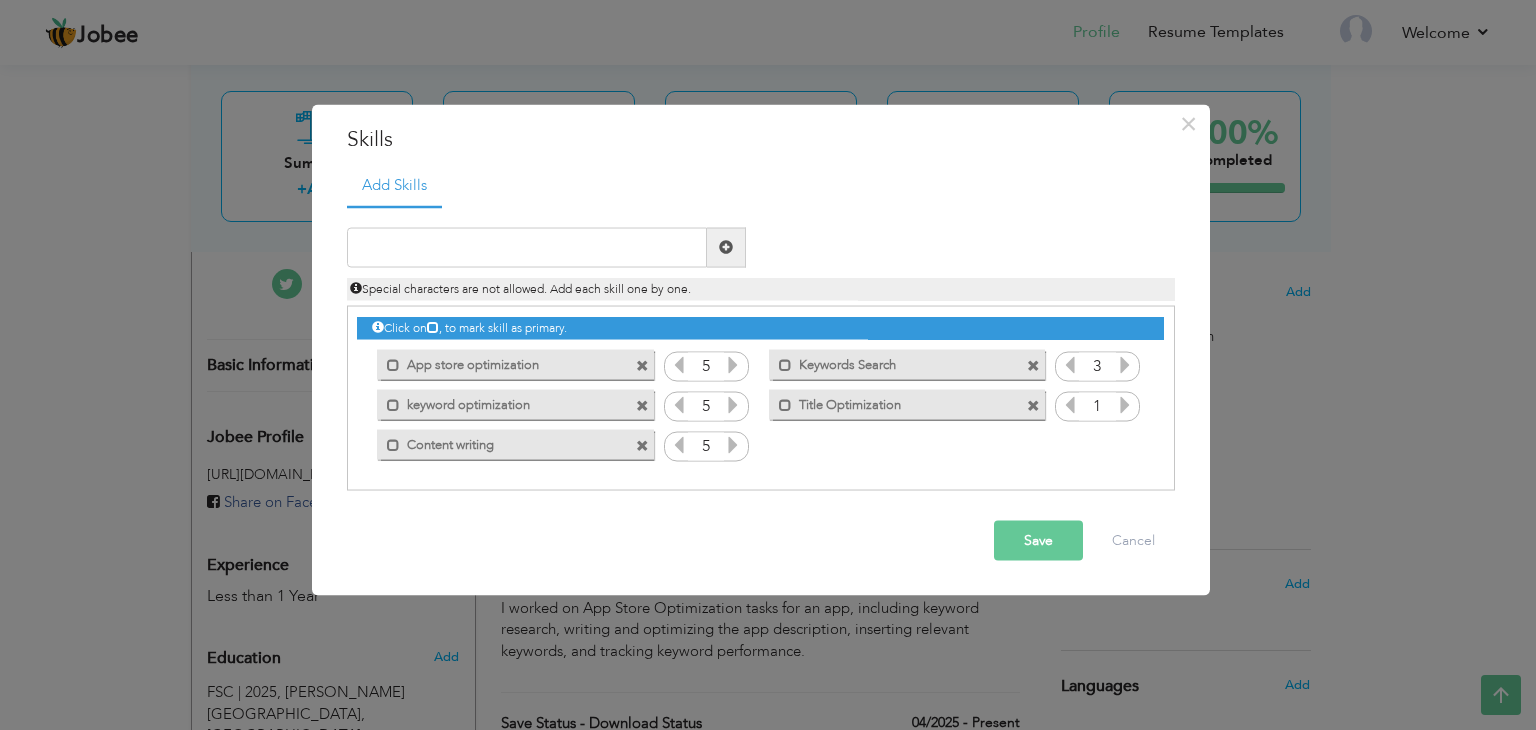 click at bounding box center (1125, 364) 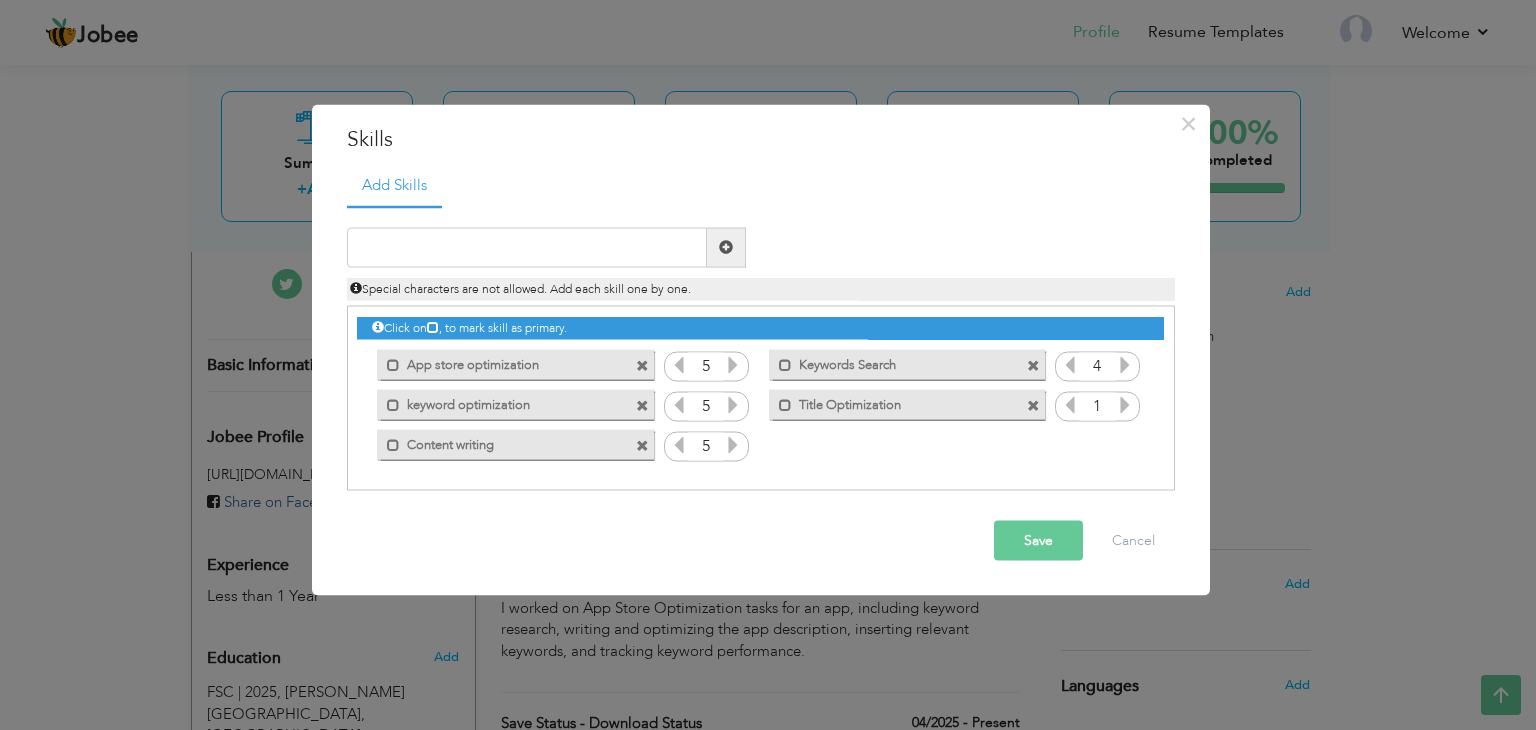 click at bounding box center (1125, 364) 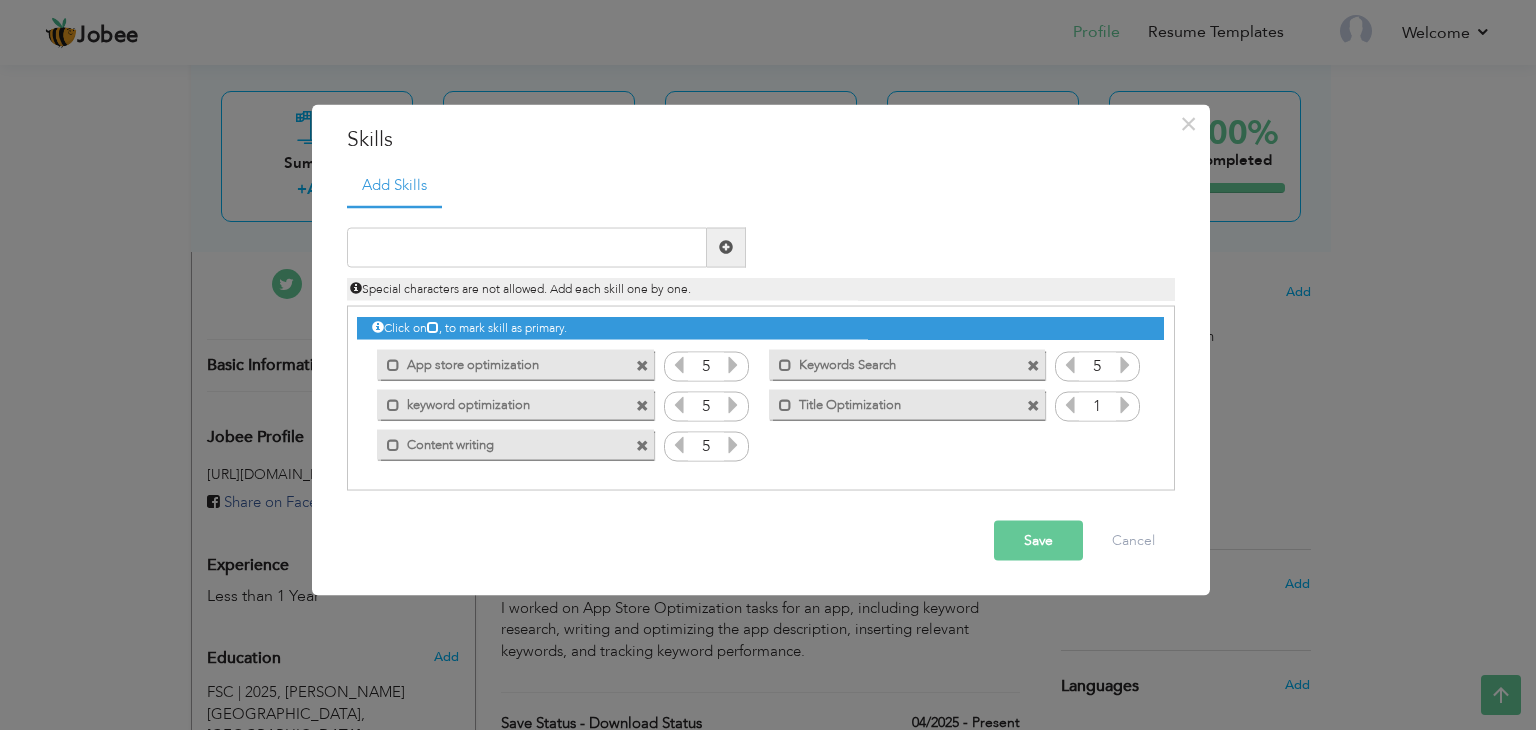 click at bounding box center (1125, 364) 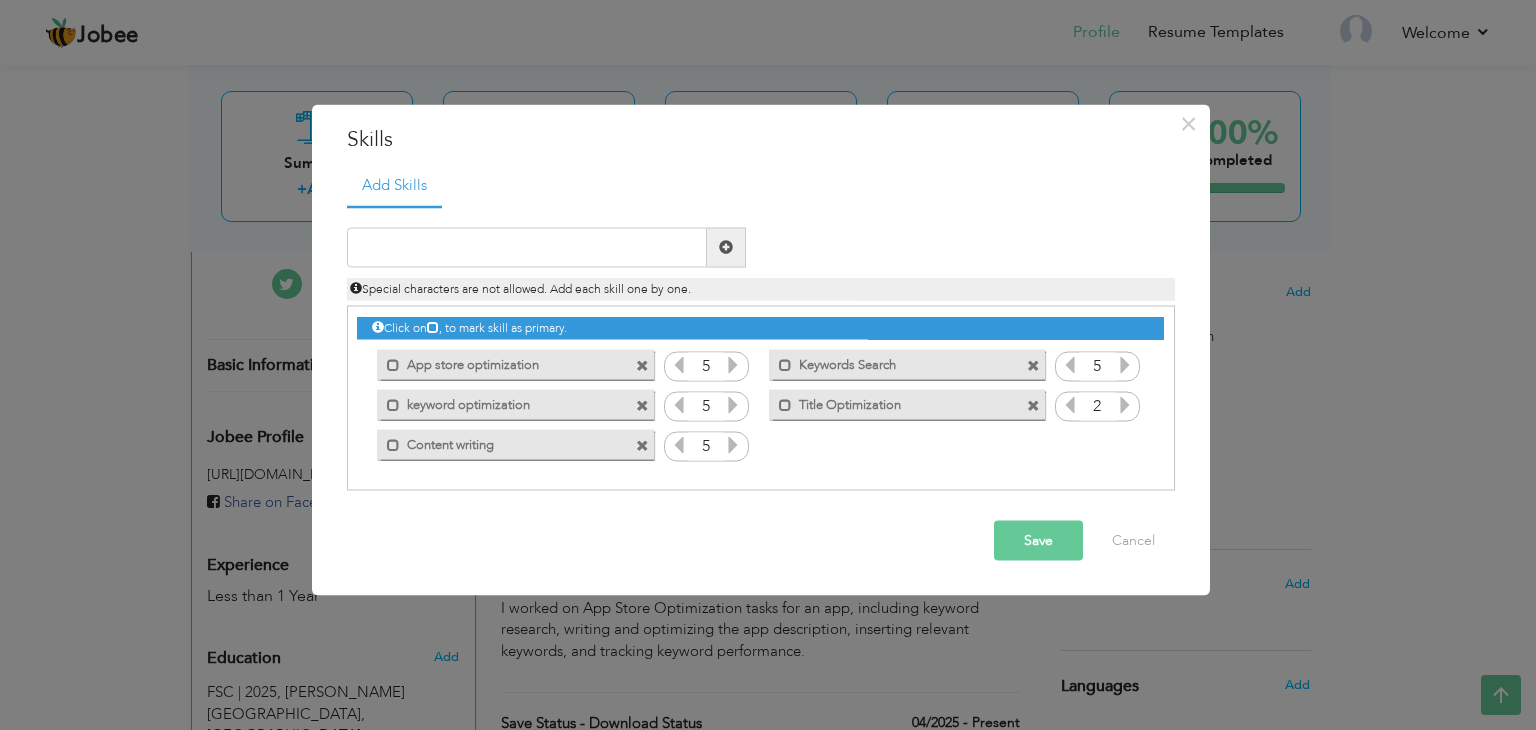 click at bounding box center [1125, 404] 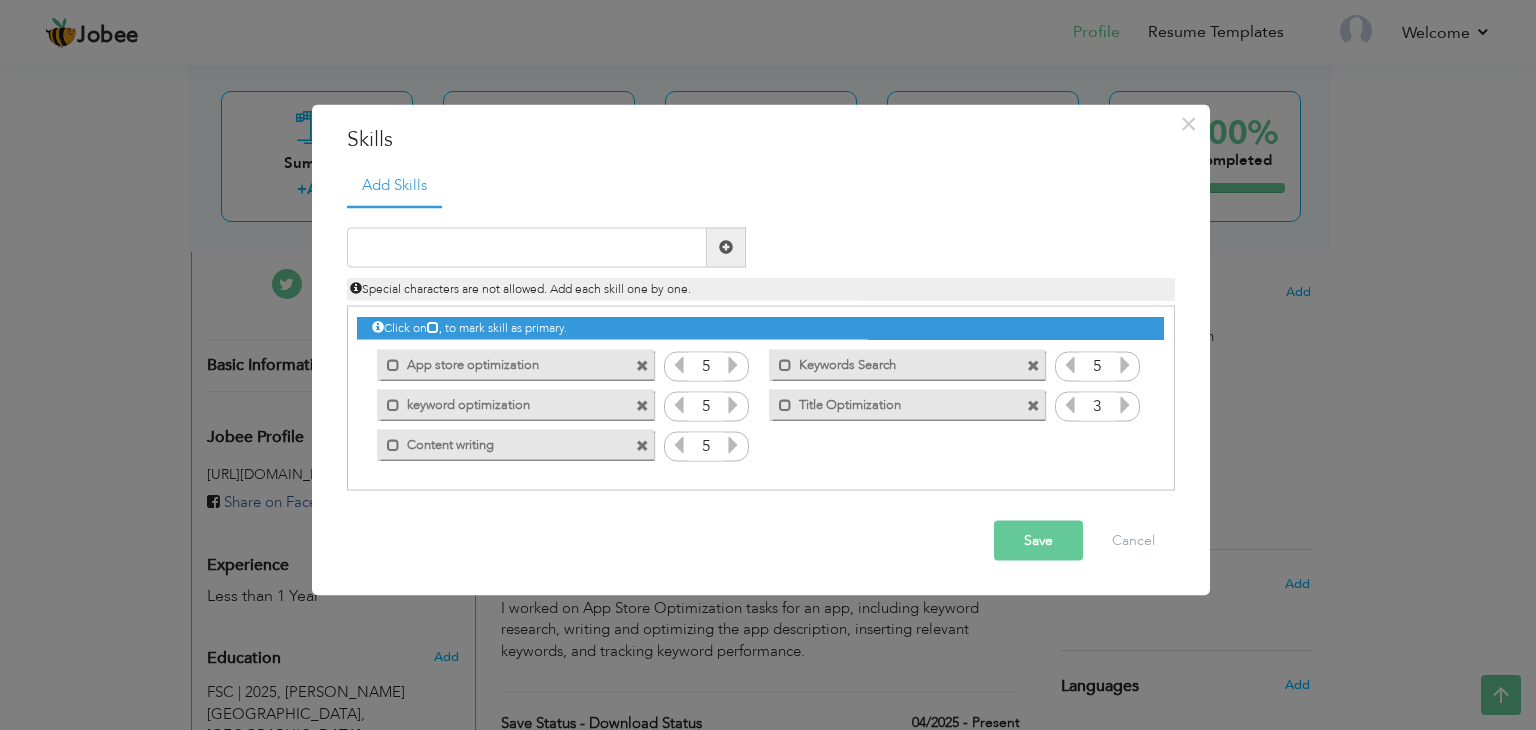 click at bounding box center [1125, 404] 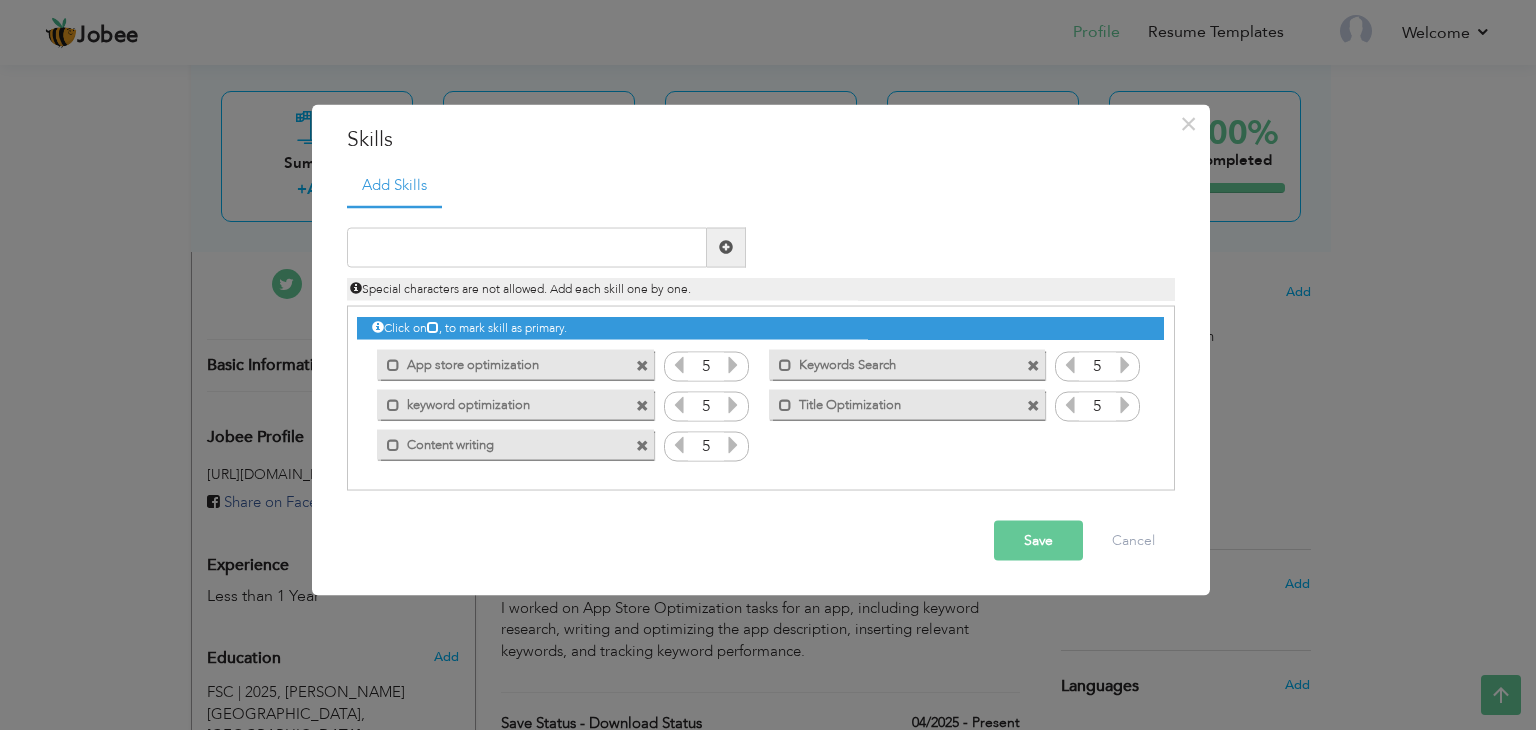 click on "Save" at bounding box center [1038, 540] 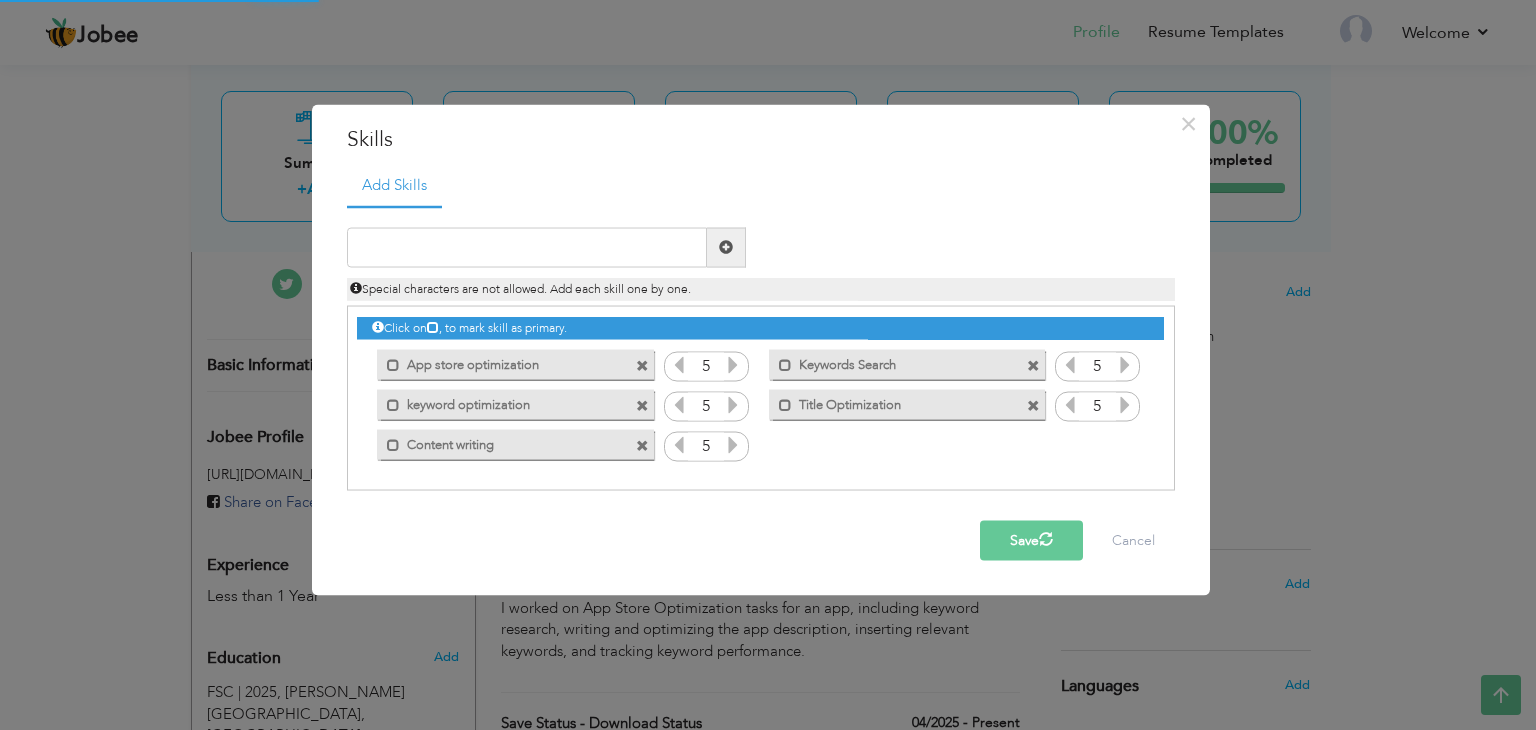 click at bounding box center (1125, 404) 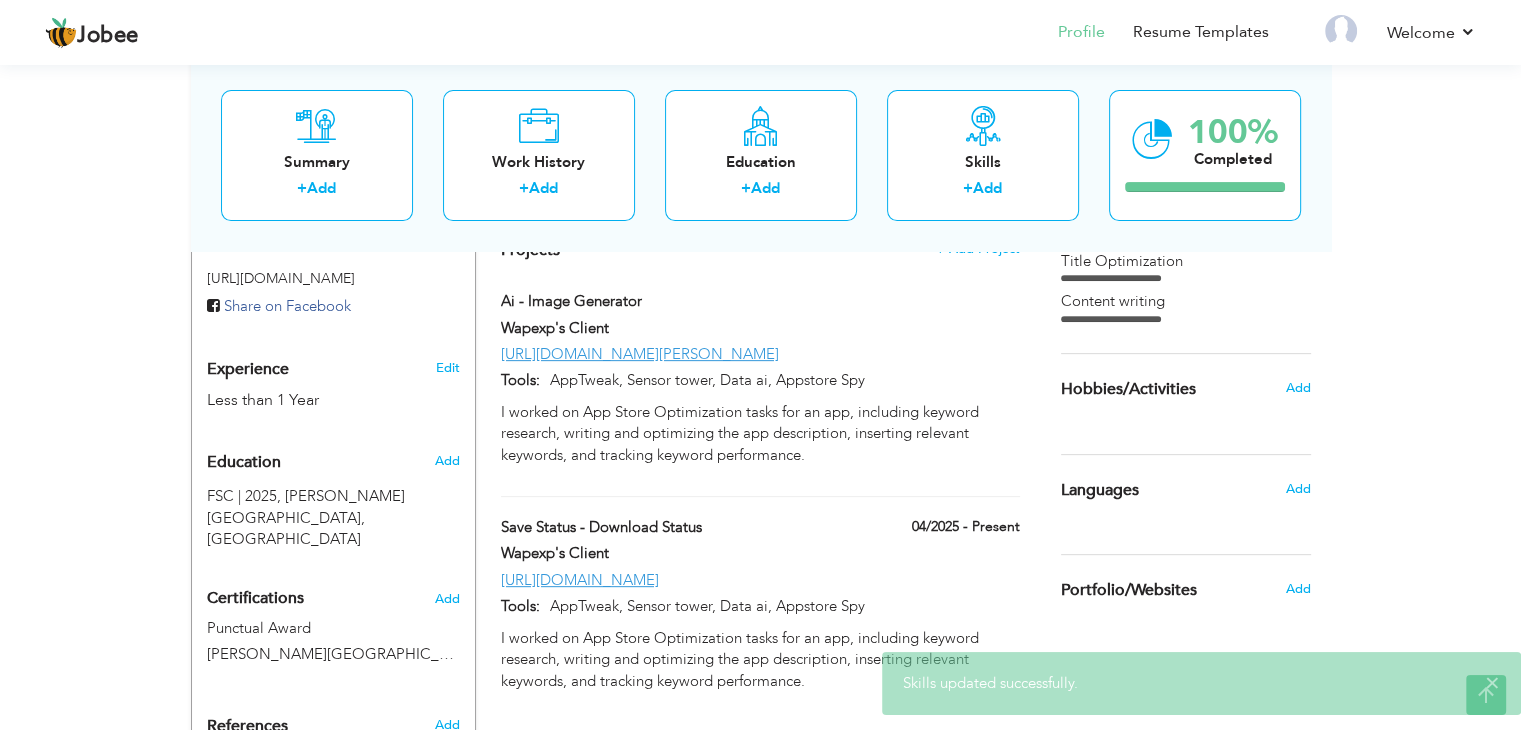 scroll, scrollTop: 688, scrollLeft: 0, axis: vertical 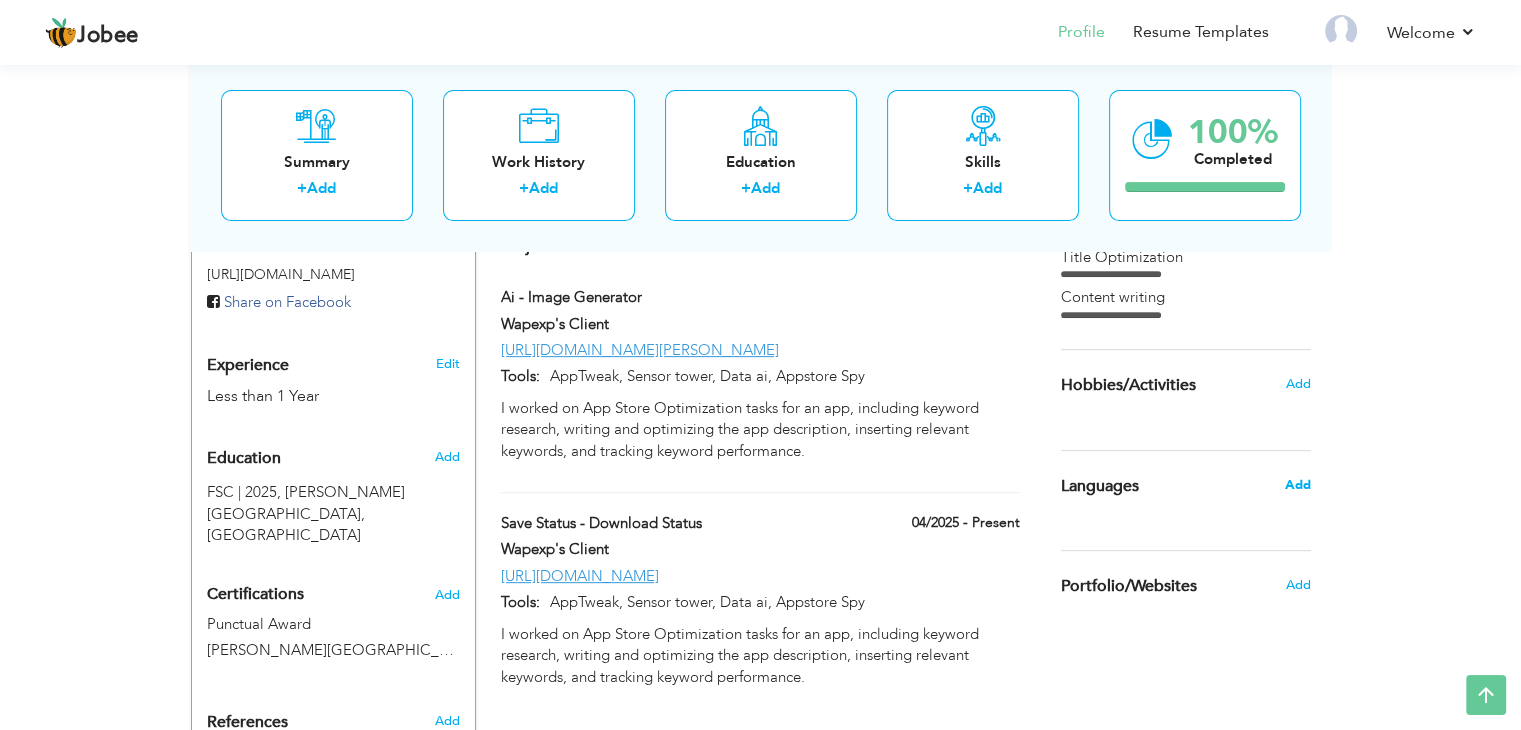 click on "Add" at bounding box center (1297, 485) 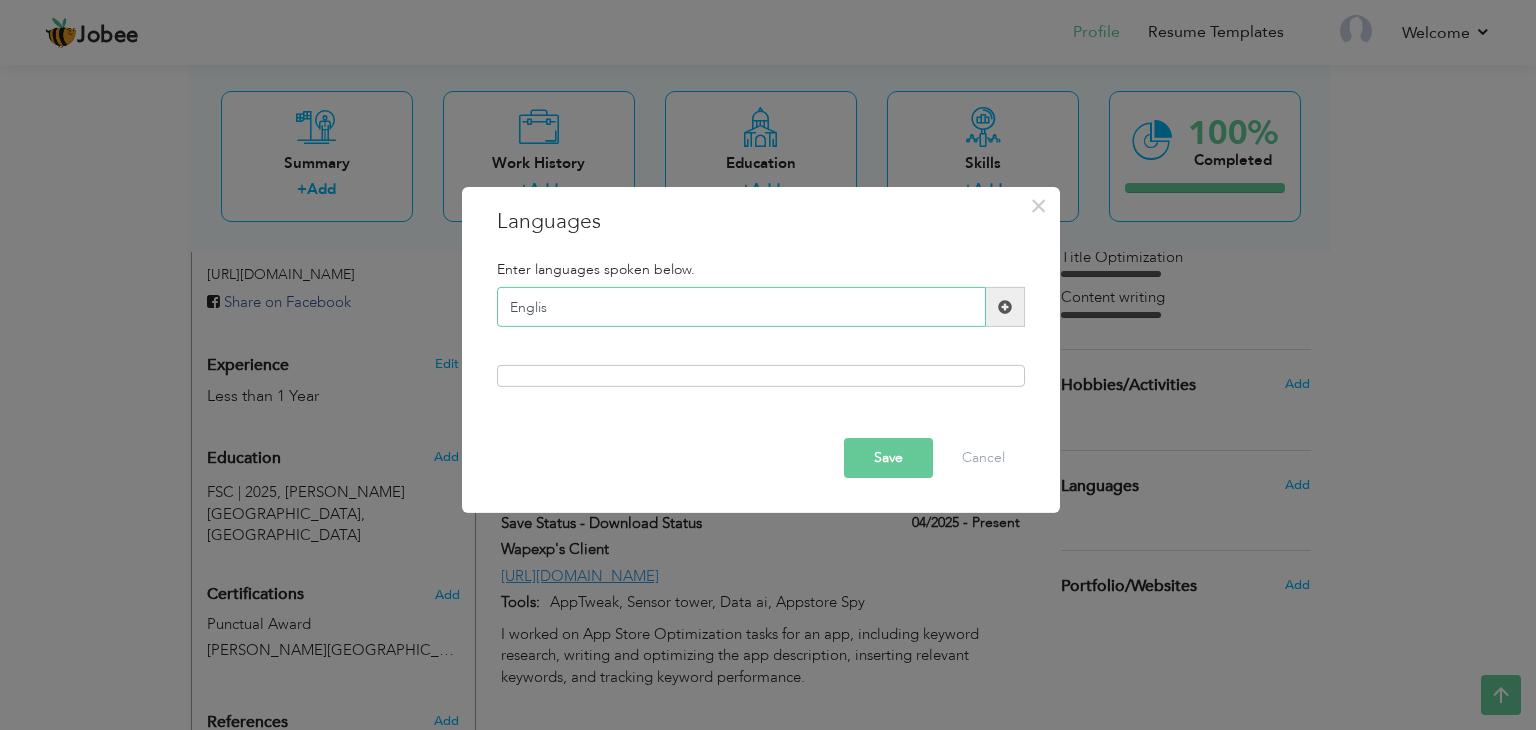 type on "English" 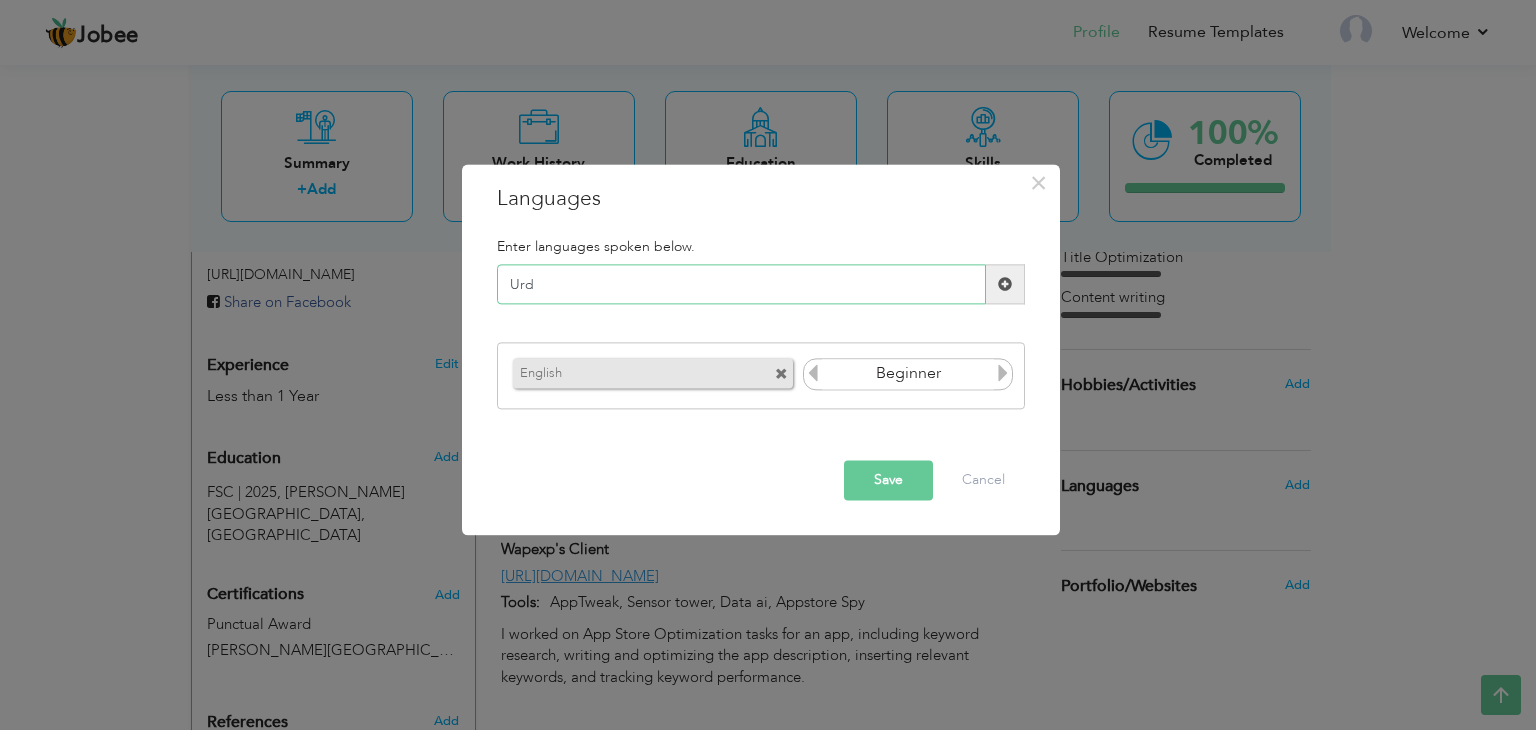 type on "Urdu" 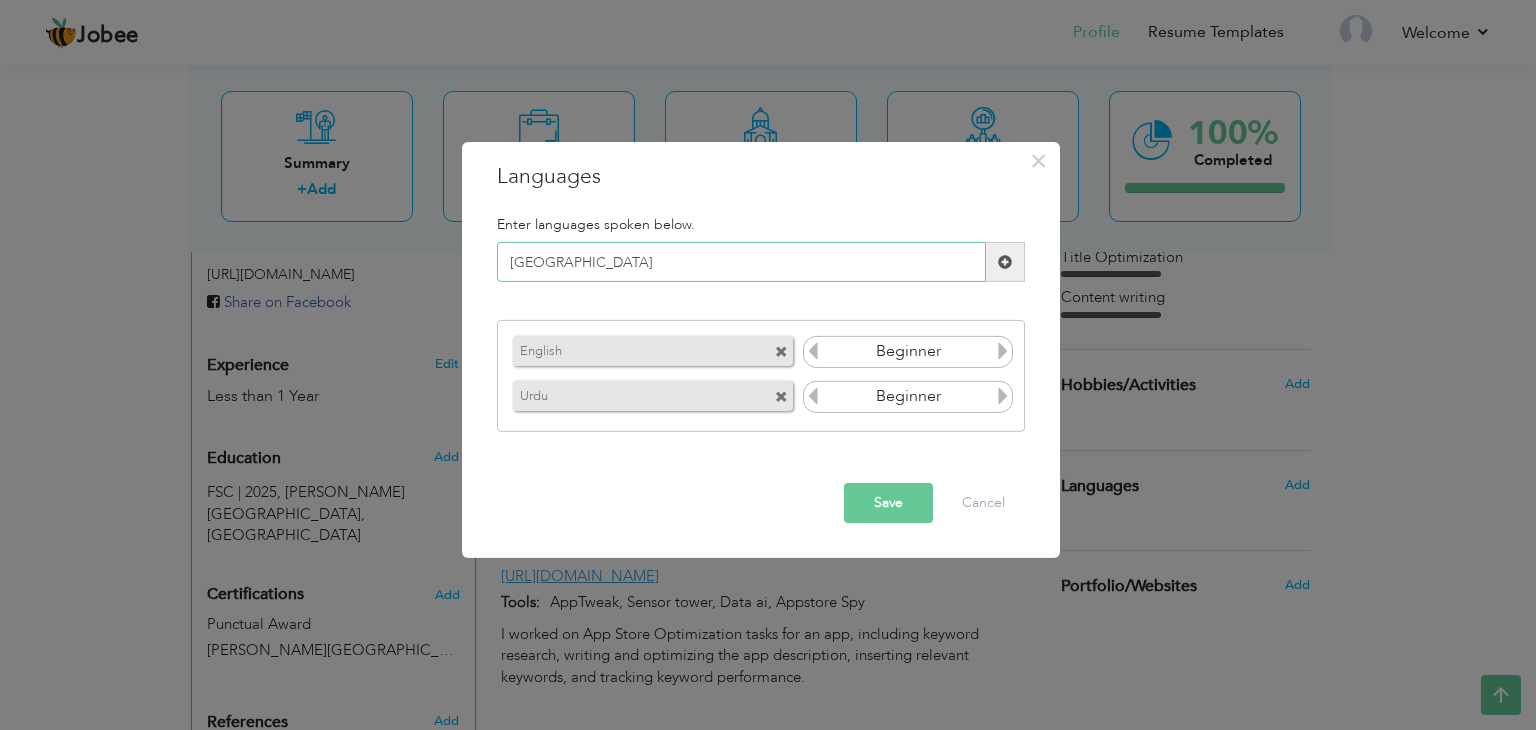 type on "Punjabi" 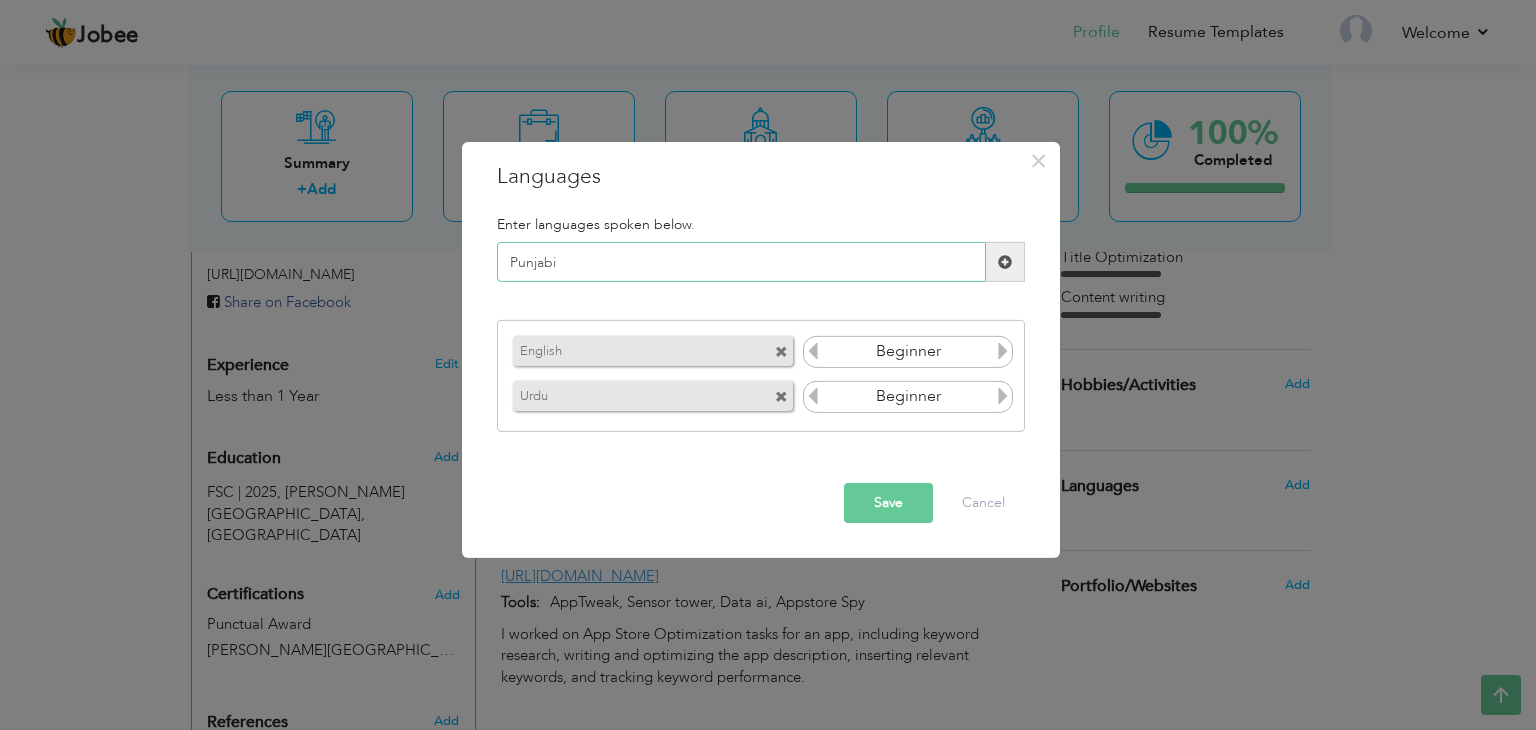 type 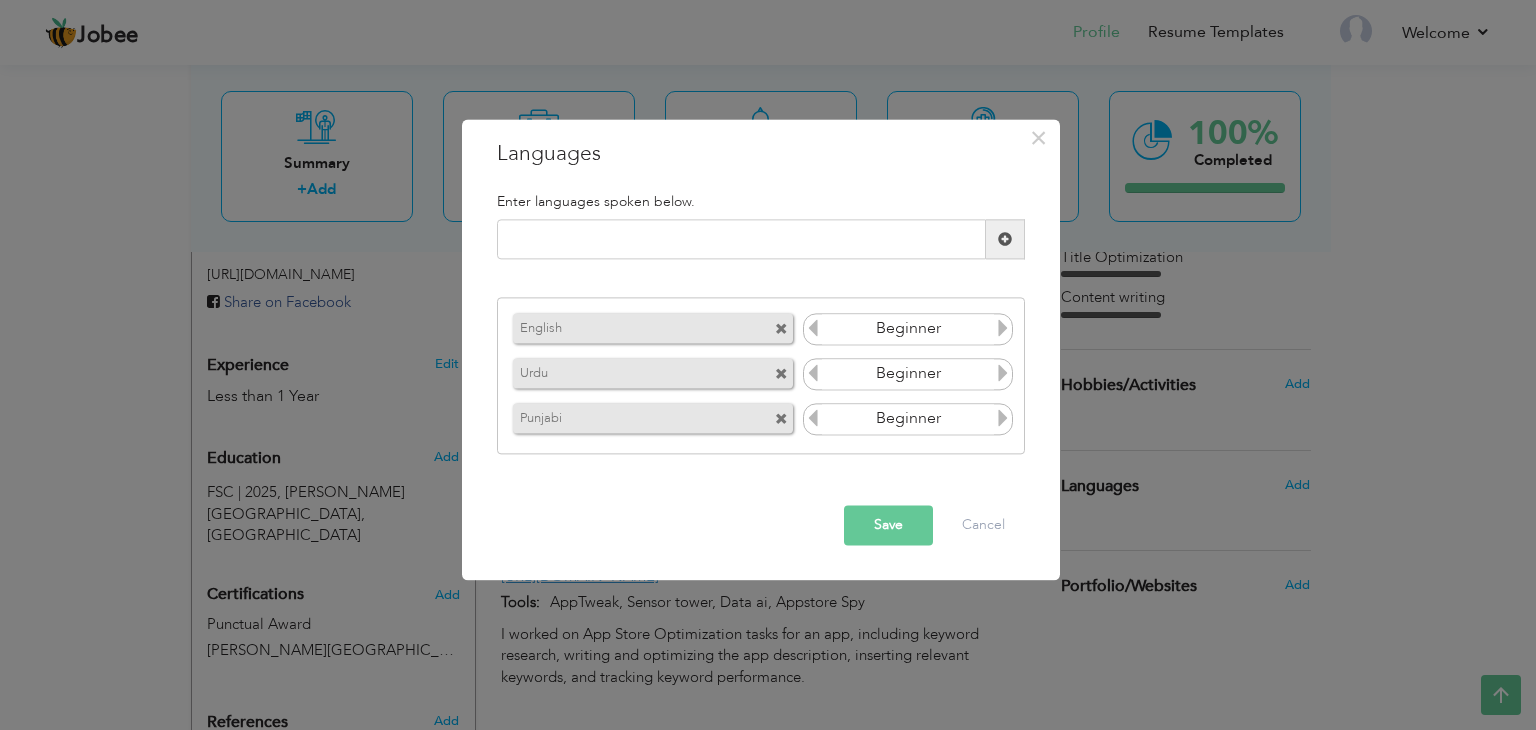 click at bounding box center (1003, 328) 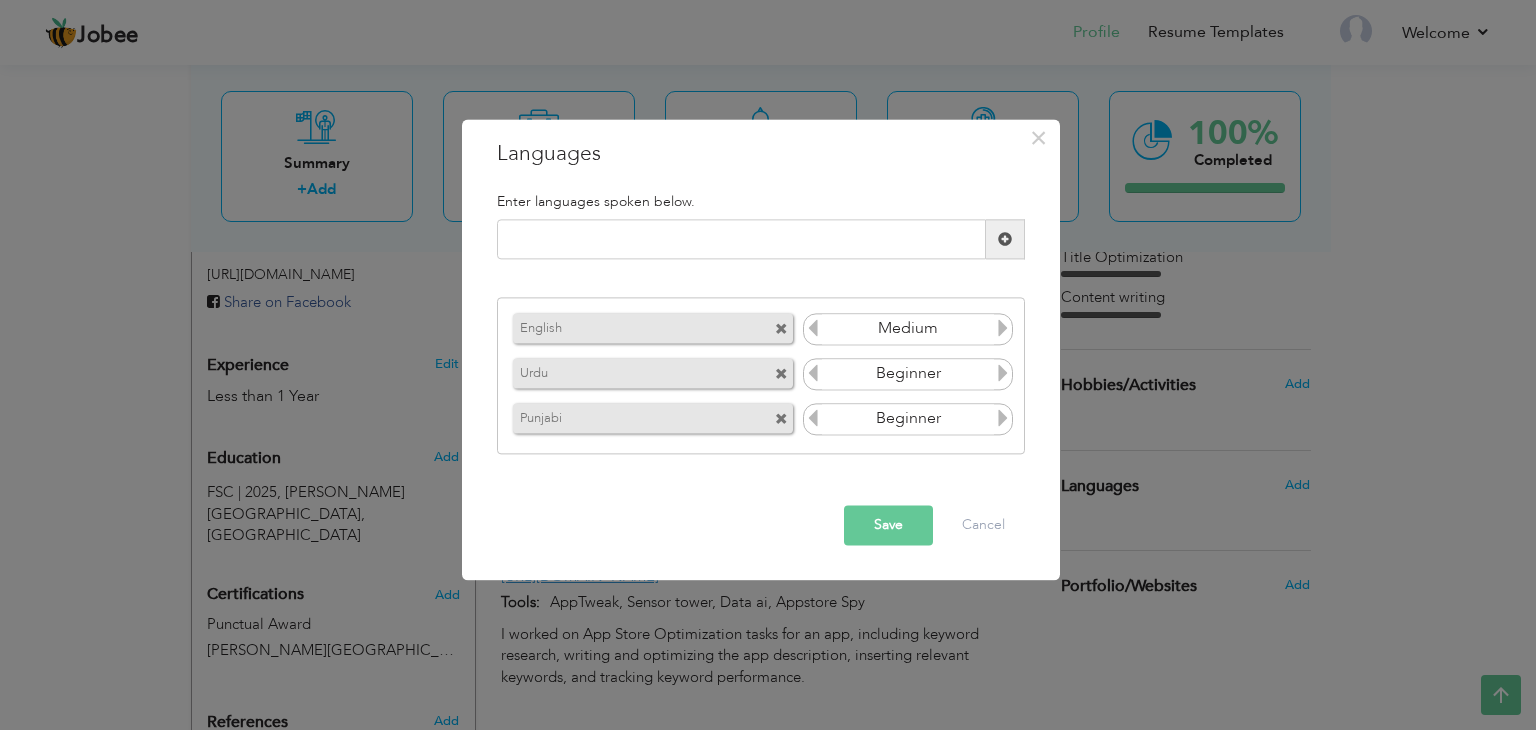 click at bounding box center (1003, 328) 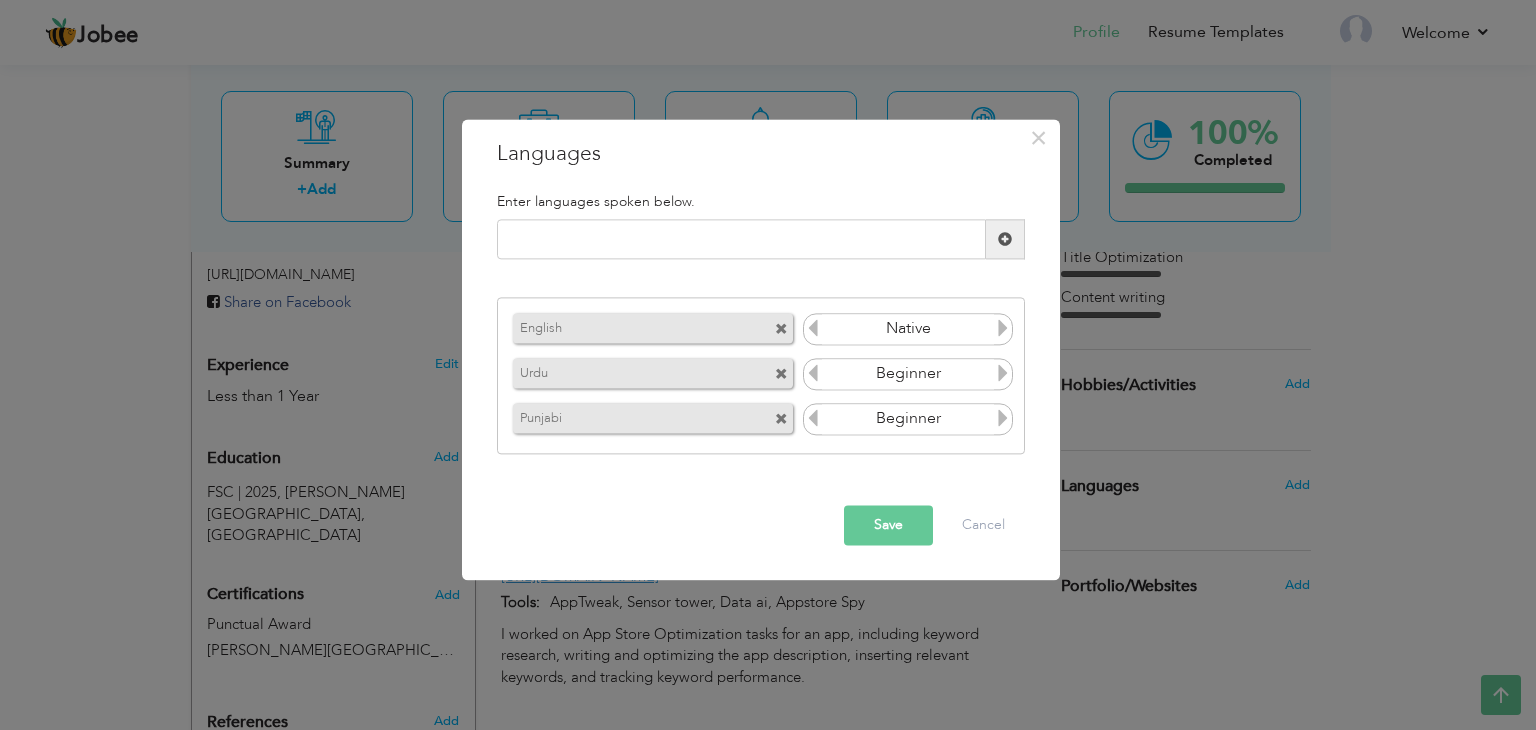 click at bounding box center (1003, 373) 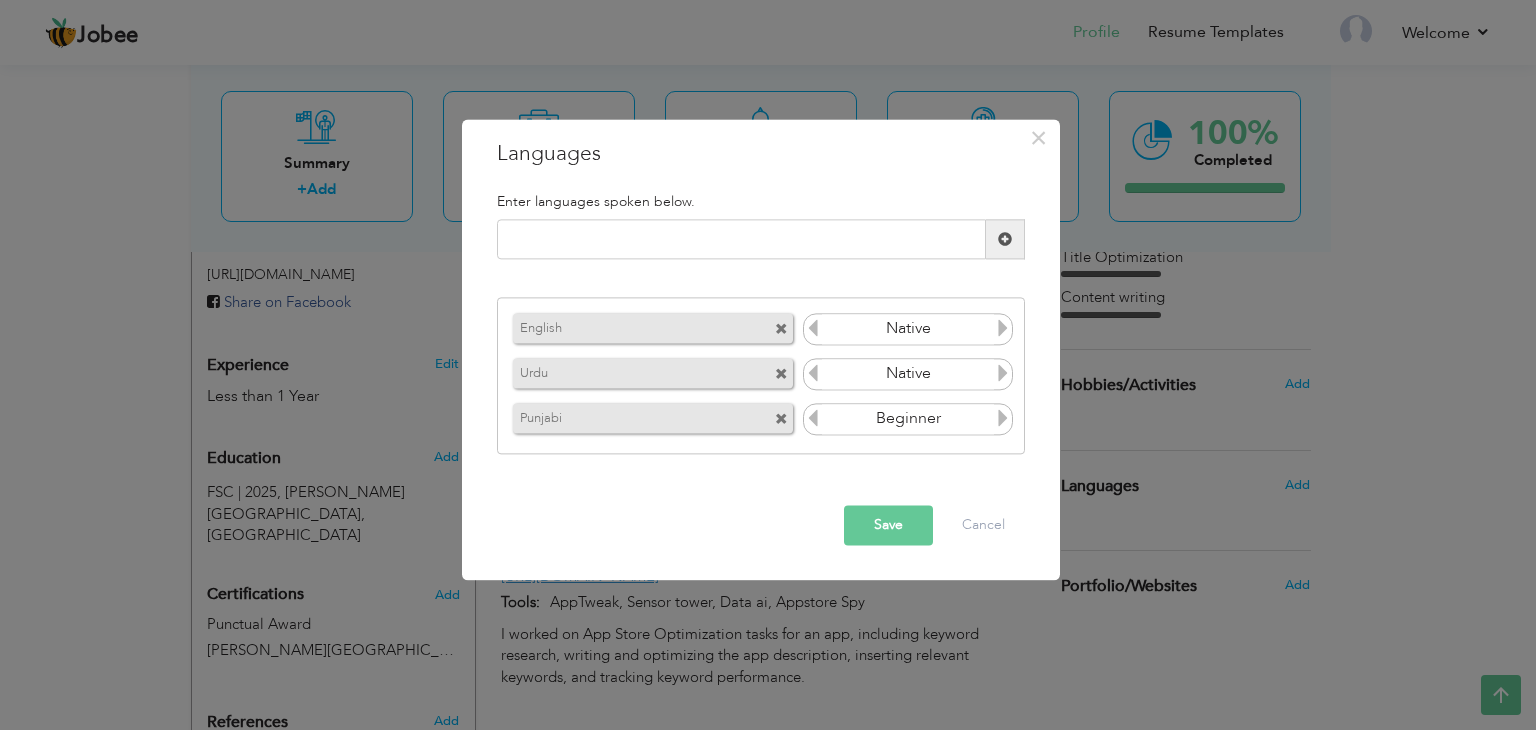 click at bounding box center [1003, 418] 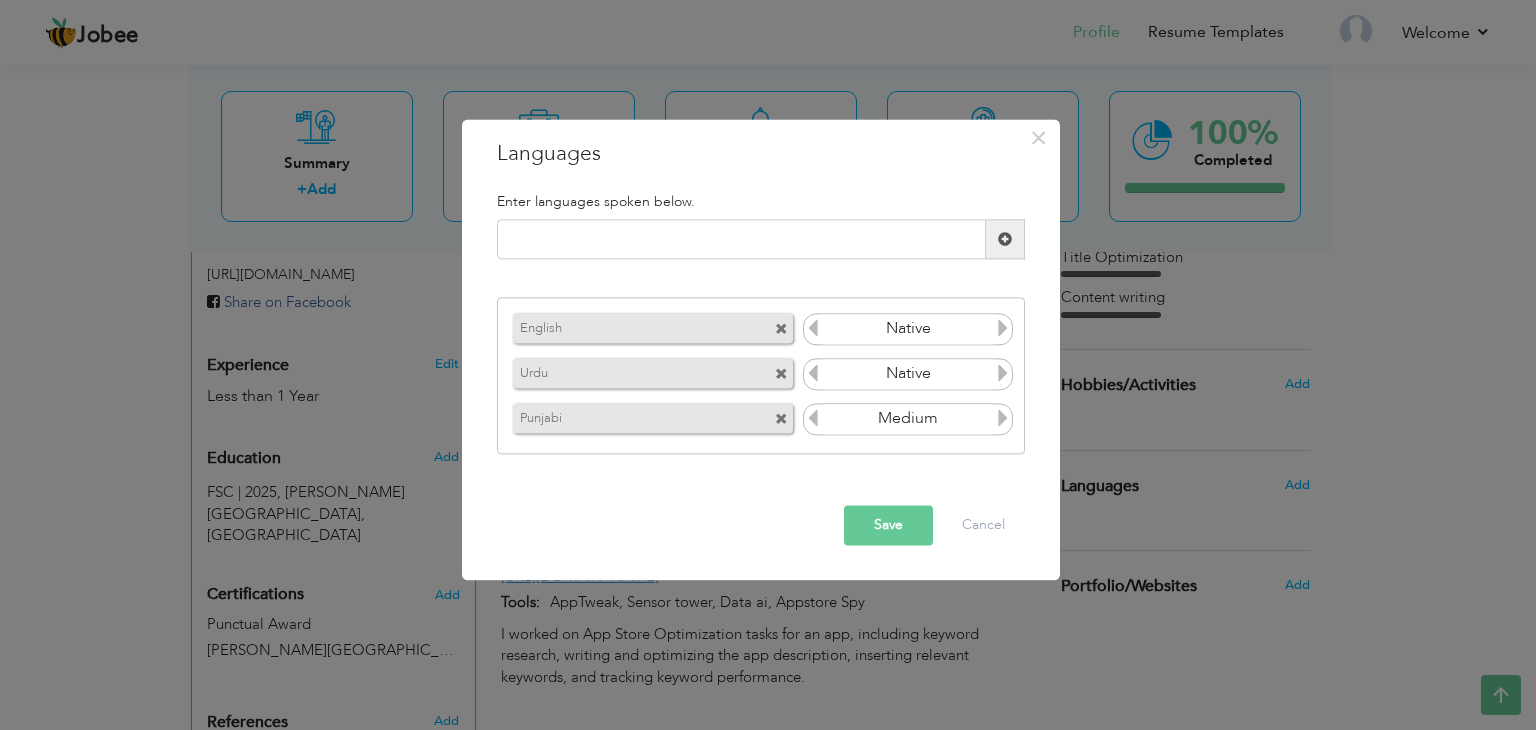 click on "Save" at bounding box center (888, 526) 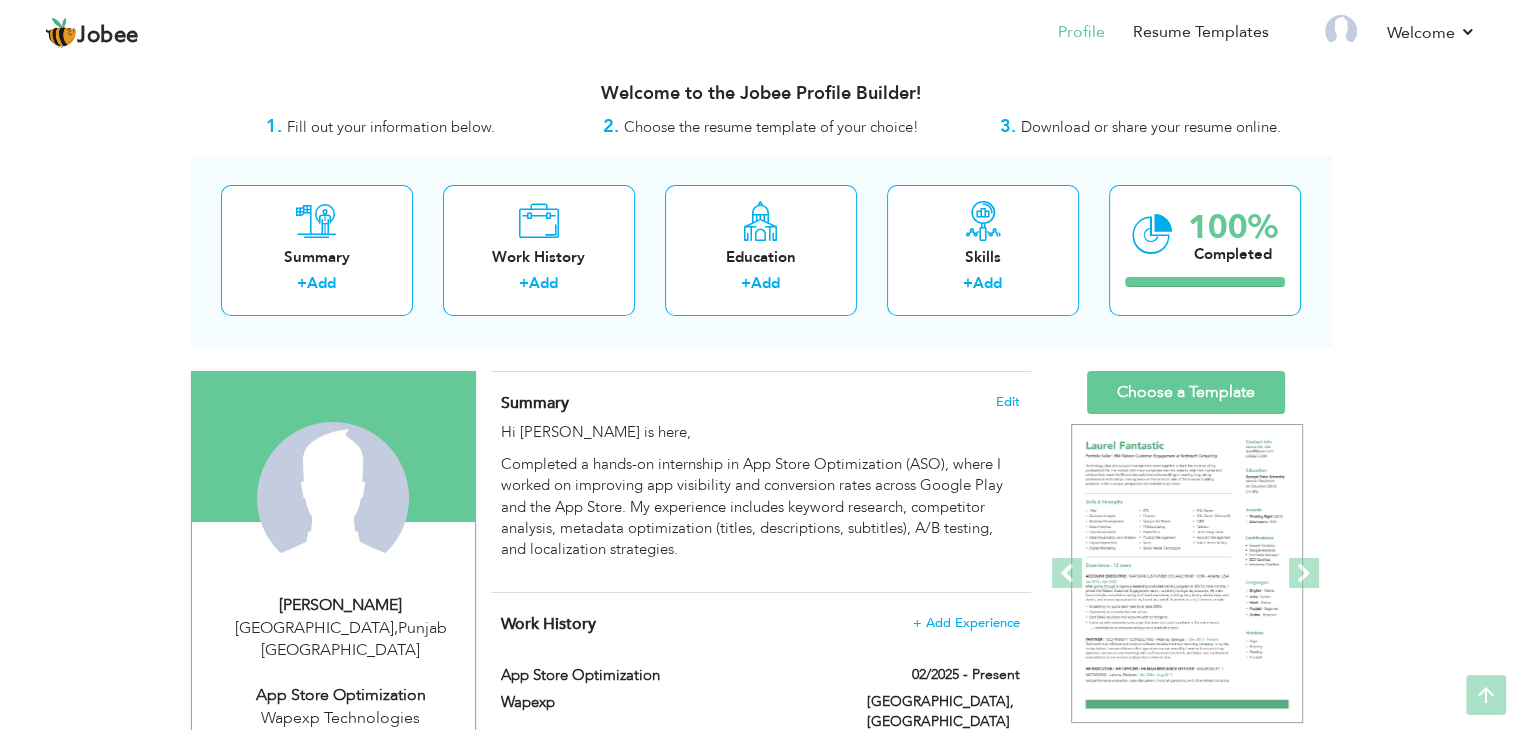 scroll, scrollTop: 0, scrollLeft: 0, axis: both 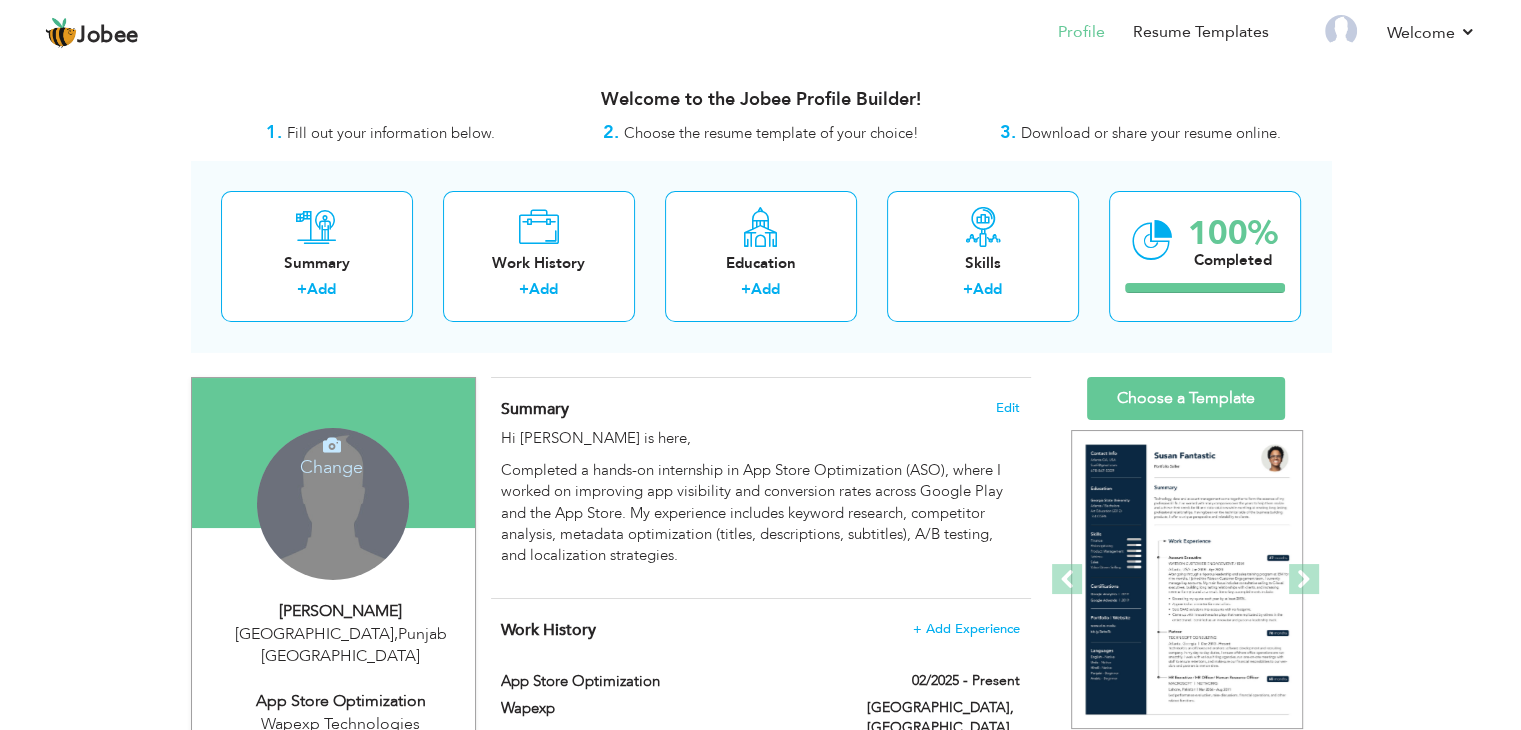 click on "Change" at bounding box center [331, 454] 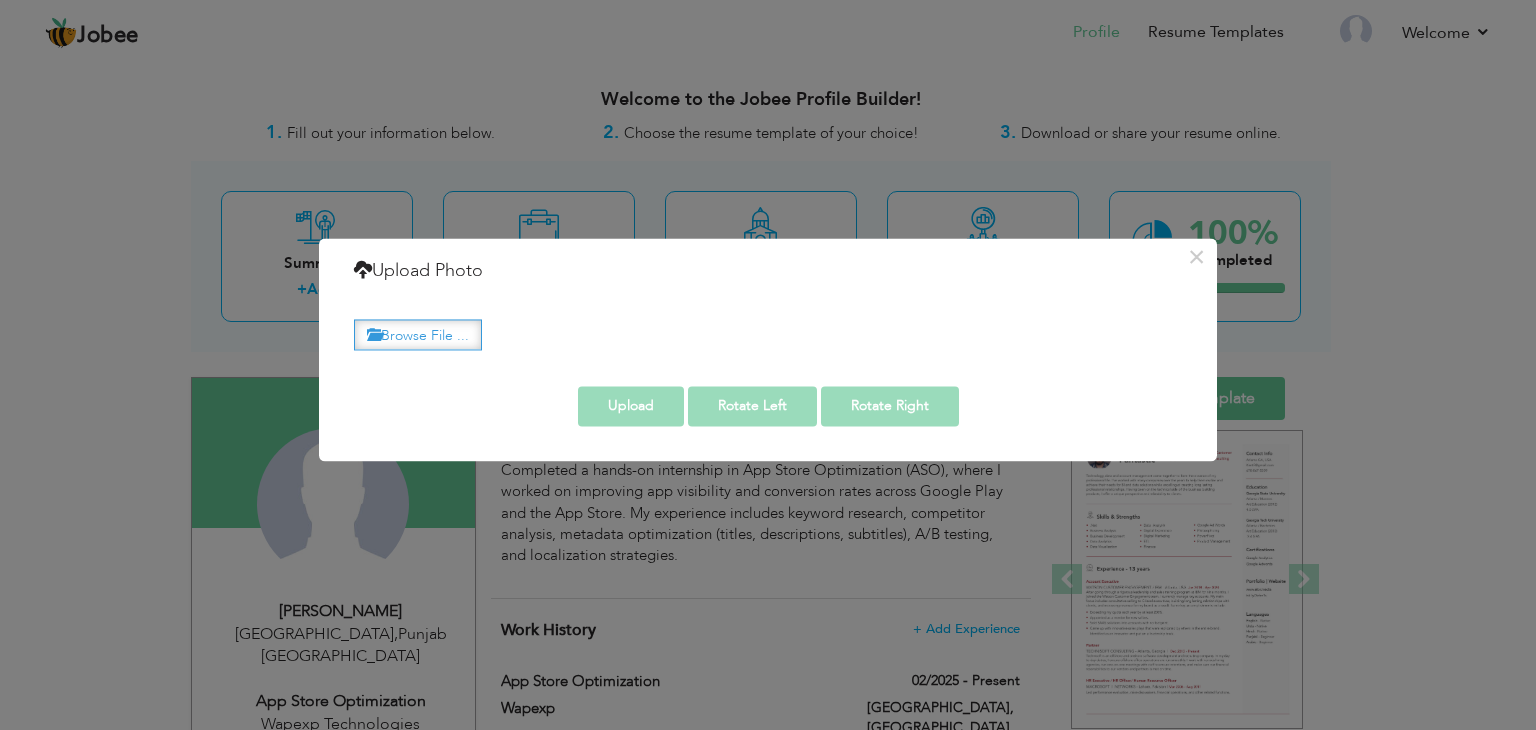 click on "Browse File ..." at bounding box center (418, 334) 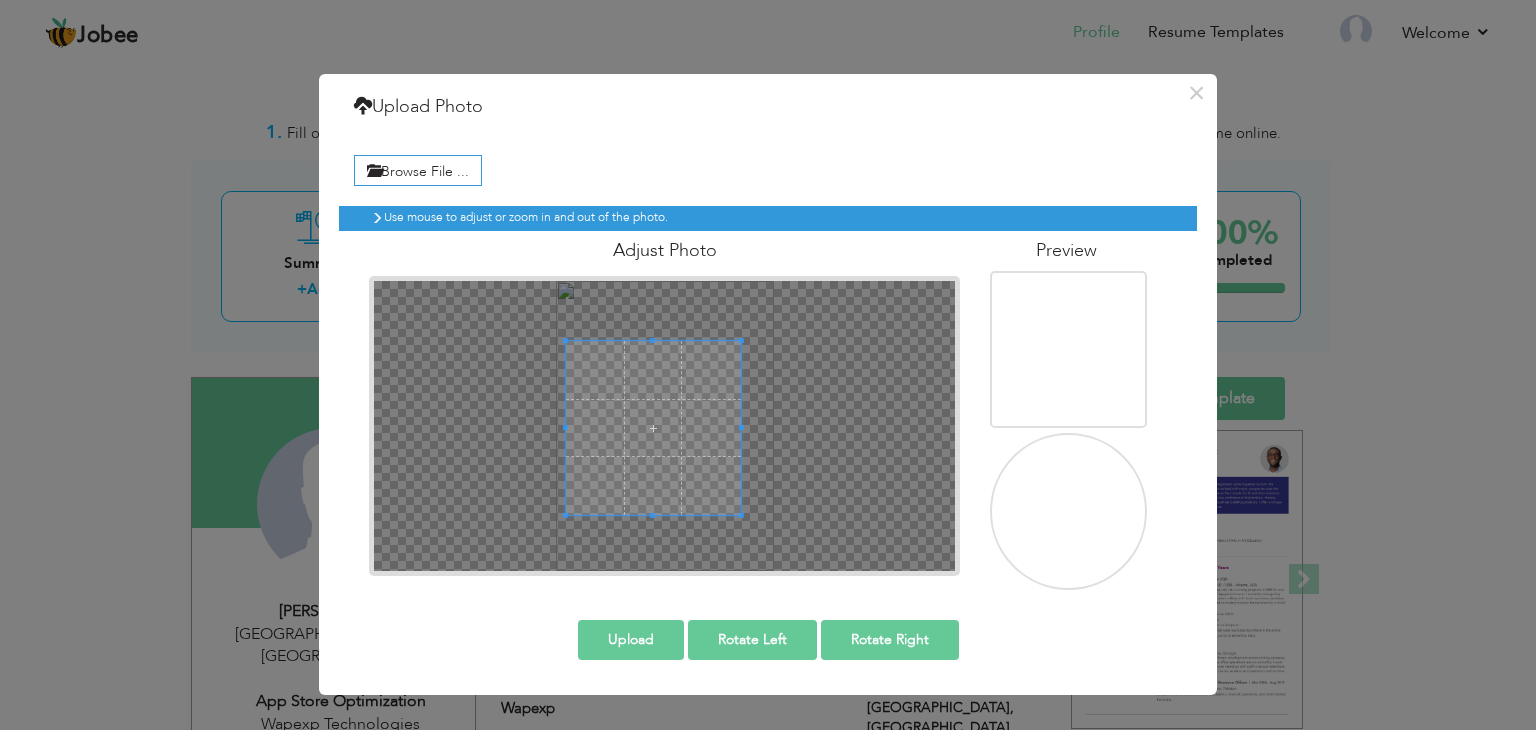 click at bounding box center (653, 428) 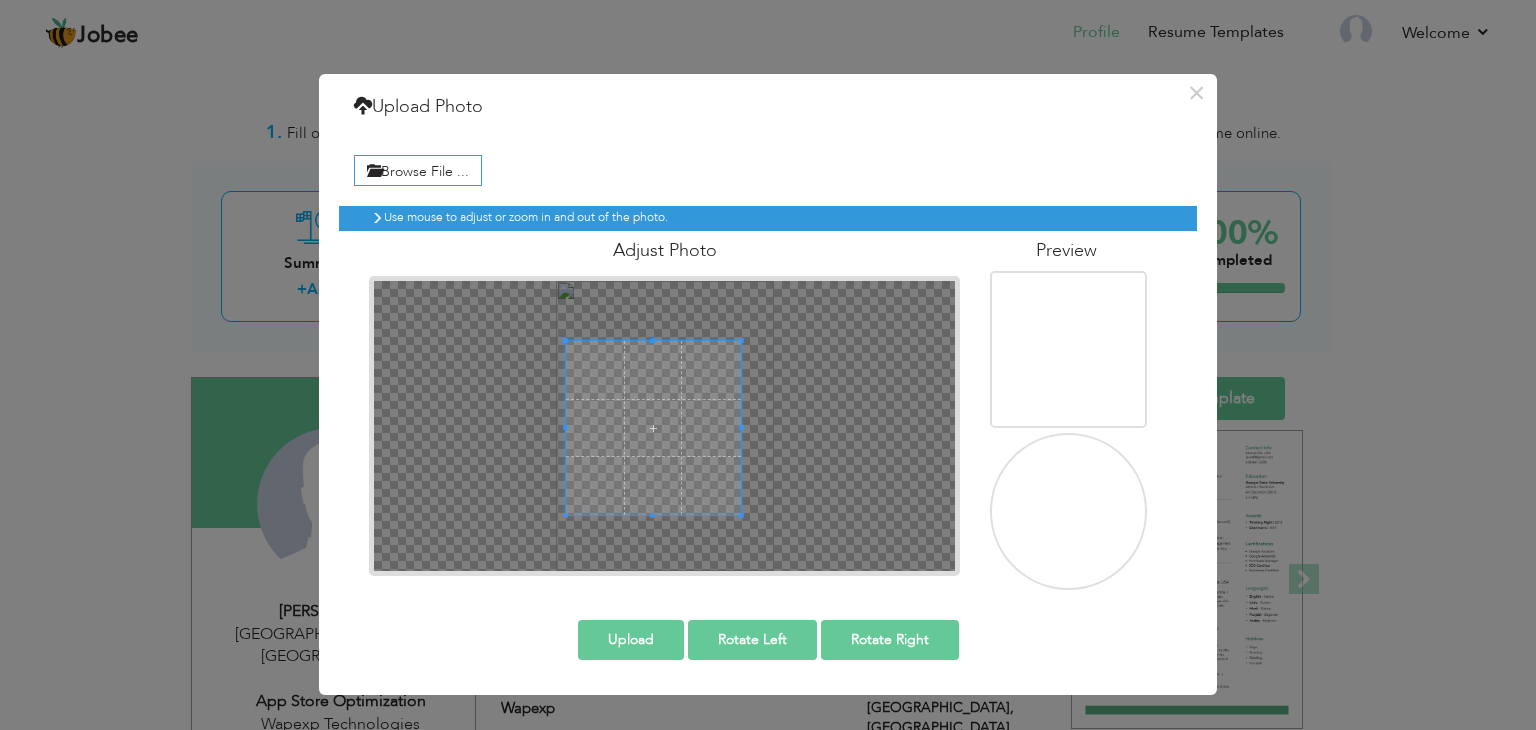 click on "Upload" at bounding box center [631, 640] 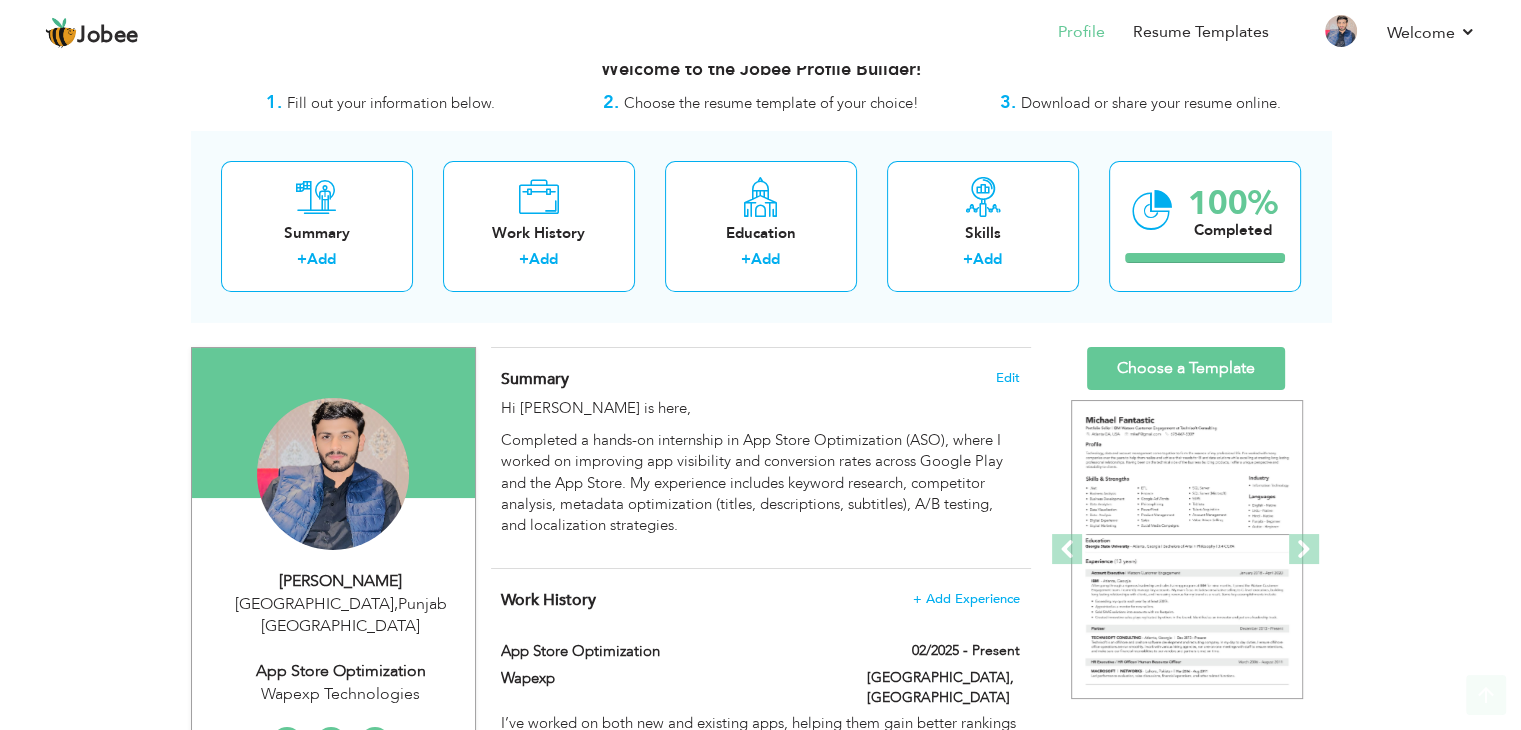 scroll, scrollTop: 0, scrollLeft: 0, axis: both 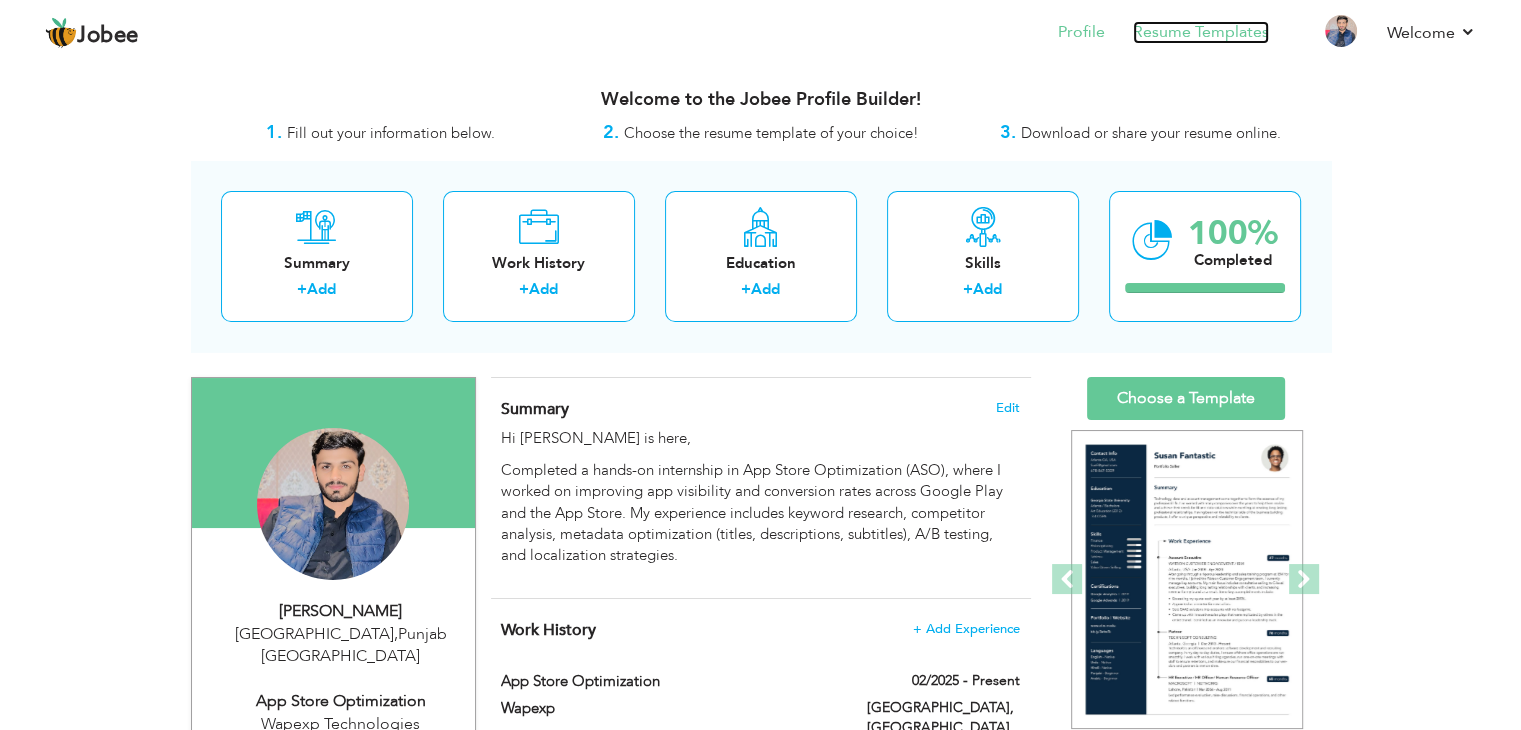 click on "Resume Templates" at bounding box center [1201, 32] 